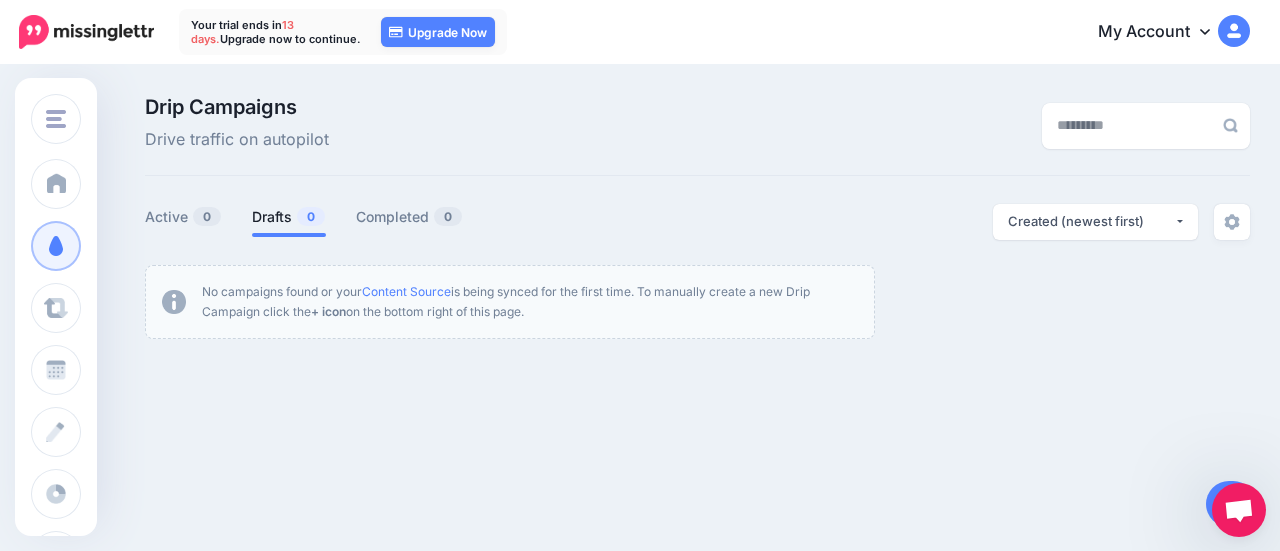 scroll, scrollTop: 0, scrollLeft: 0, axis: both 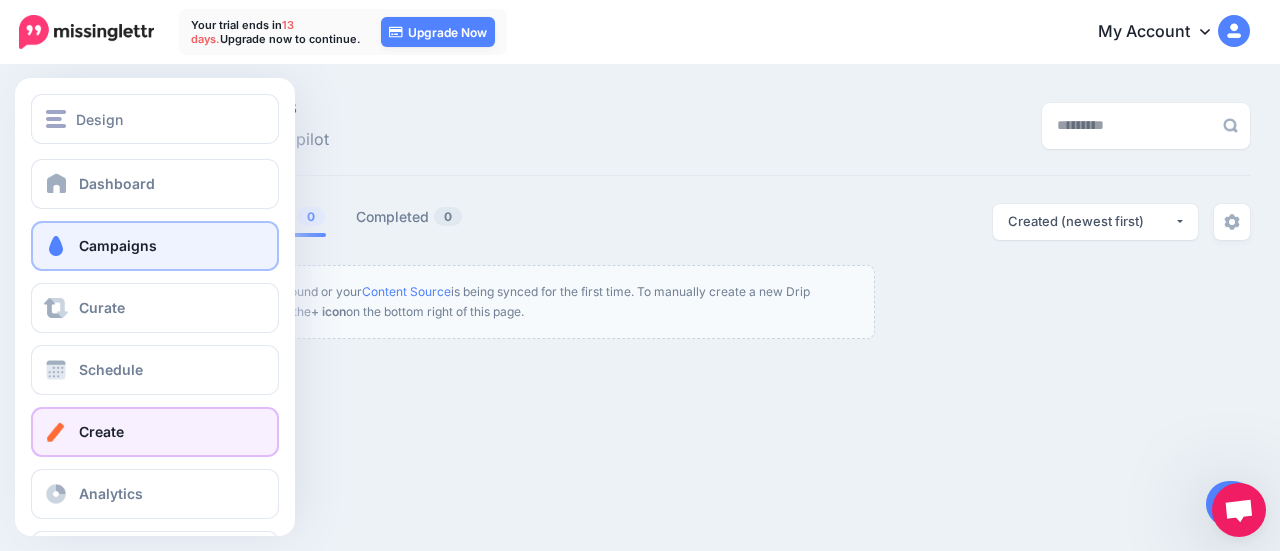 click on "Create" at bounding box center [155, 432] 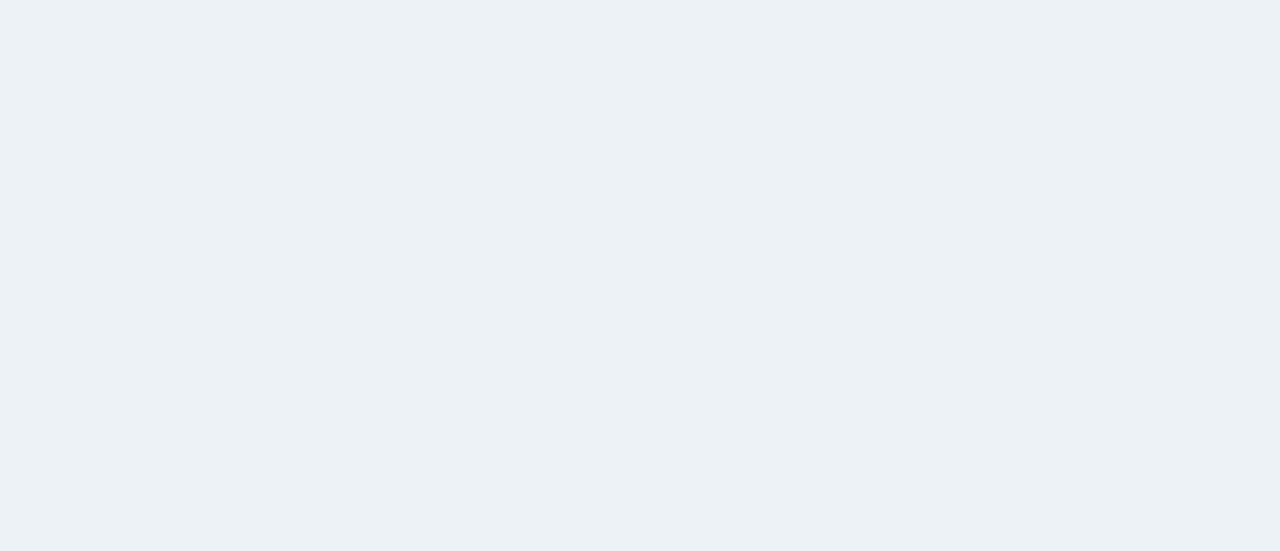 scroll, scrollTop: 0, scrollLeft: 0, axis: both 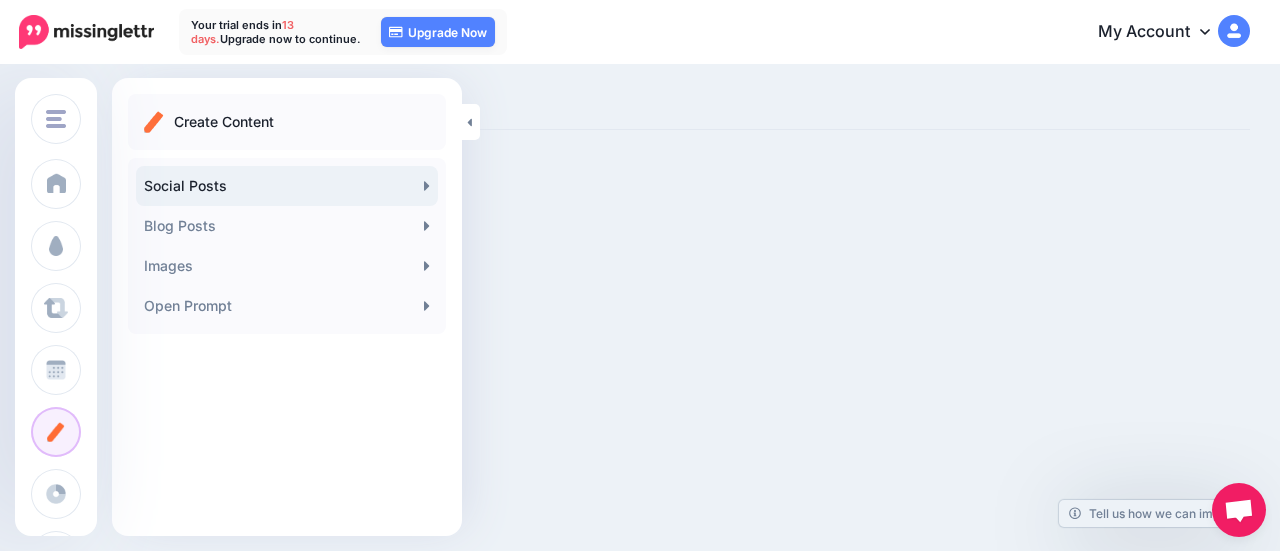 click on "Social Posts" at bounding box center [287, 186] 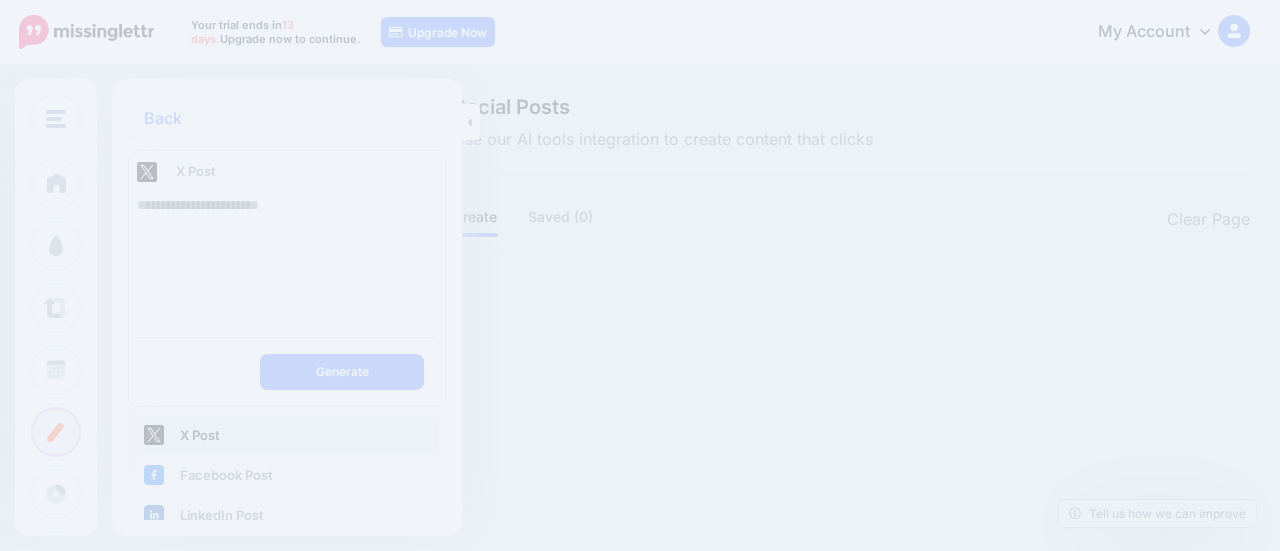 scroll, scrollTop: 0, scrollLeft: 0, axis: both 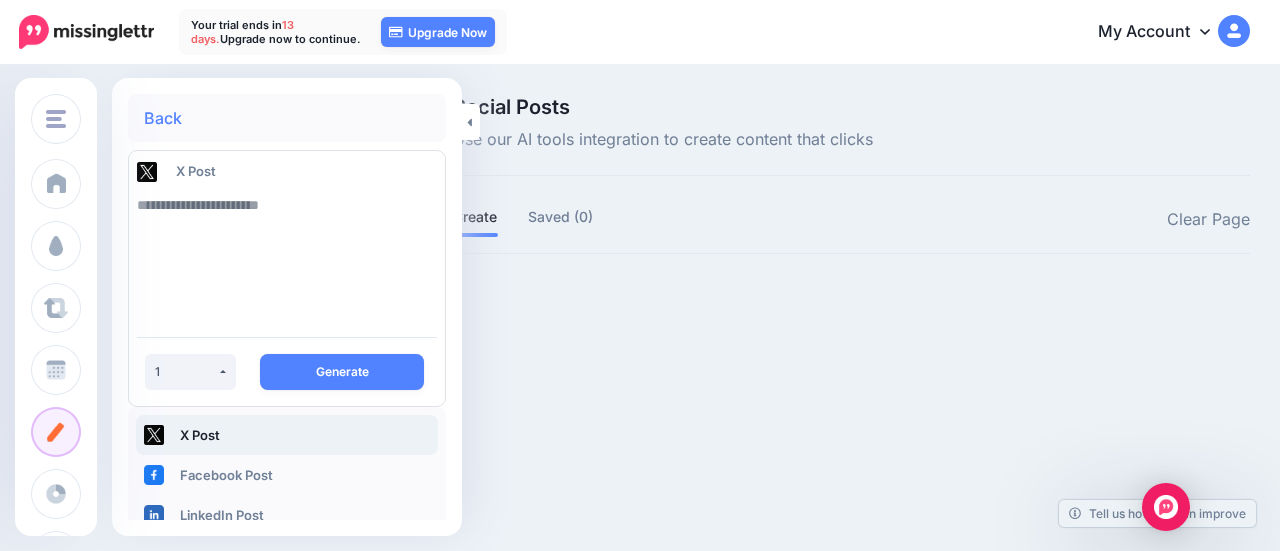 click at bounding box center [287, 253] 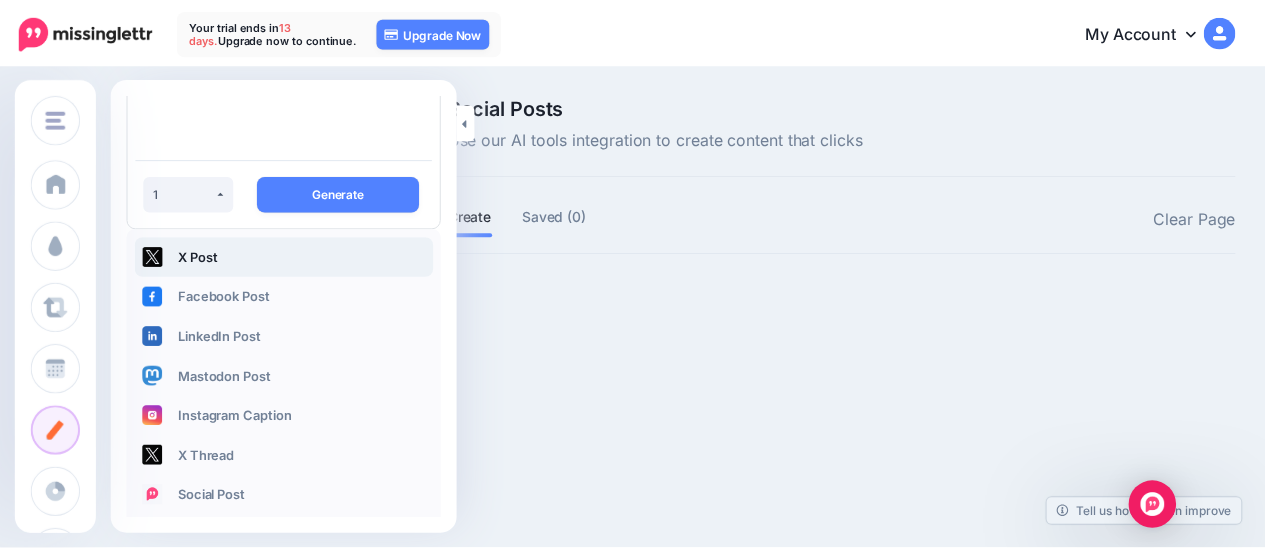 scroll, scrollTop: 0, scrollLeft: 0, axis: both 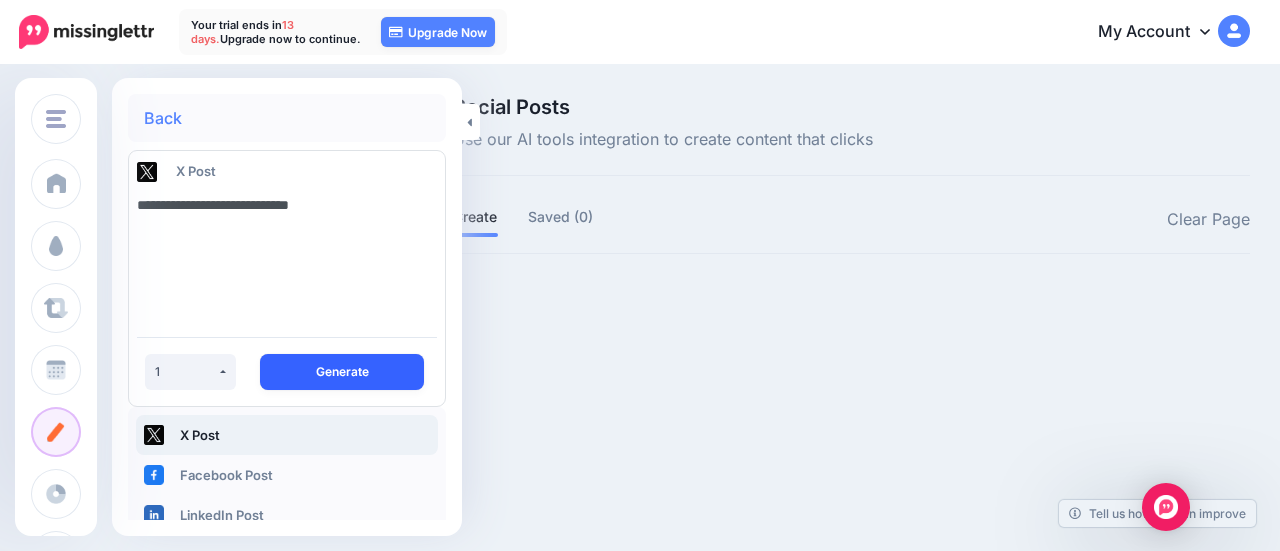 type on "**********" 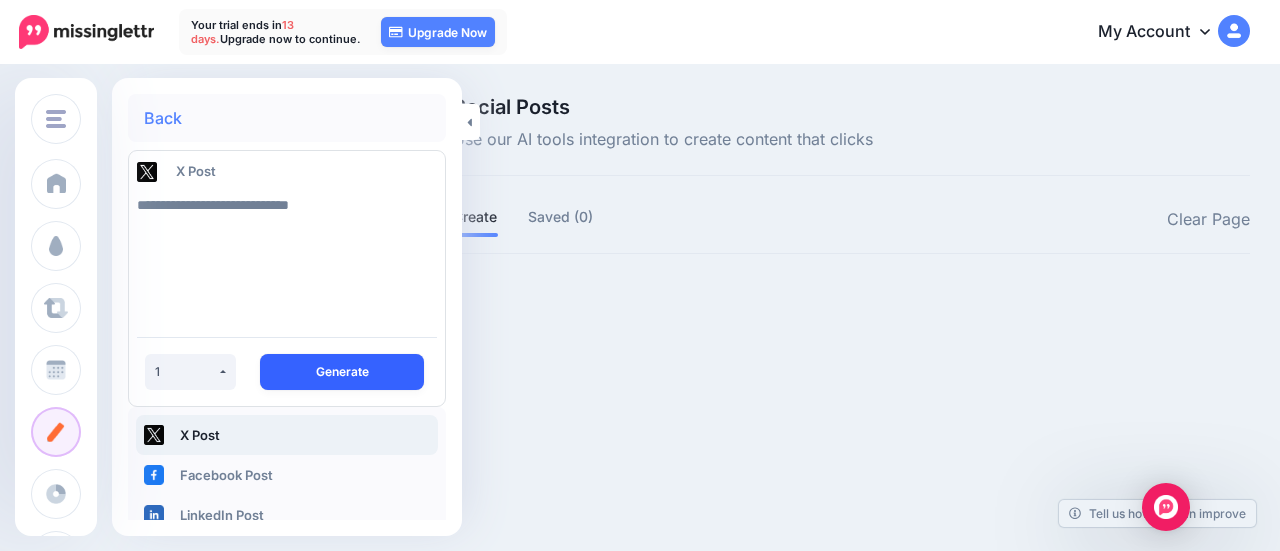 click on "Generate" at bounding box center [342, 372] 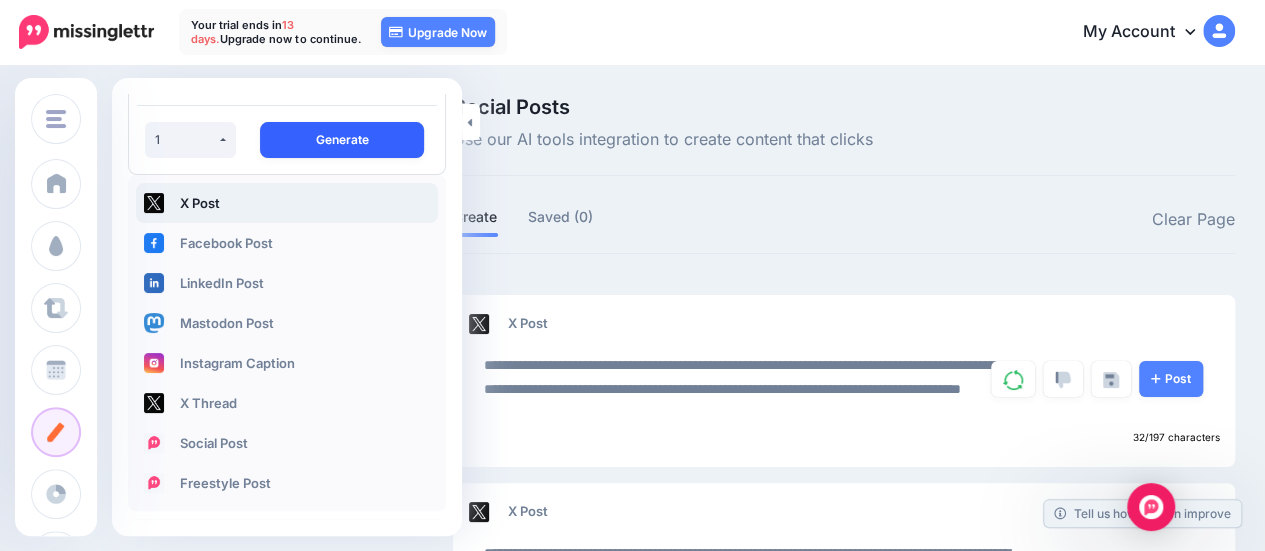 scroll, scrollTop: 0, scrollLeft: 0, axis: both 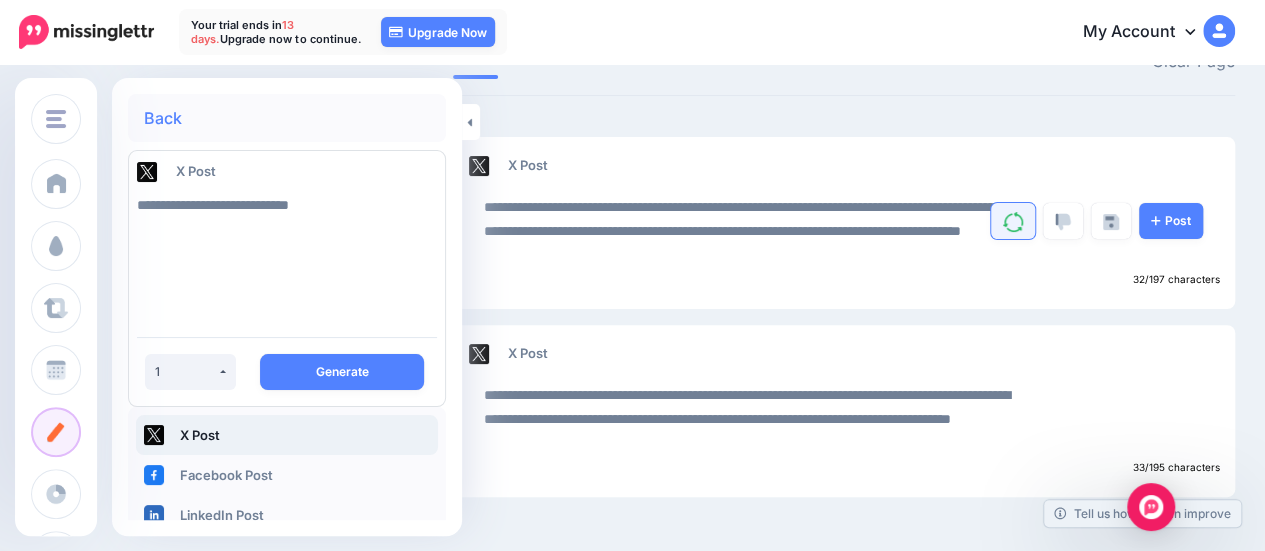 click at bounding box center [1013, 222] 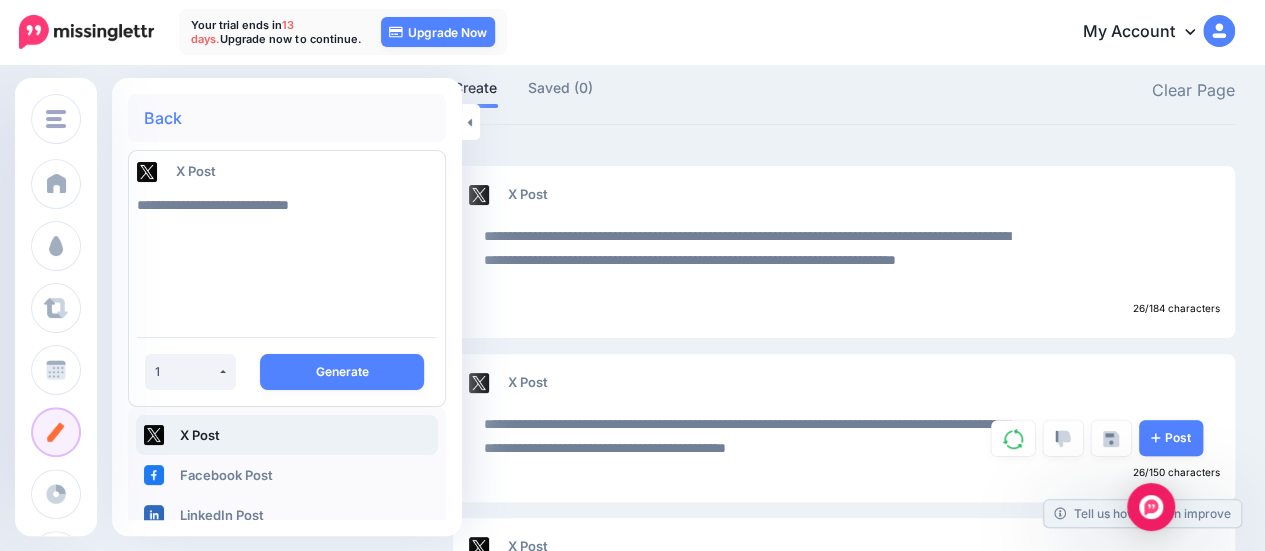 scroll, scrollTop: 124, scrollLeft: 0, axis: vertical 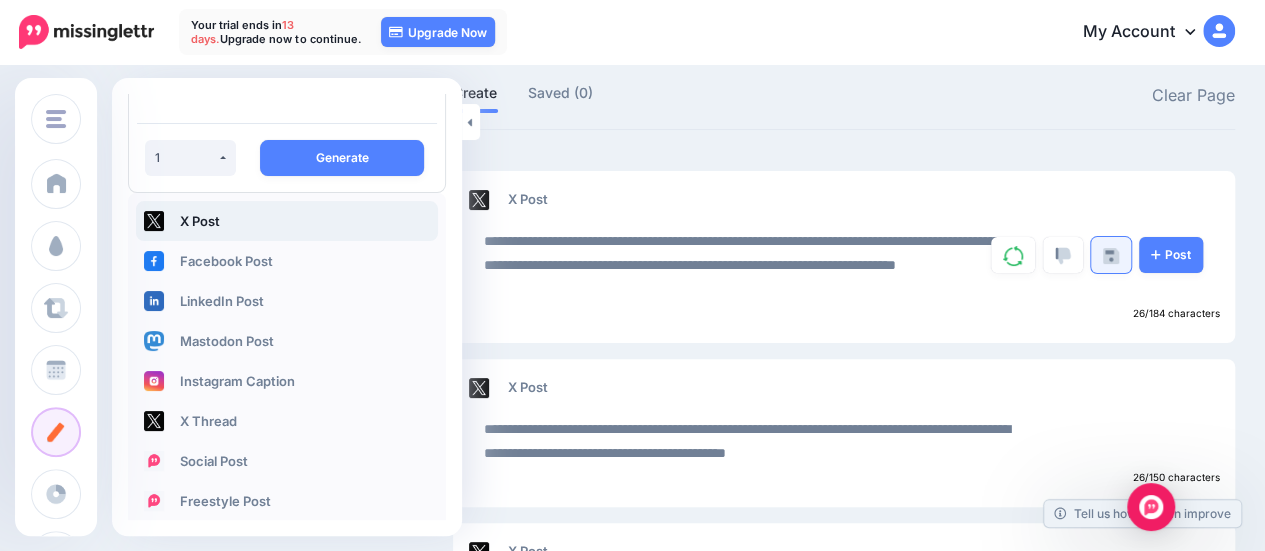 click at bounding box center [1111, 256] 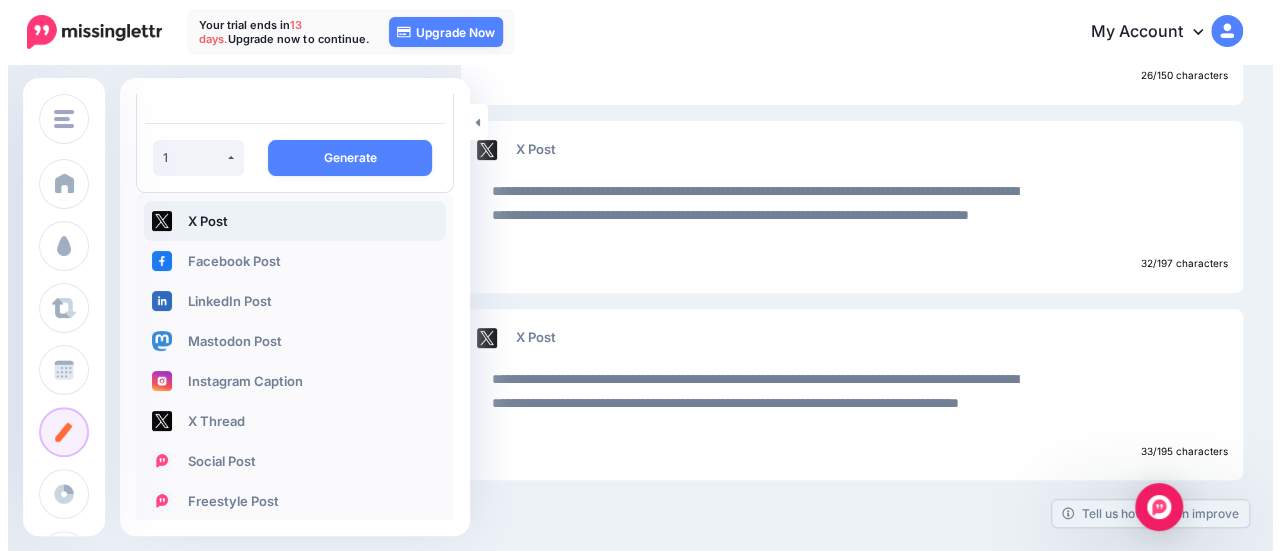 scroll, scrollTop: 0, scrollLeft: 0, axis: both 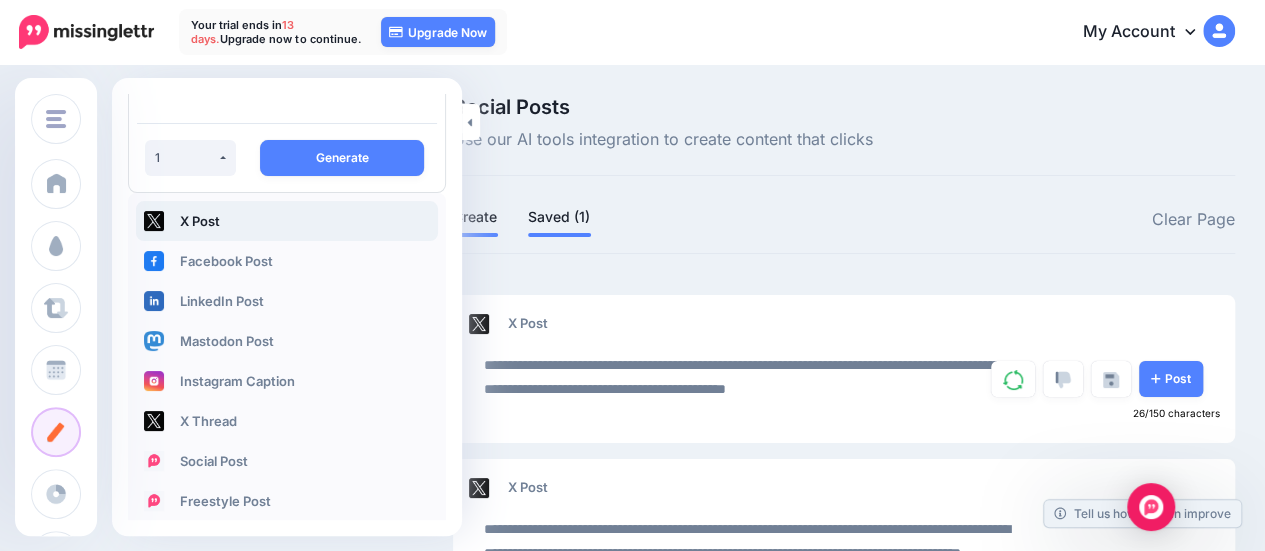 click on "Saved (1)" at bounding box center (559, 217) 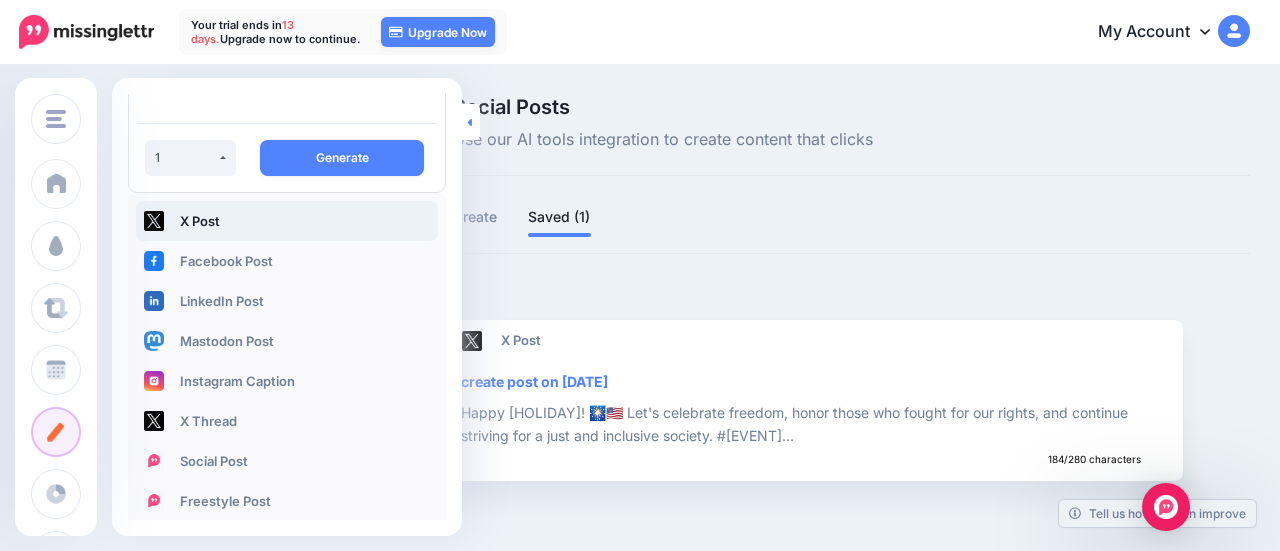 click at bounding box center [471, 122] 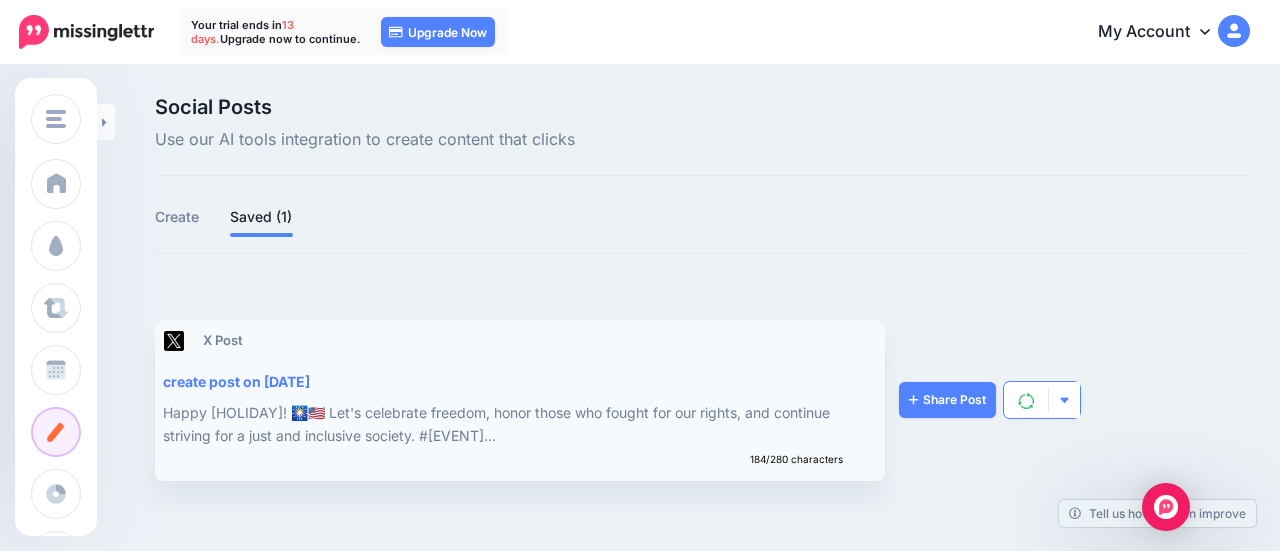 click at bounding box center (1064, 400) 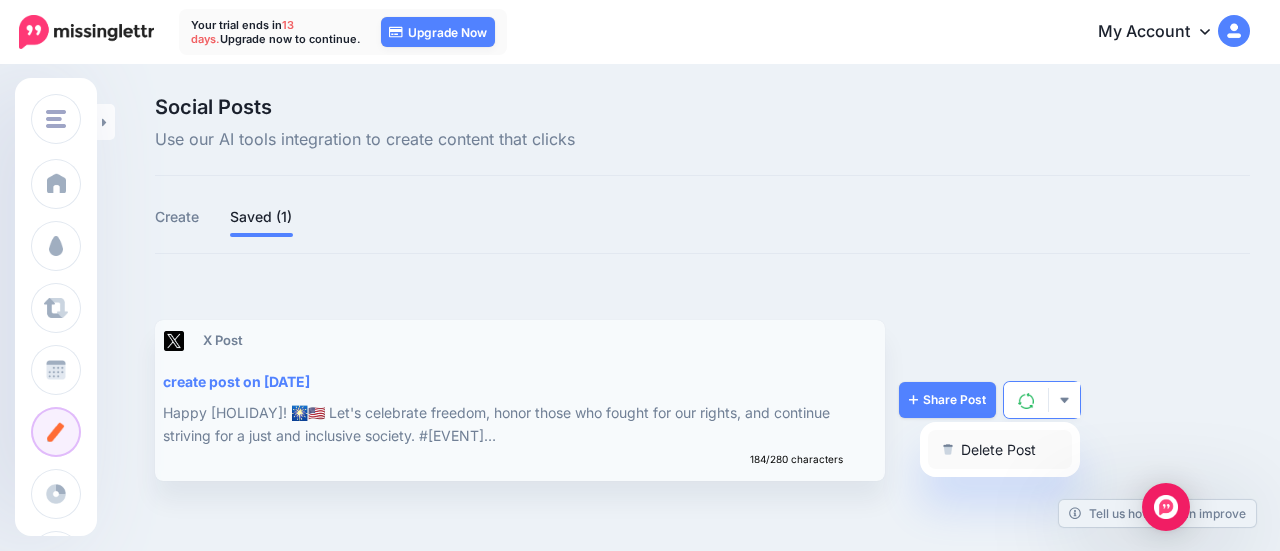 click on "Delete Post" at bounding box center (1000, 449) 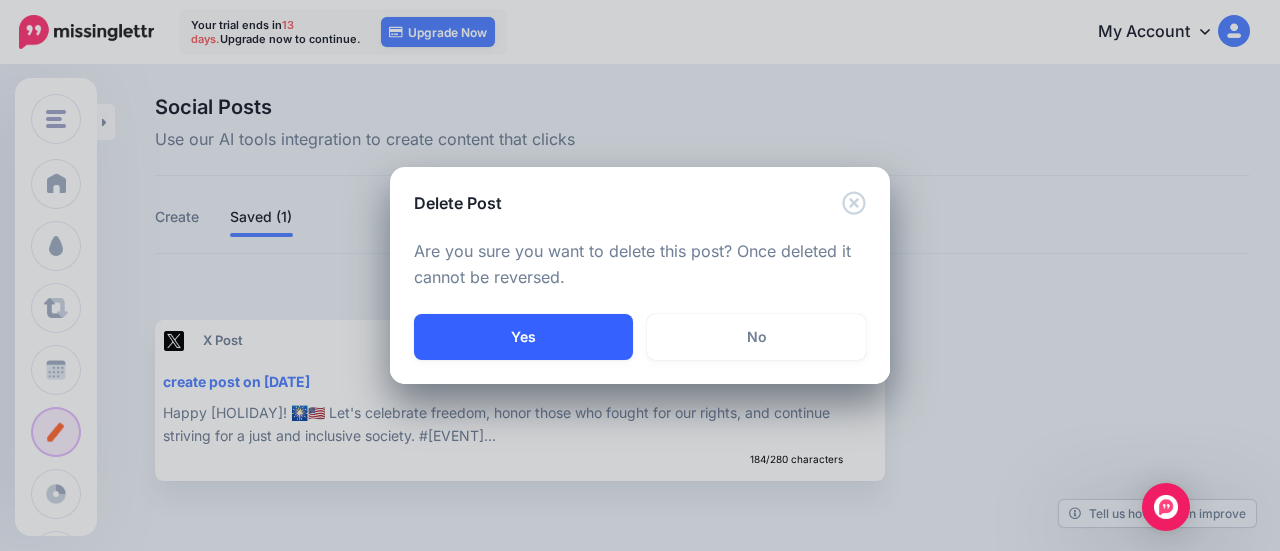 click on "Yes" at bounding box center [523, 337] 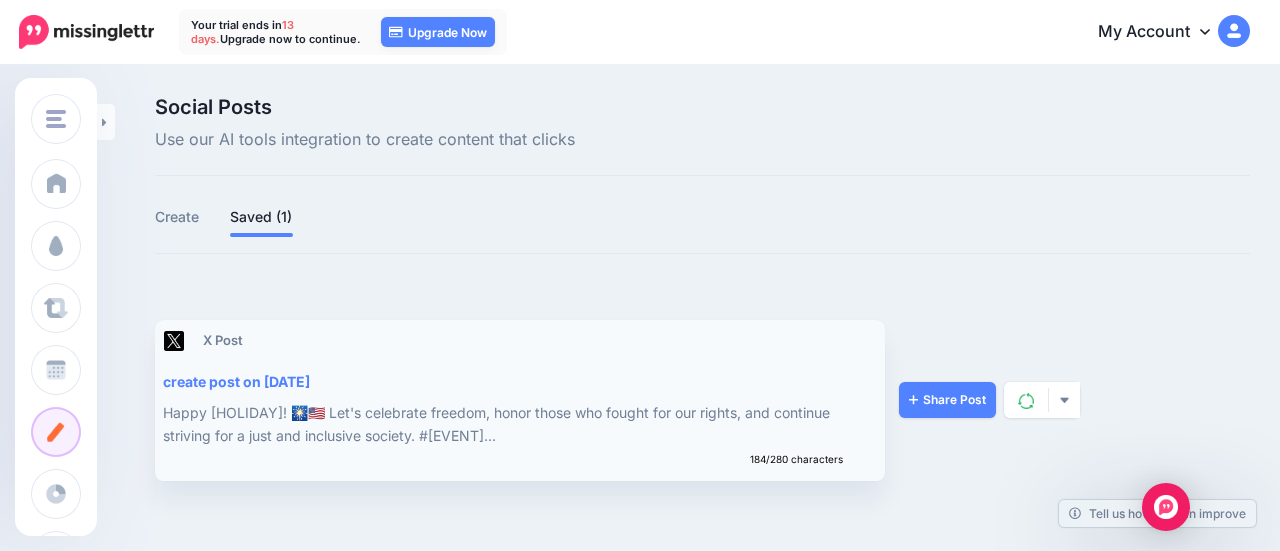 click on "Happy Independence Day! 🎆🇺🇸 Let's celebrate freedom, honor those who fought for our rights, and continue striving for a just and inclusive society. #Independen…" at bounding box center (518, 424) 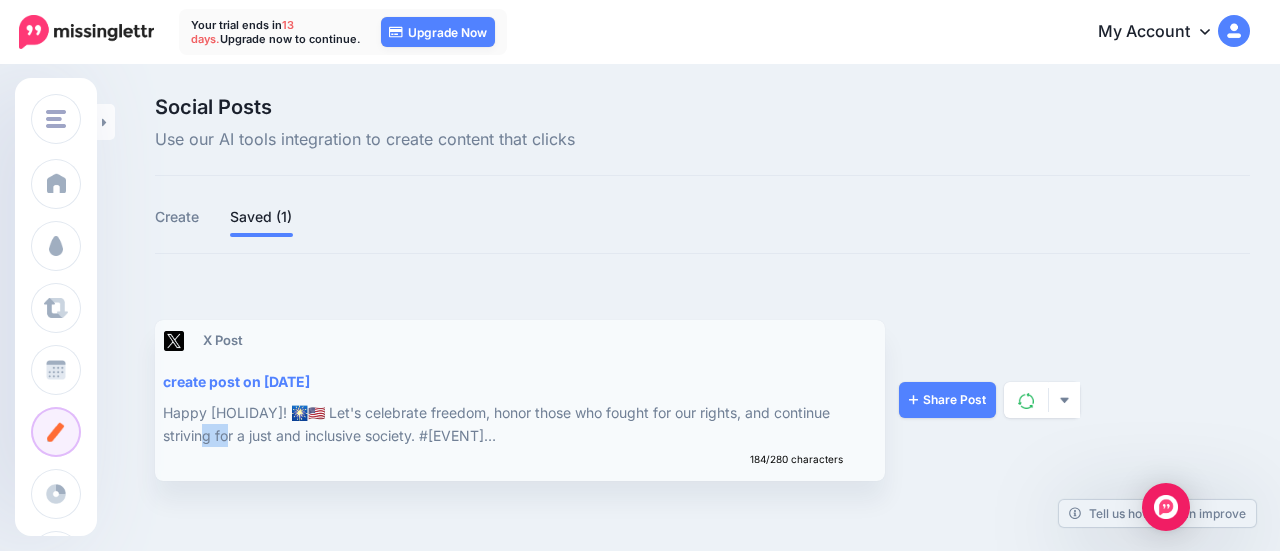 click on "Happy Independence Day! 🎆🇺🇸 Let's celebrate freedom, honor those who fought for our rights, and continue striving for a just and inclusive society. #Independen…" at bounding box center (518, 424) 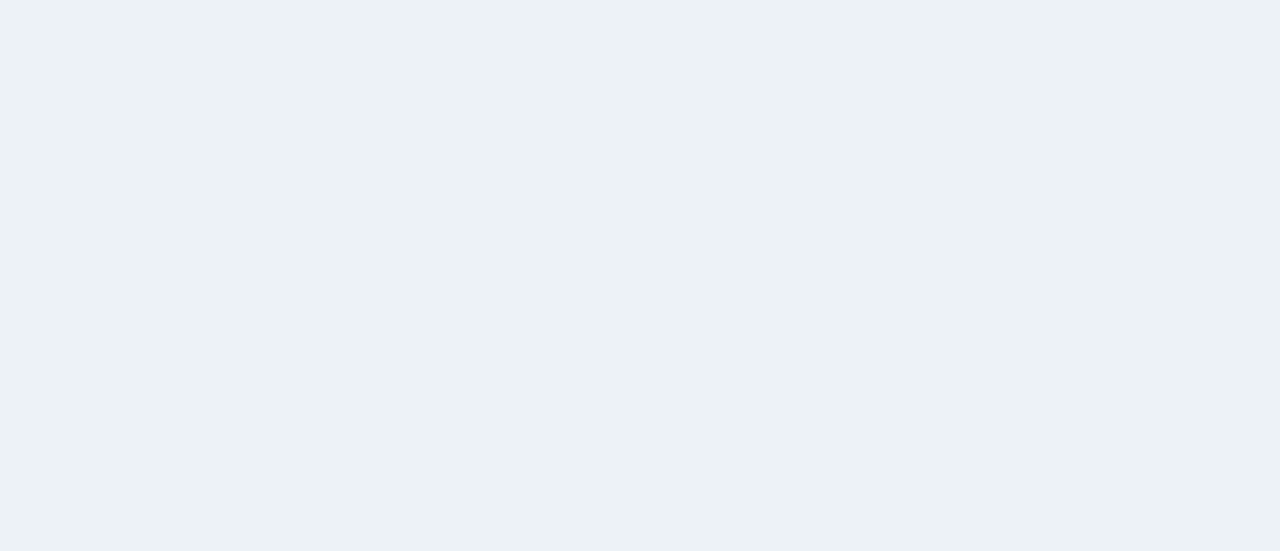 scroll, scrollTop: 0, scrollLeft: 0, axis: both 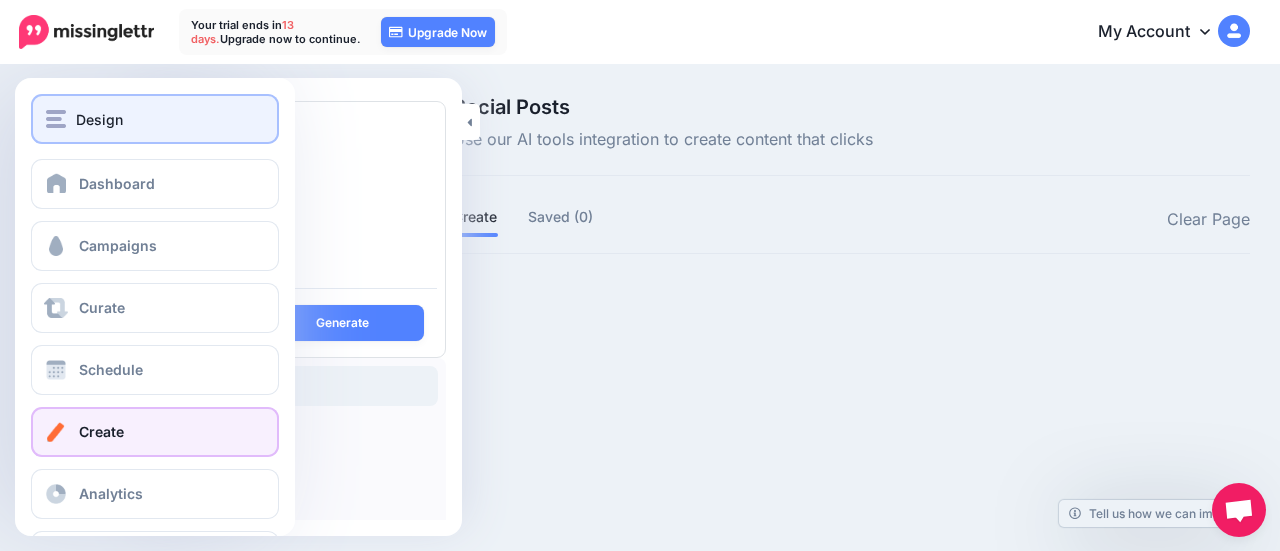 click on "Design" at bounding box center [155, 119] 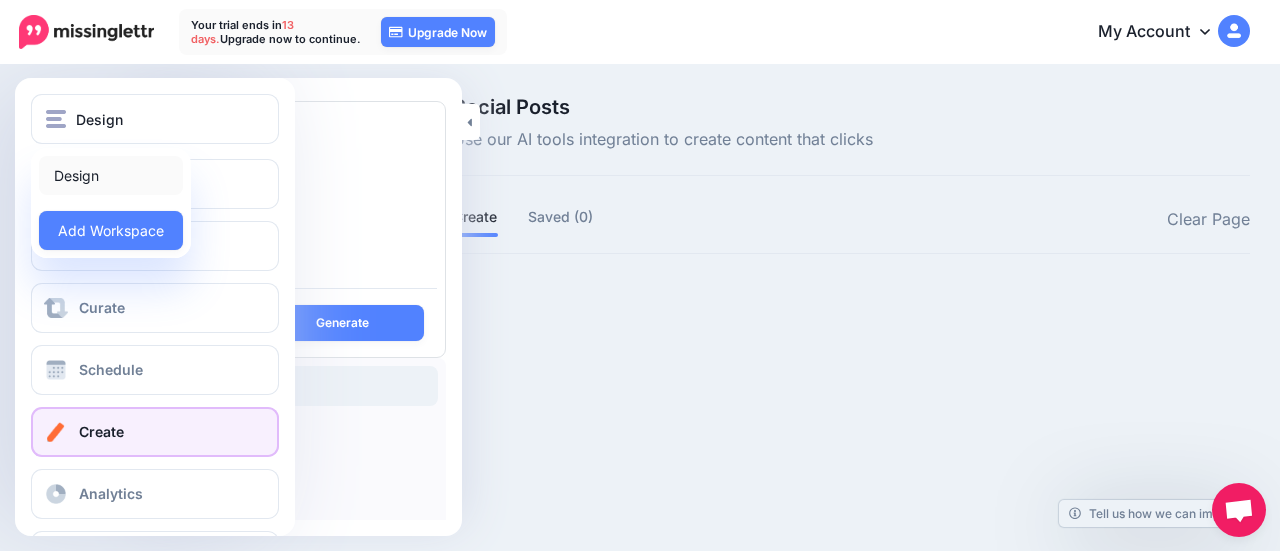 click on "Design" at bounding box center [111, 175] 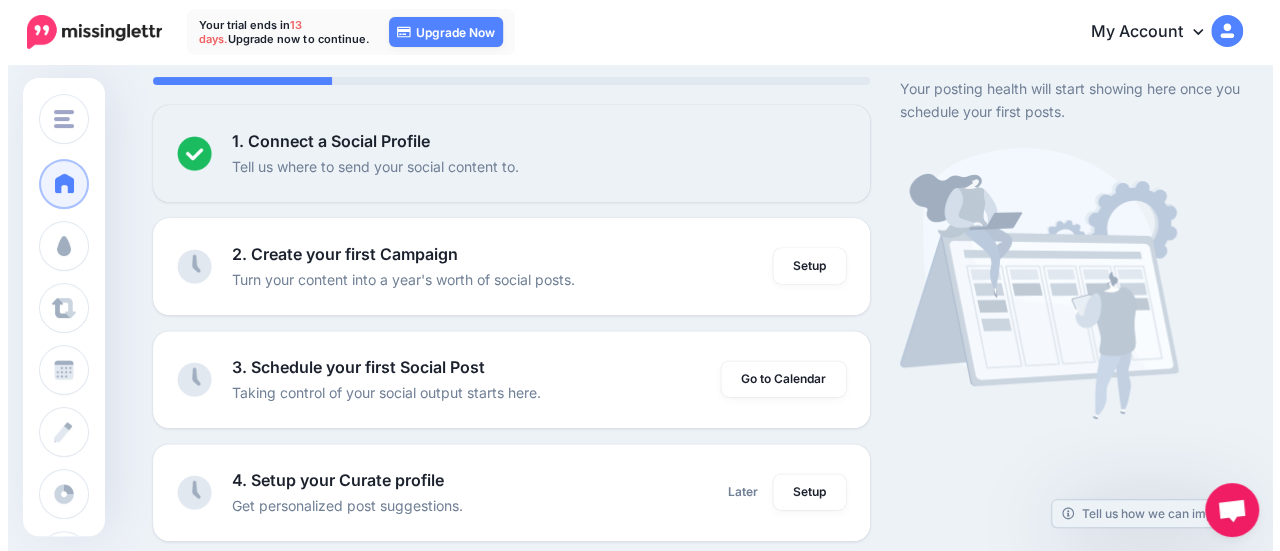 scroll, scrollTop: 224, scrollLeft: 0, axis: vertical 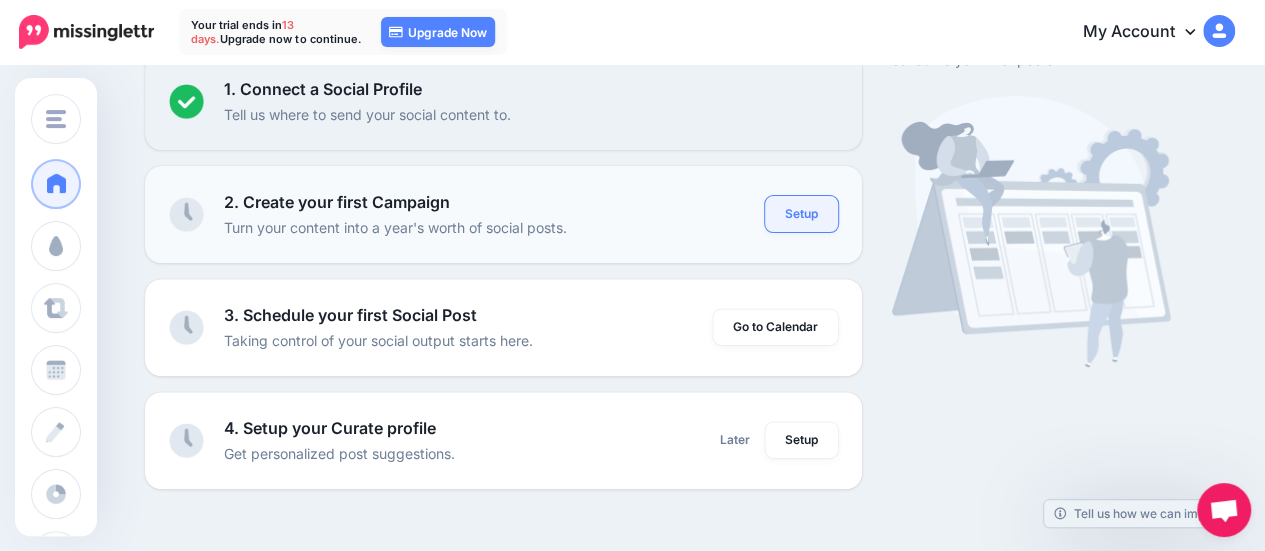 click on "Setup" at bounding box center [801, 214] 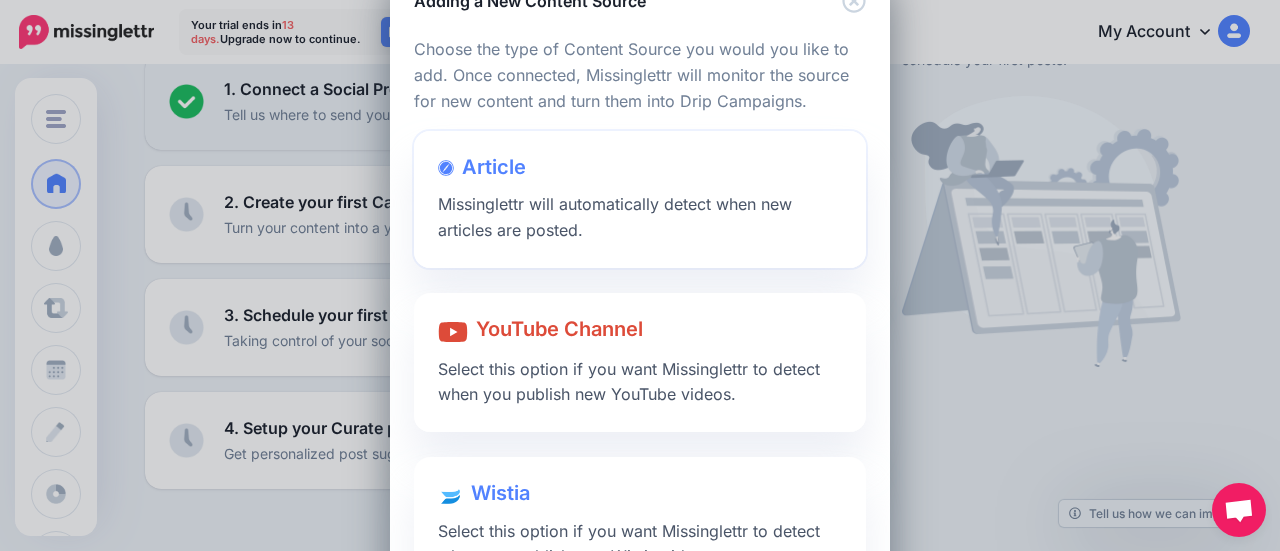 scroll, scrollTop: 0, scrollLeft: 0, axis: both 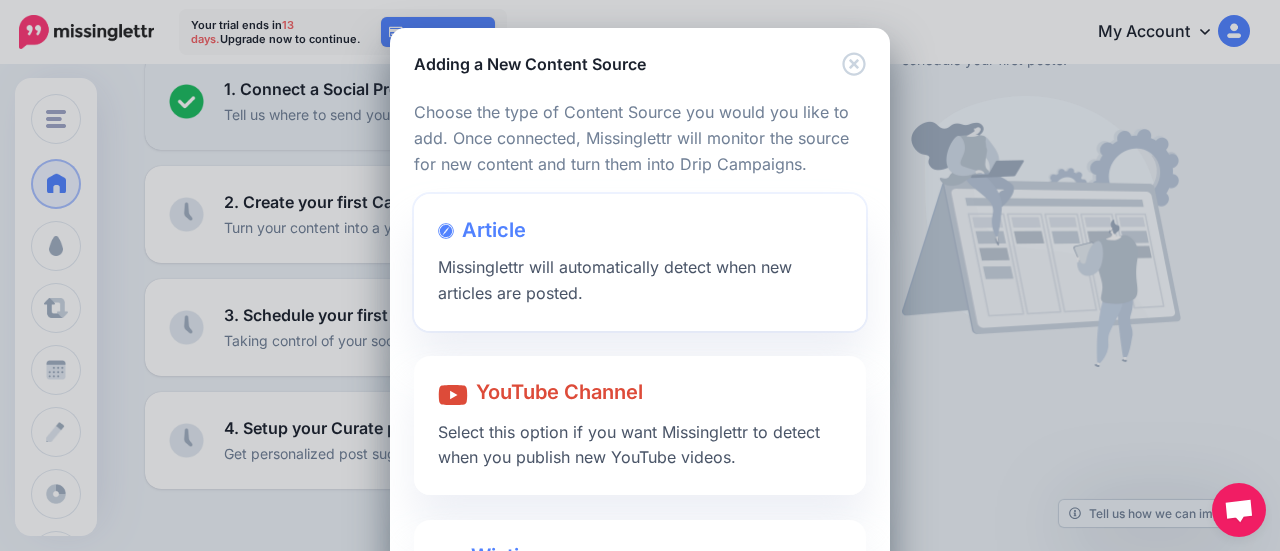 click on "Article
Missinglettr will automatically detect when new articles are posted." at bounding box center [640, 262] 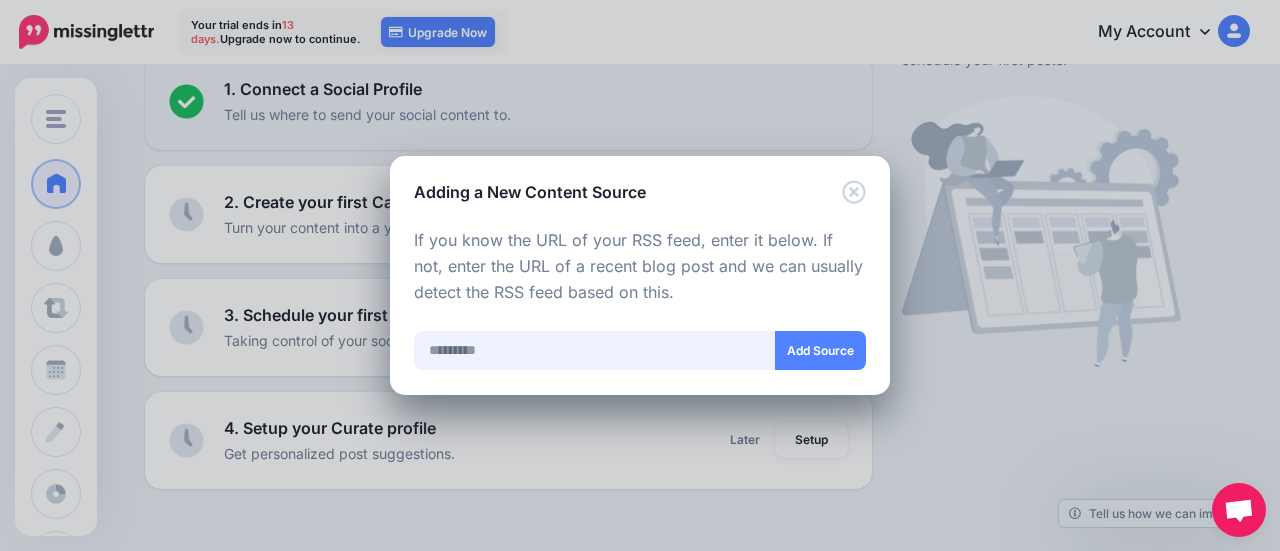 click at bounding box center [595, 350] 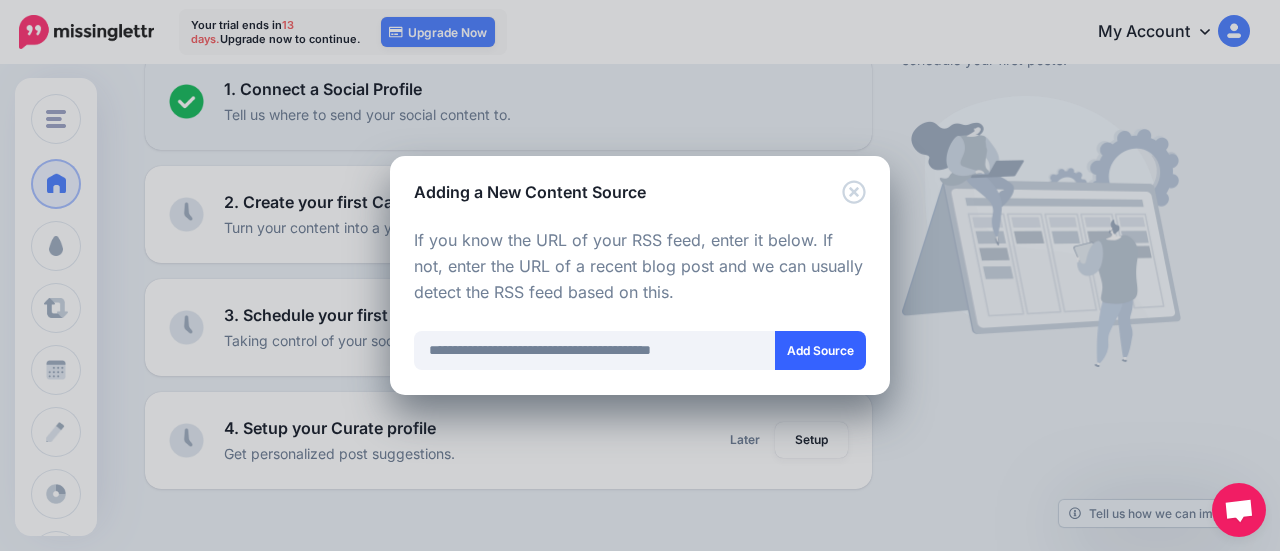 click on "Add Source" at bounding box center (820, 350) 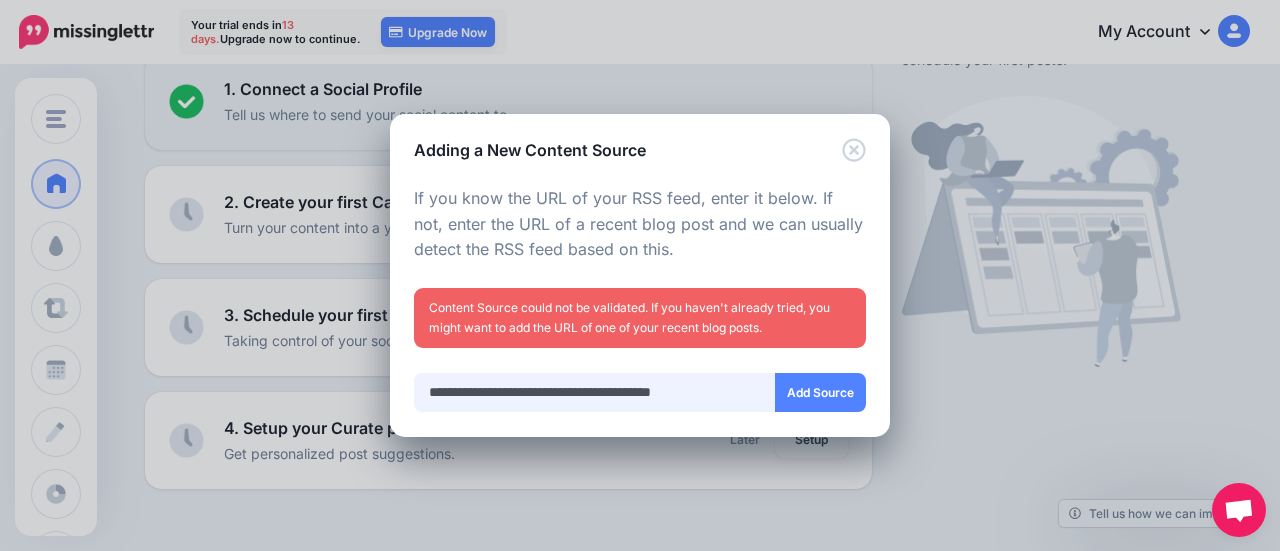 click on "**********" at bounding box center [595, 392] 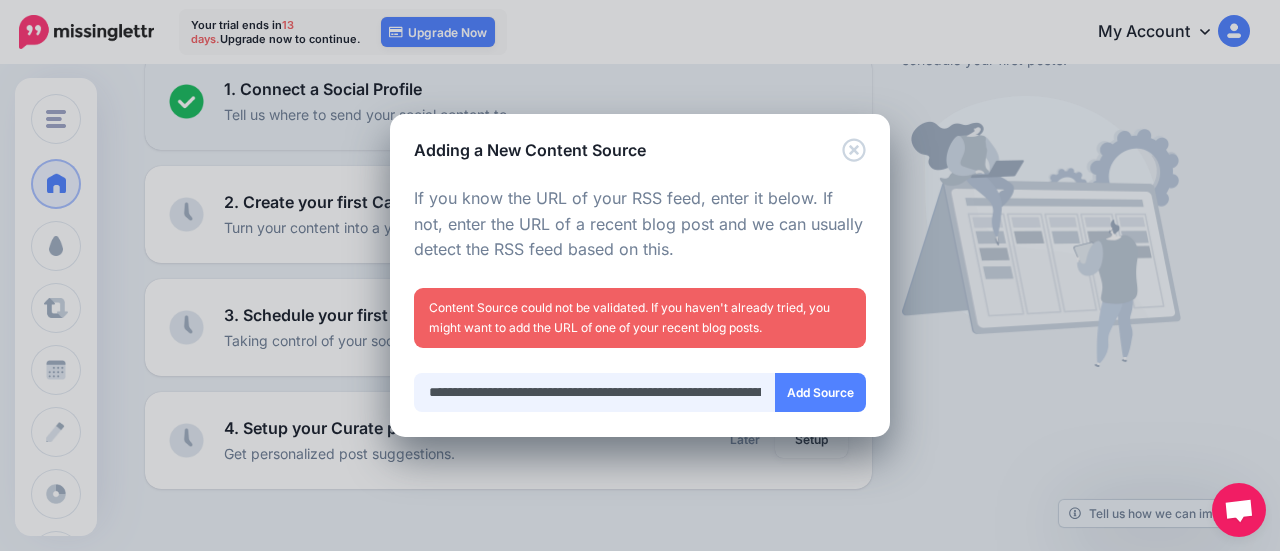 scroll, scrollTop: 0, scrollLeft: 378, axis: horizontal 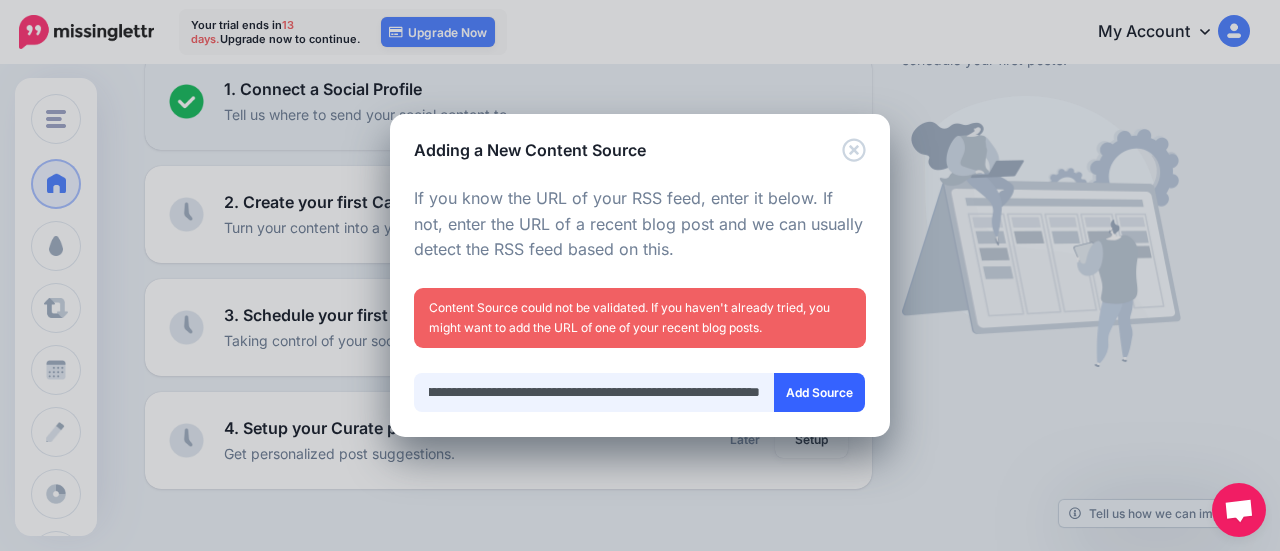type on "**********" 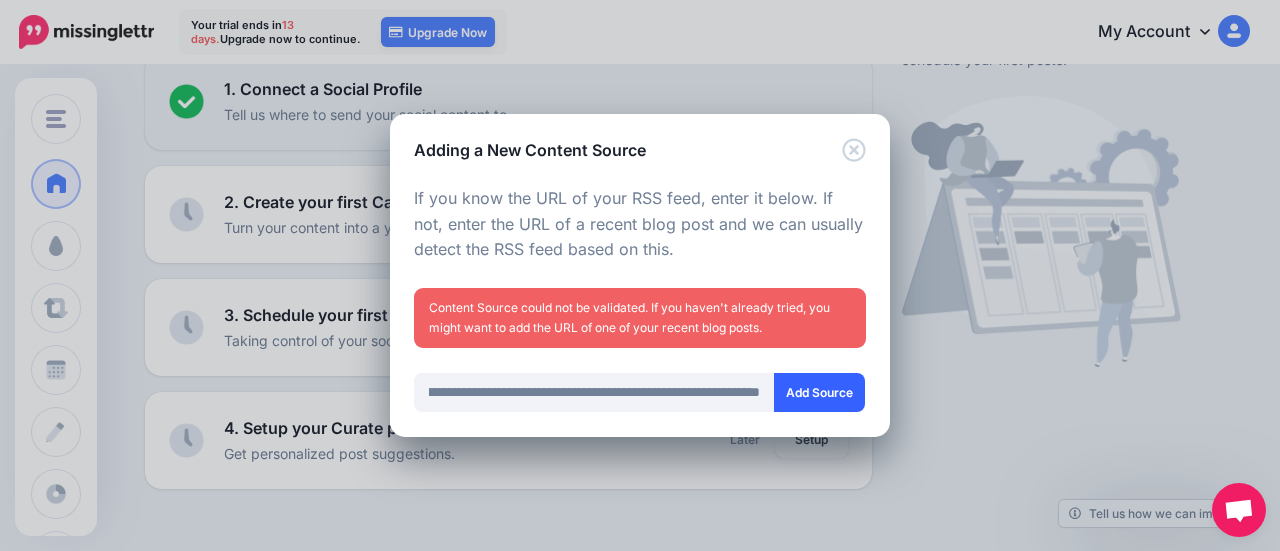 scroll, scrollTop: 0, scrollLeft: 0, axis: both 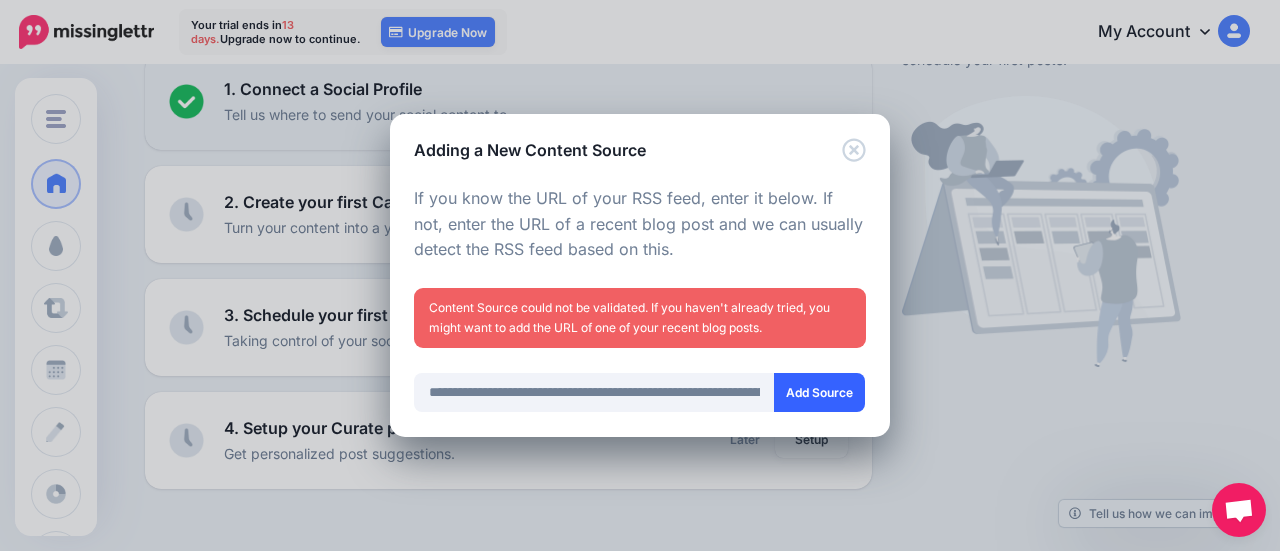 click on "Add Source" at bounding box center (819, 392) 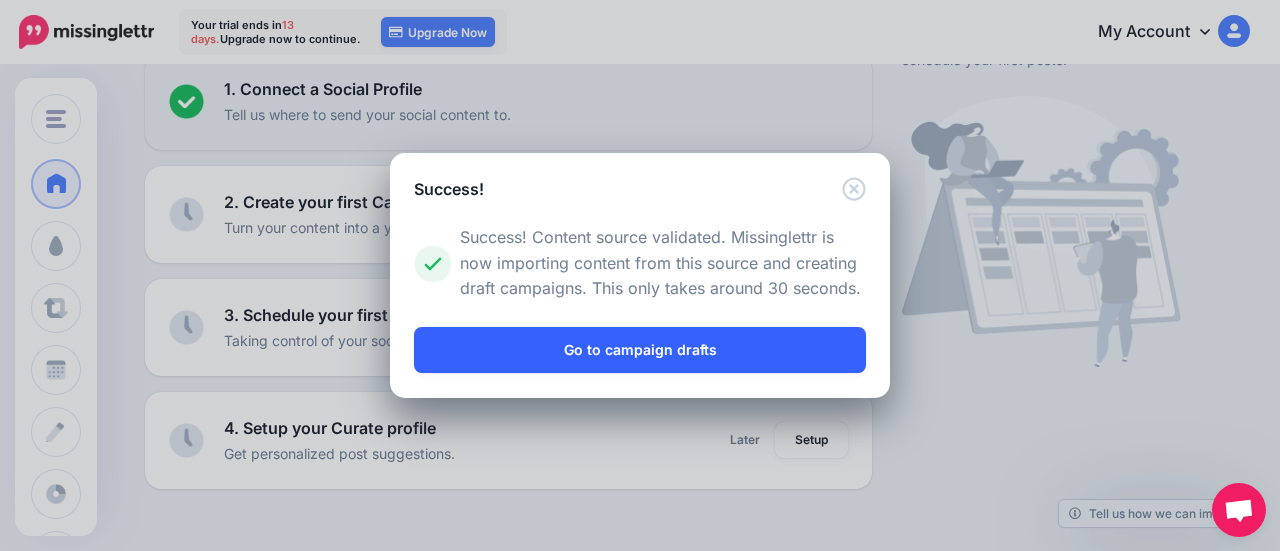 click on "Go to campaign drafts" at bounding box center (640, 350) 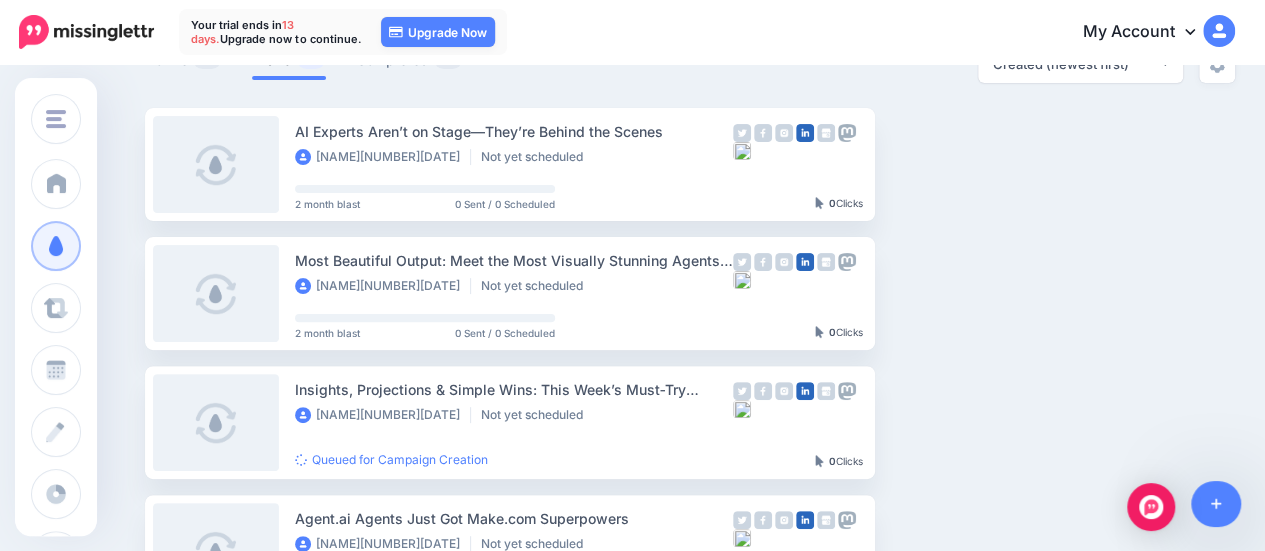 scroll, scrollTop: 158, scrollLeft: 0, axis: vertical 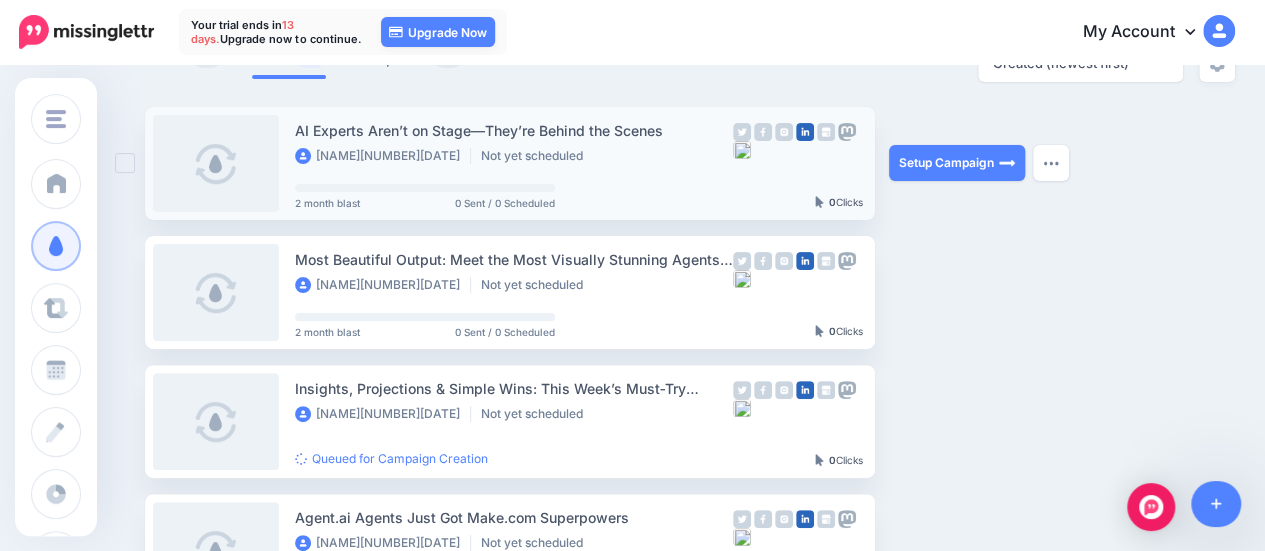 click at bounding box center (216, 163) 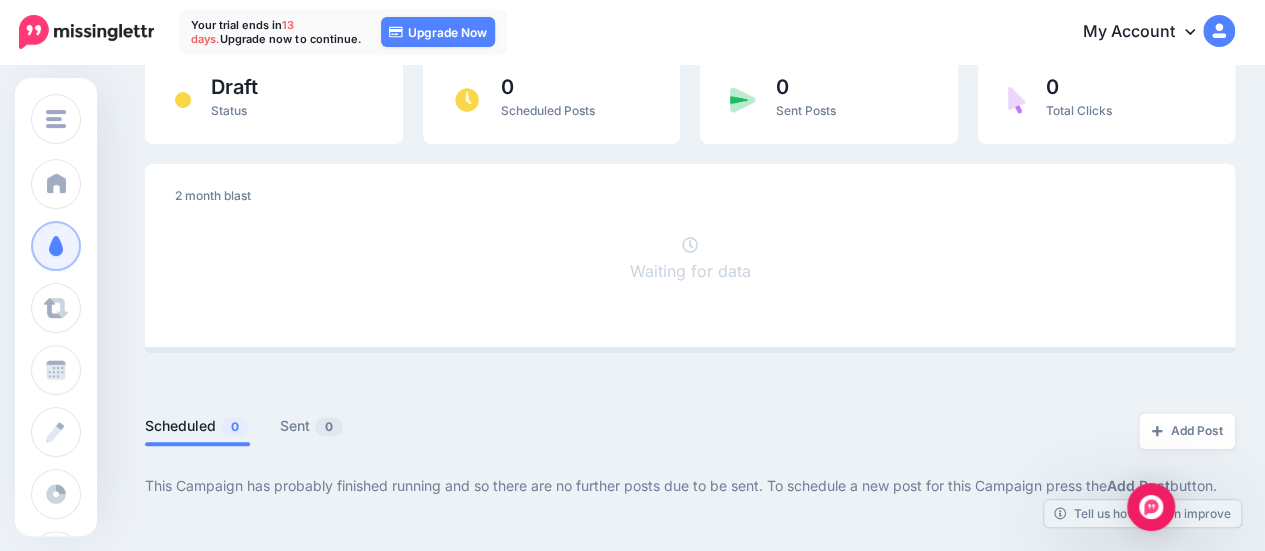 scroll, scrollTop: 0, scrollLeft: 0, axis: both 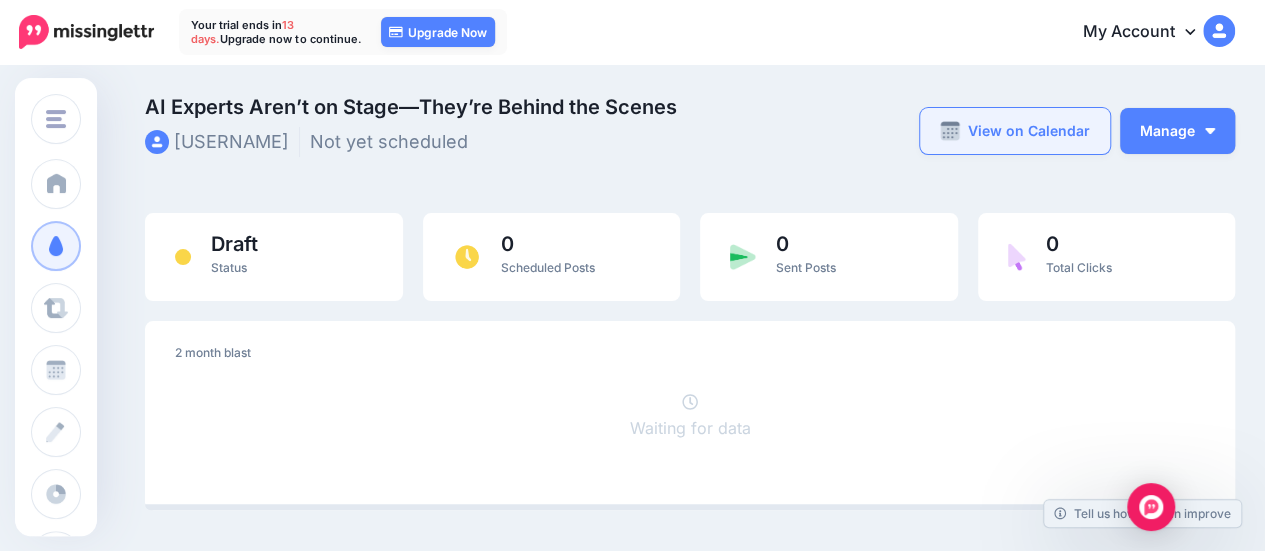 click on "View on Calendar" at bounding box center [1015, 131] 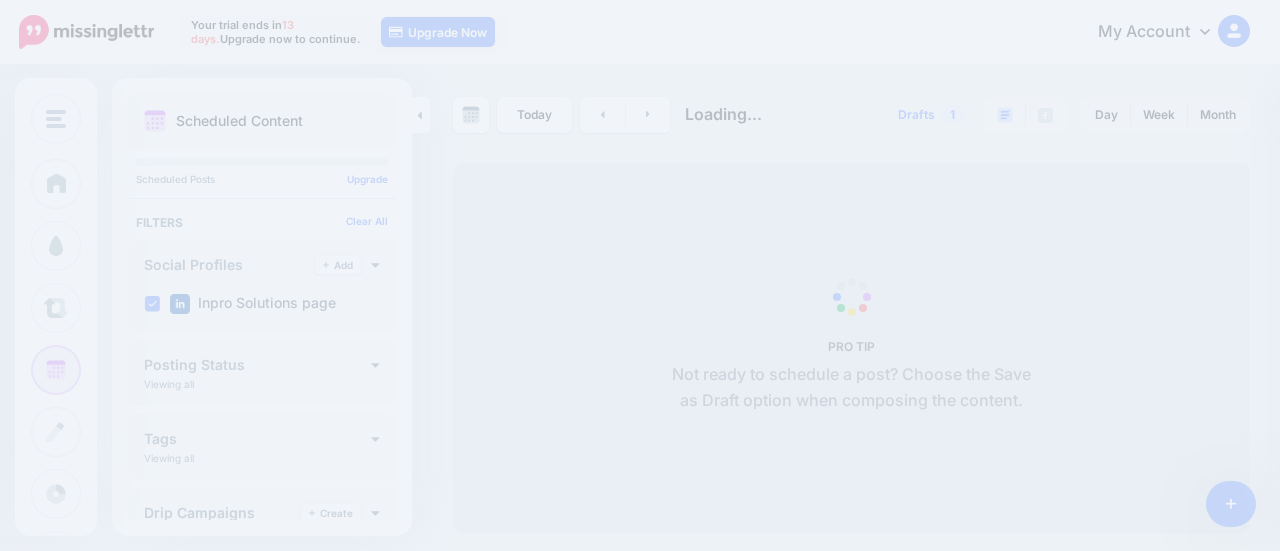scroll, scrollTop: 0, scrollLeft: 0, axis: both 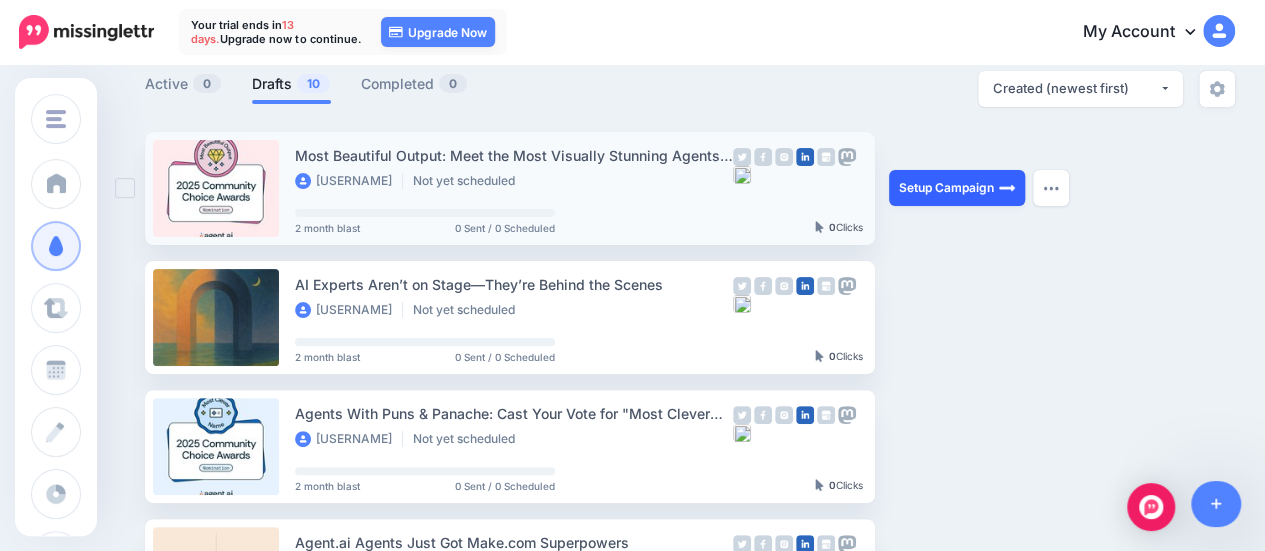 click on "Setup Campaign" at bounding box center (957, 188) 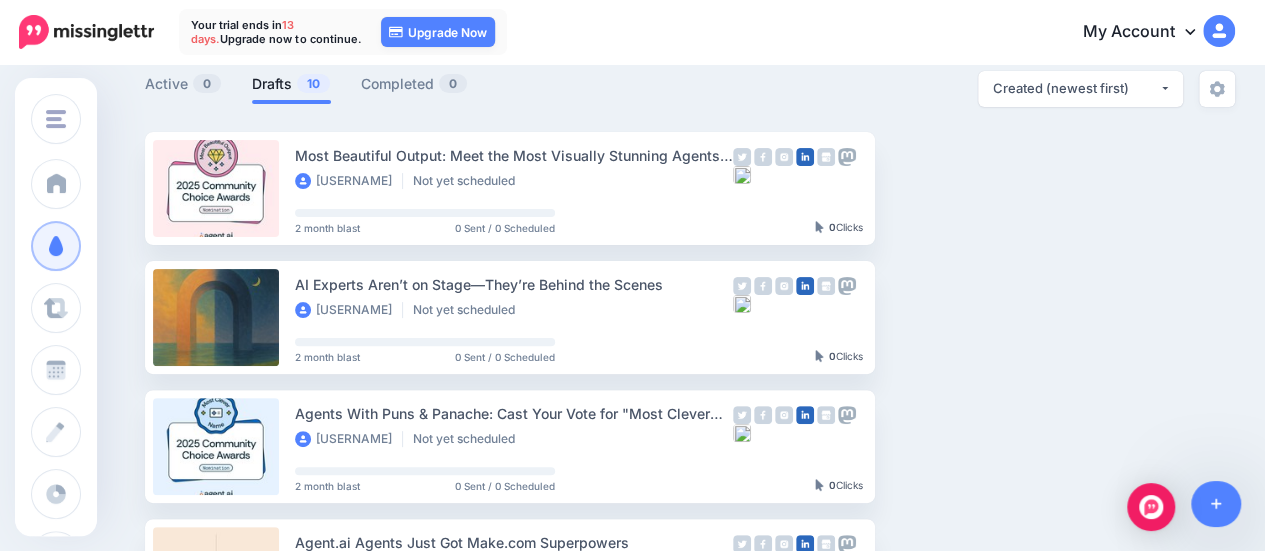 scroll, scrollTop: 0, scrollLeft: 0, axis: both 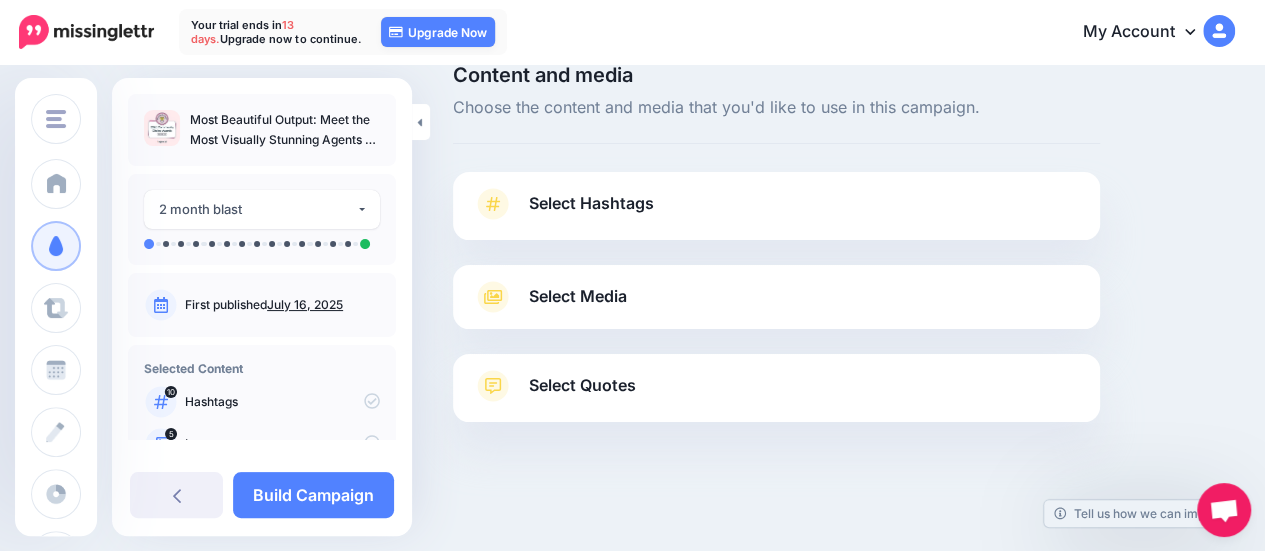 click on "Select Hashtags" at bounding box center [591, 203] 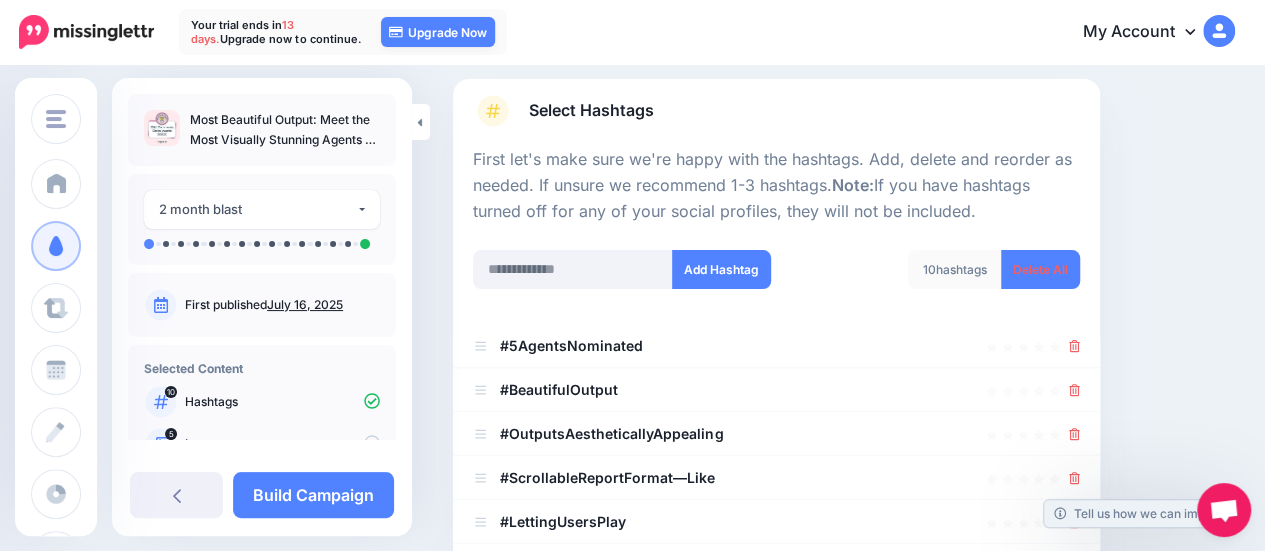 scroll, scrollTop: 128, scrollLeft: 0, axis: vertical 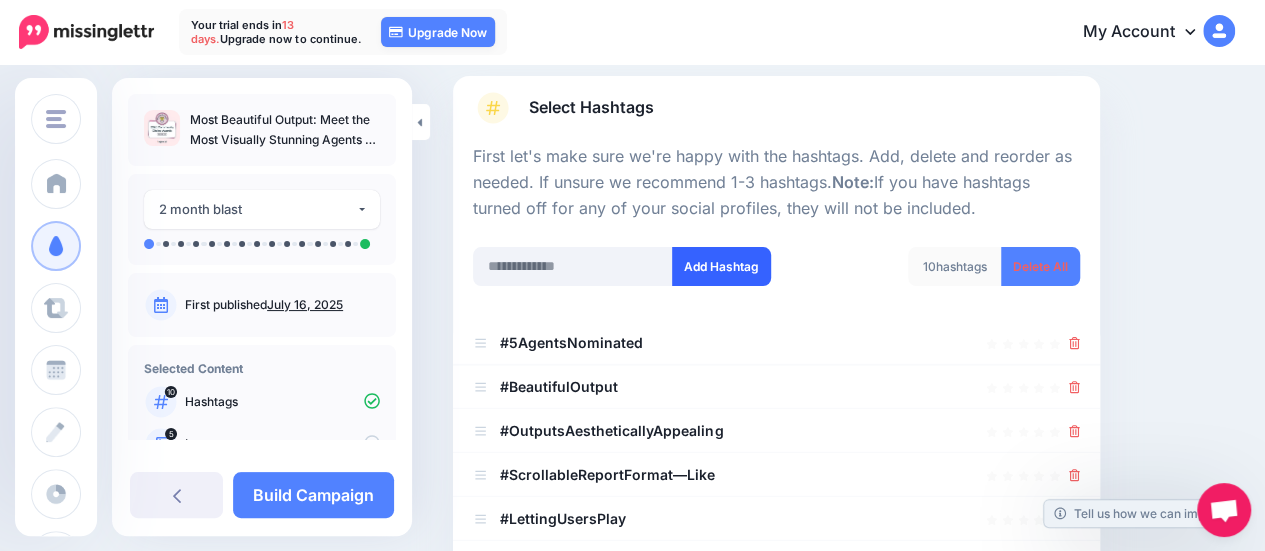 click on "Add Hashtag" at bounding box center (721, 266) 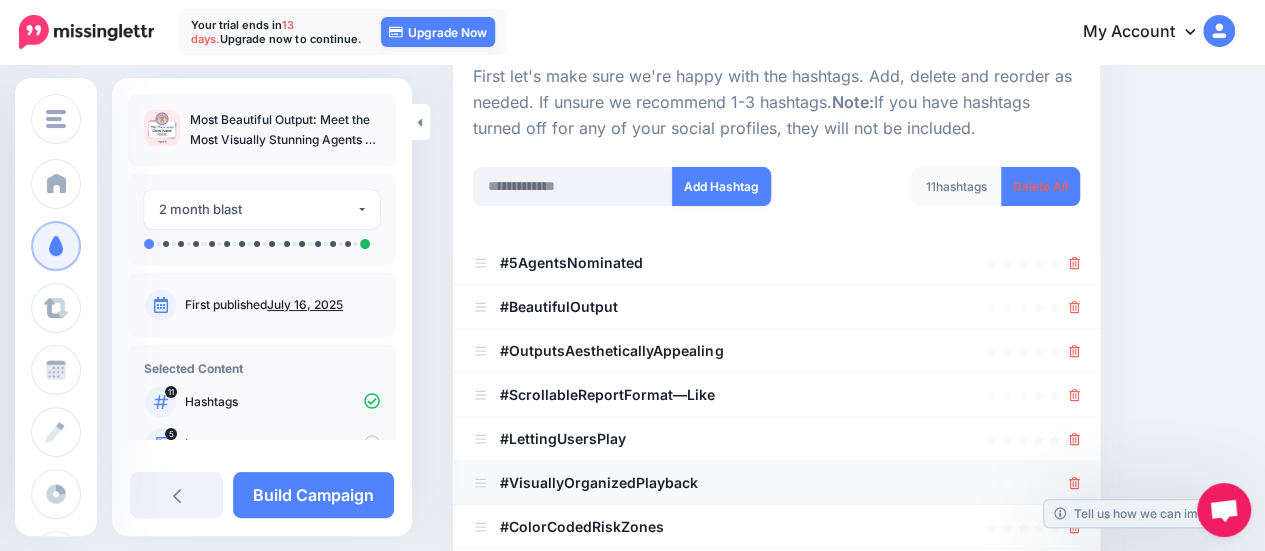 scroll, scrollTop: 196, scrollLeft: 0, axis: vertical 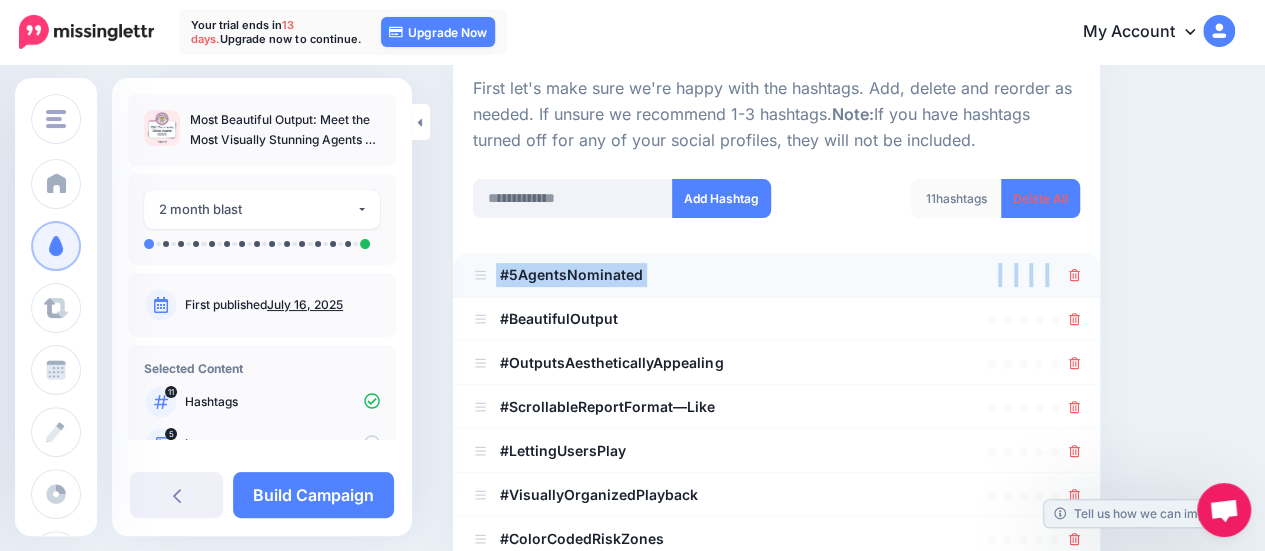 drag, startPoint x: 1098, startPoint y: 279, endPoint x: 1084, endPoint y: 279, distance: 14 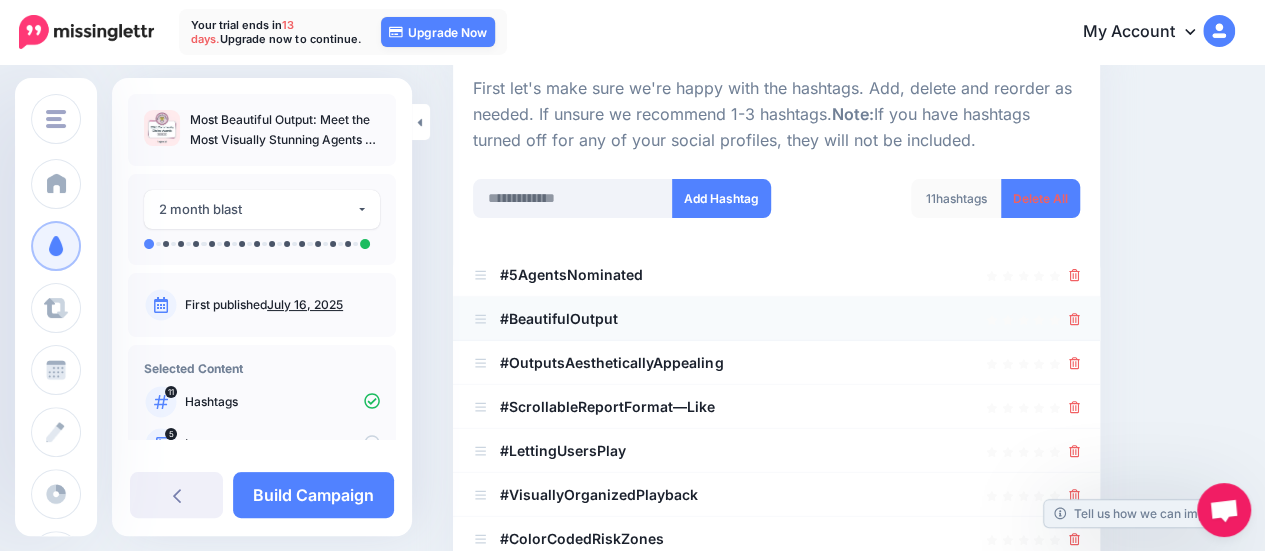 click 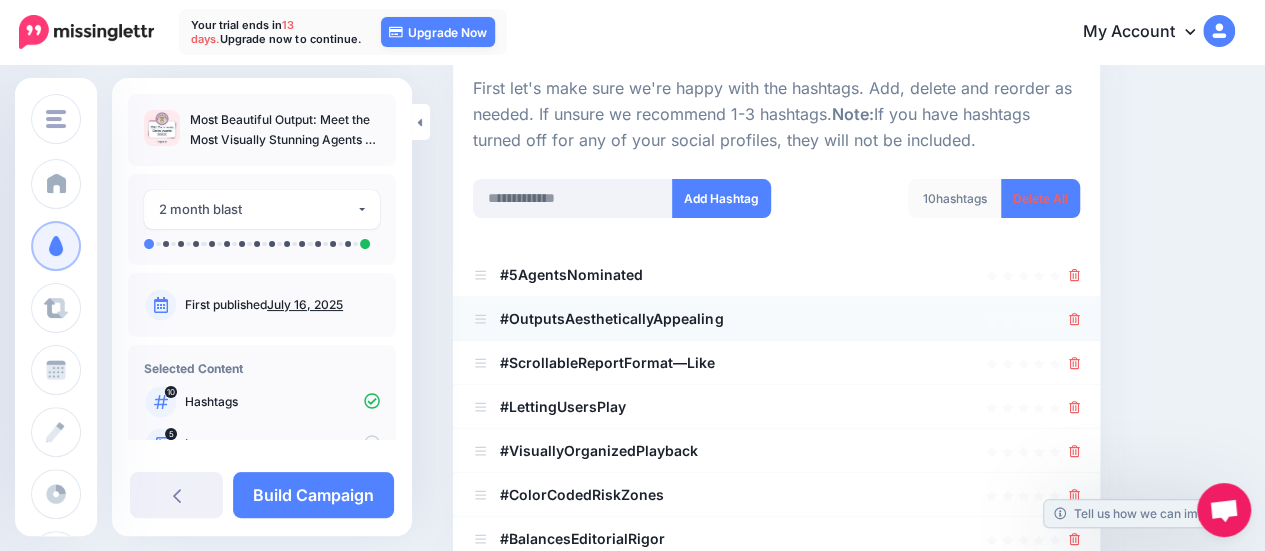click on "#OutputsAestheticallyAppealing" at bounding box center (611, 318) 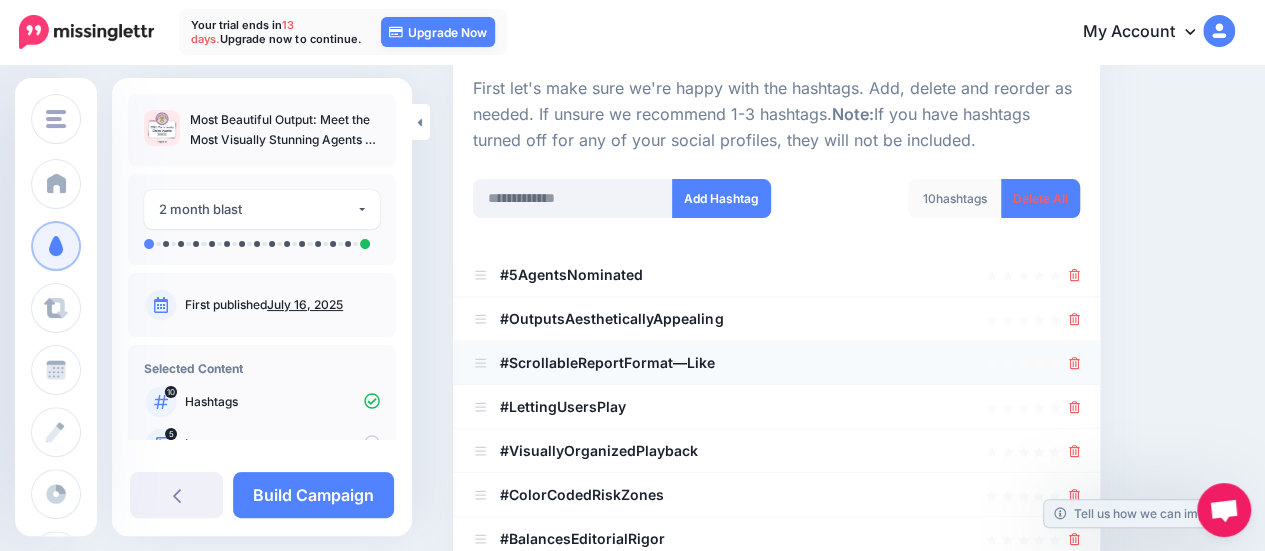 click on "#ScrollableReportFormat—Like" at bounding box center [607, 362] 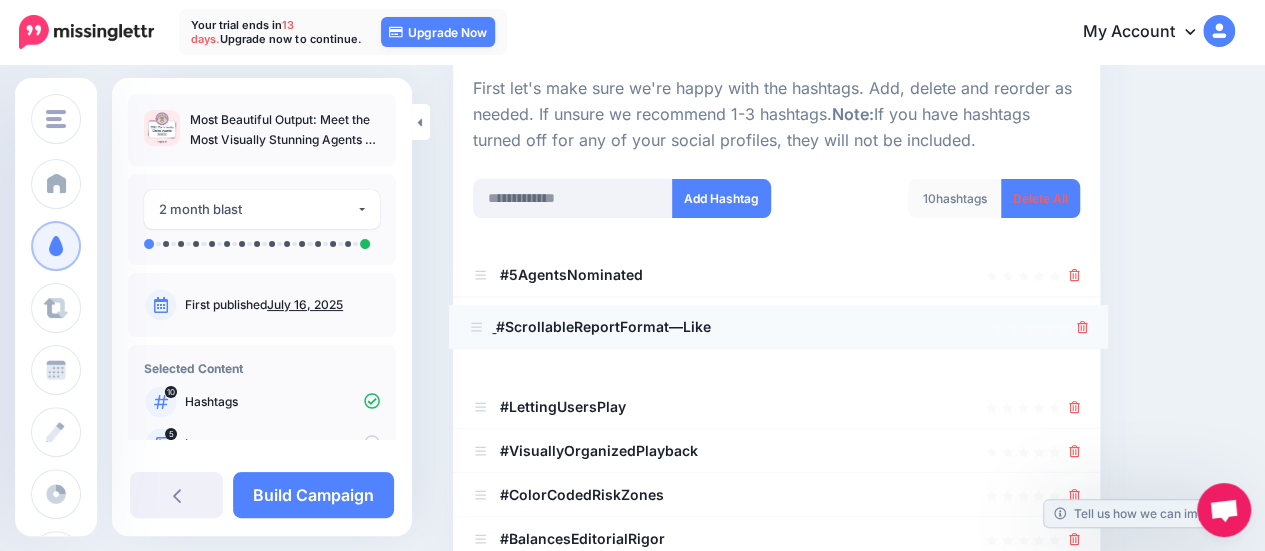 drag, startPoint x: 482, startPoint y: 362, endPoint x: 478, endPoint y: 326, distance: 36.221542 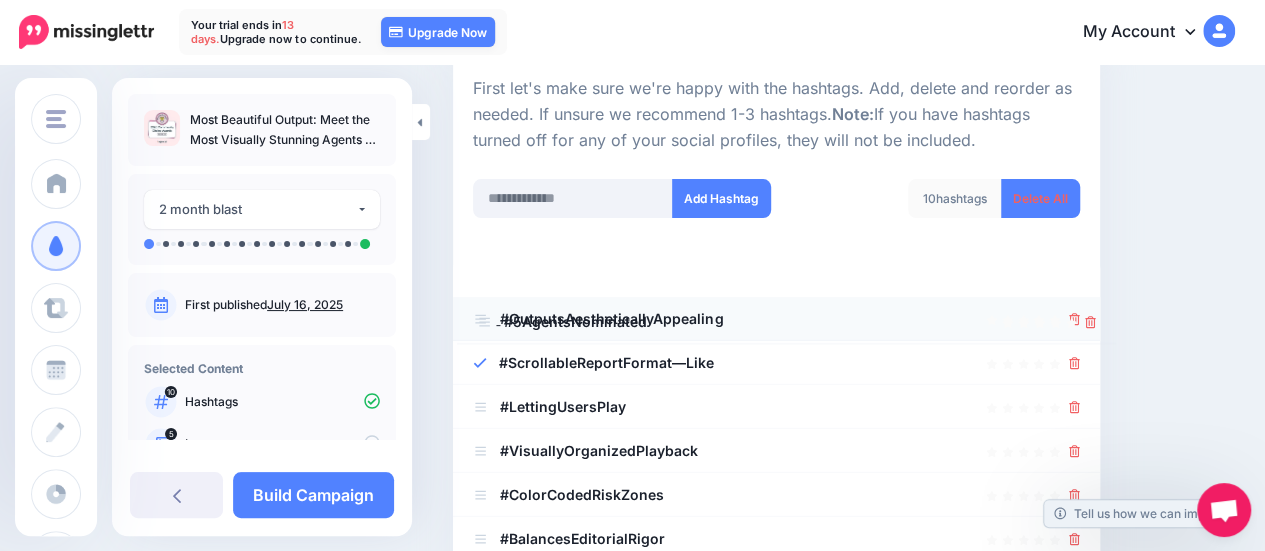drag, startPoint x: 478, startPoint y: 268, endPoint x: 482, endPoint y: 316, distance: 48.166378 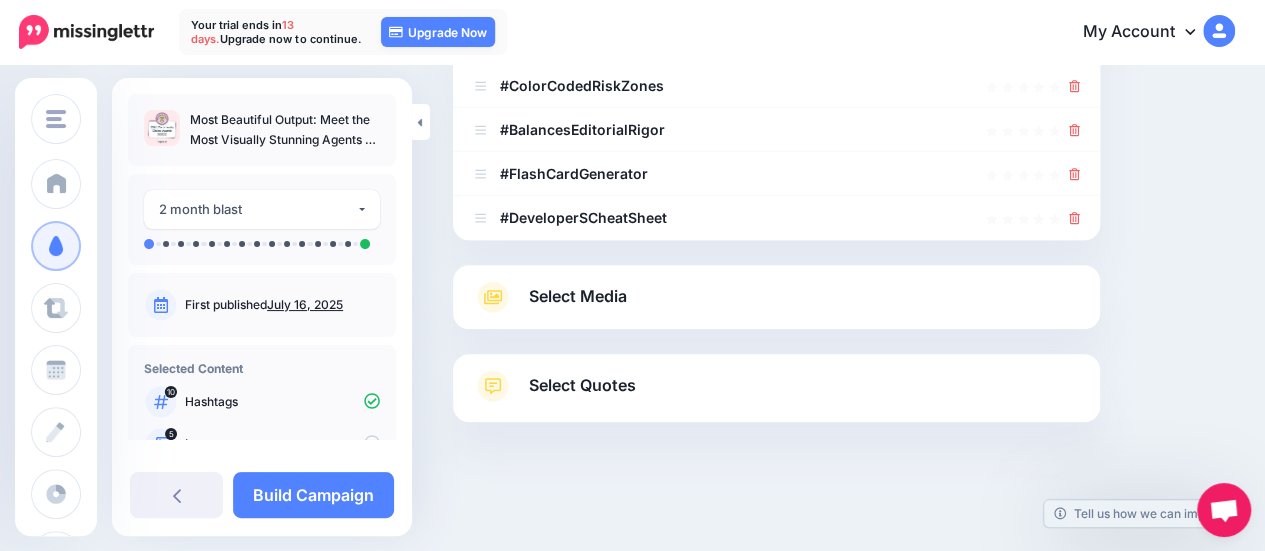 click on "Select Media" at bounding box center [776, 297] 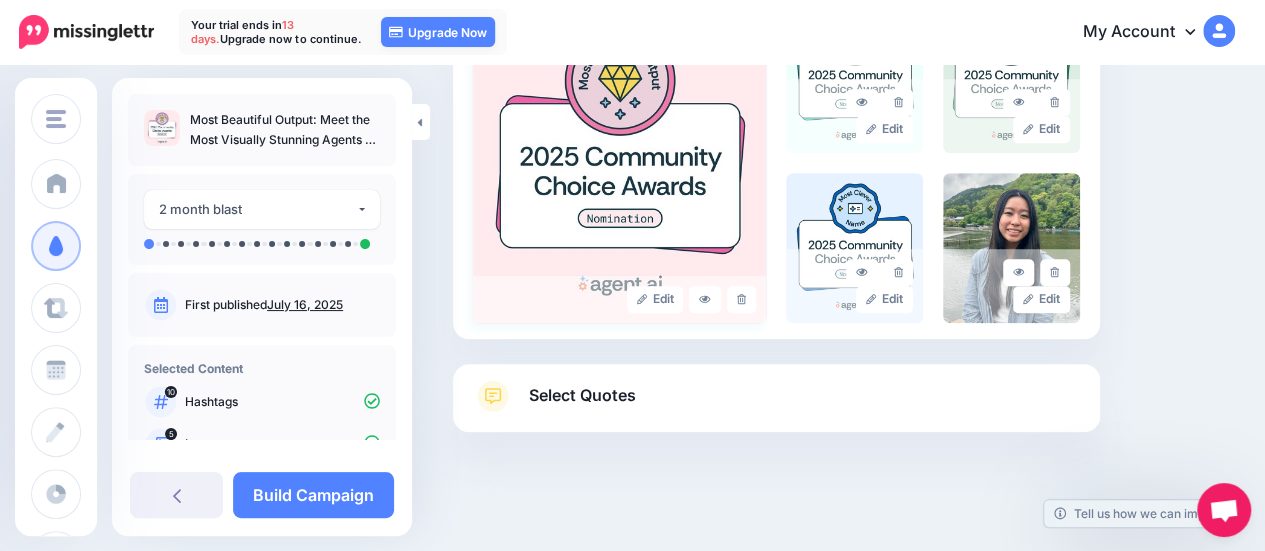 scroll, scrollTop: 545, scrollLeft: 0, axis: vertical 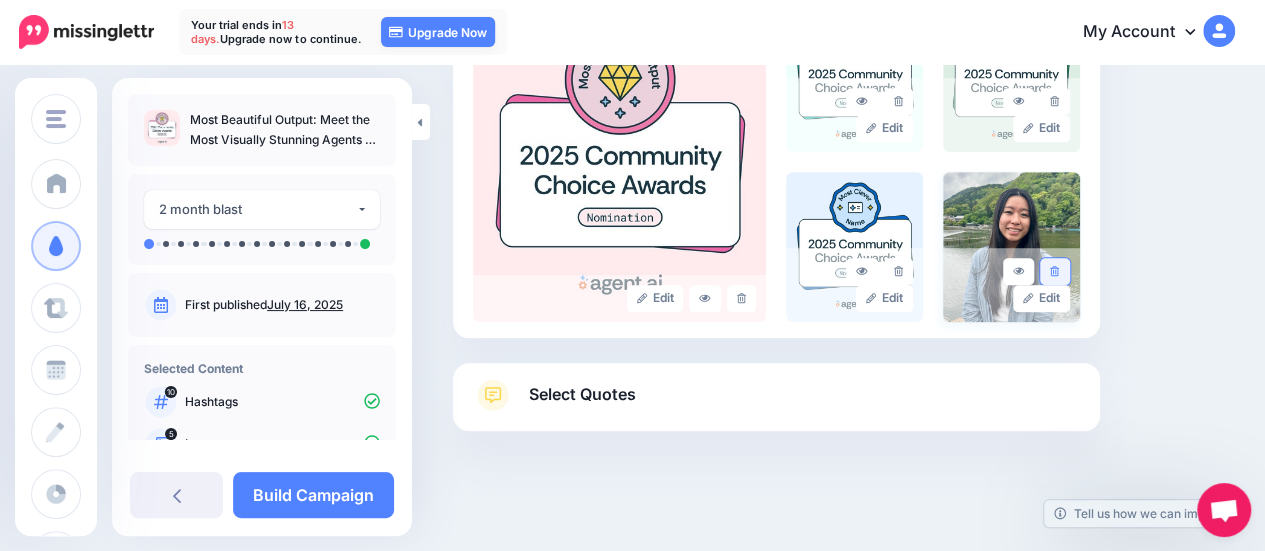 click at bounding box center (1054, 271) 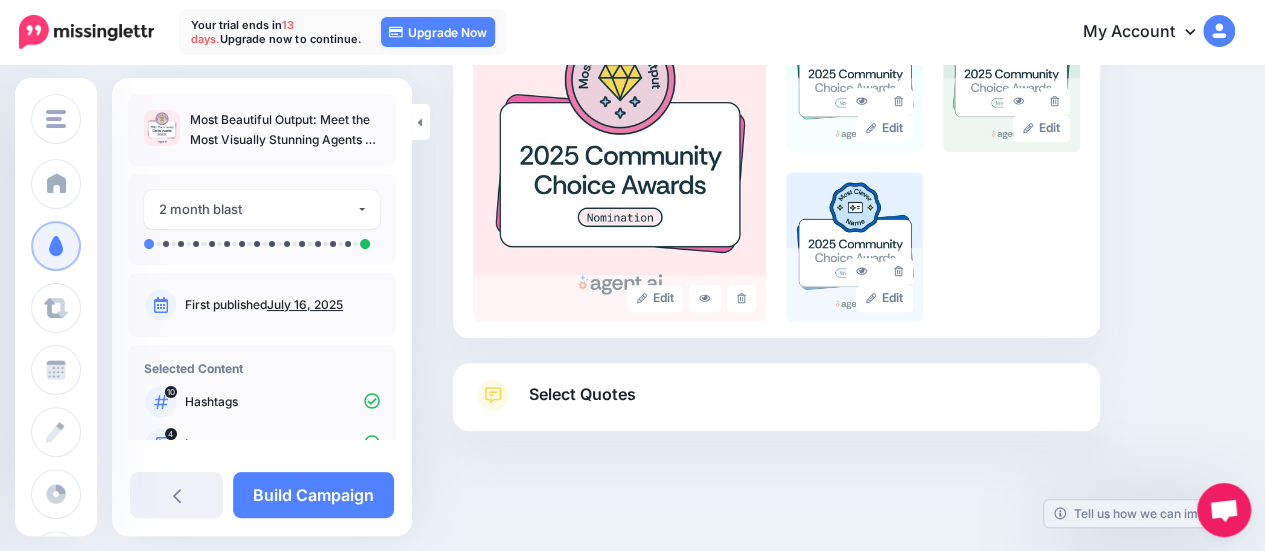 scroll, scrollTop: 554, scrollLeft: 0, axis: vertical 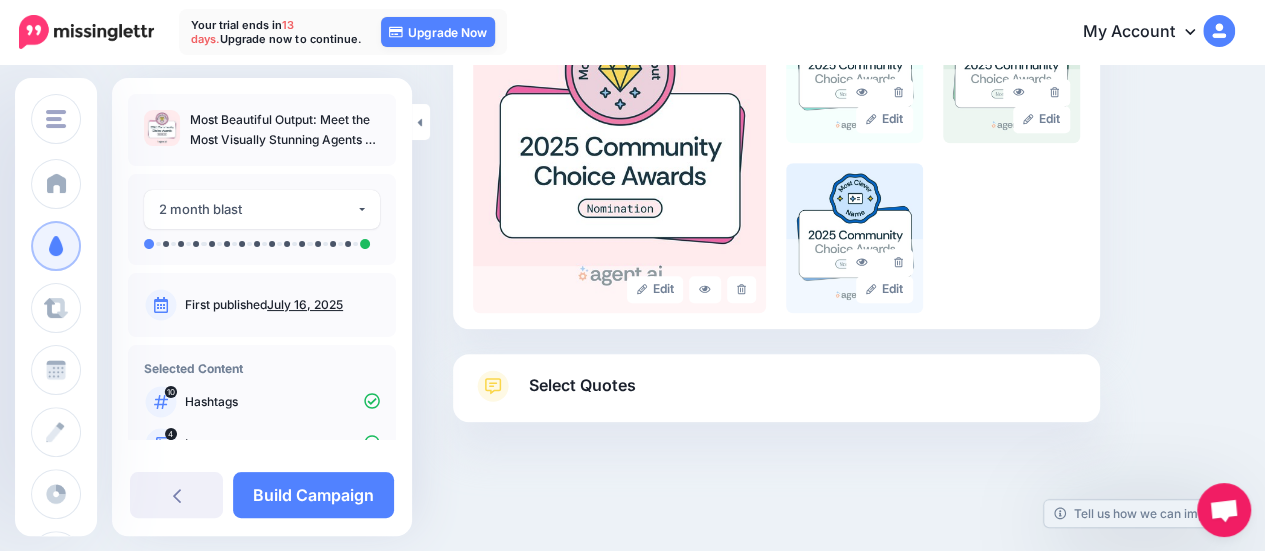 click on "Select Quotes" at bounding box center [776, 396] 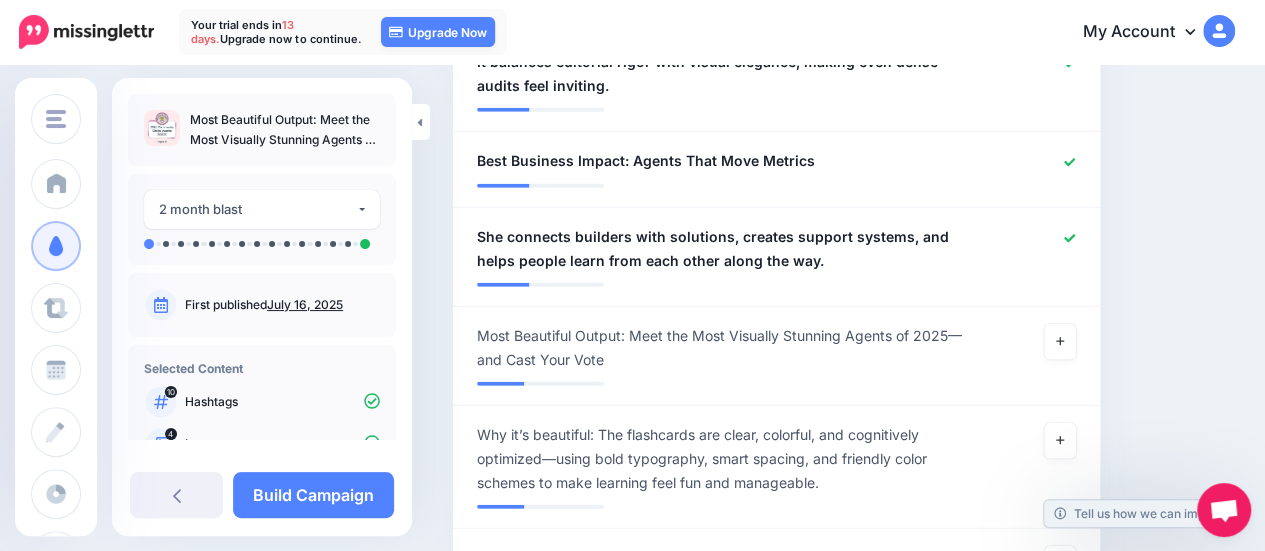 scroll, scrollTop: 2669, scrollLeft: 0, axis: vertical 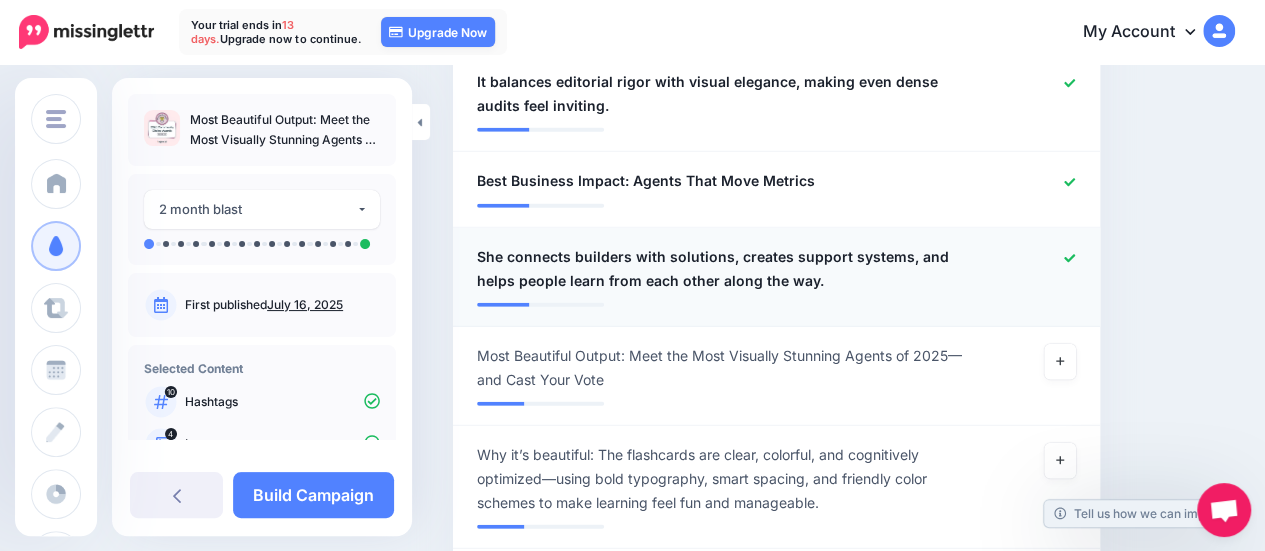 click at bounding box center [1069, 258] 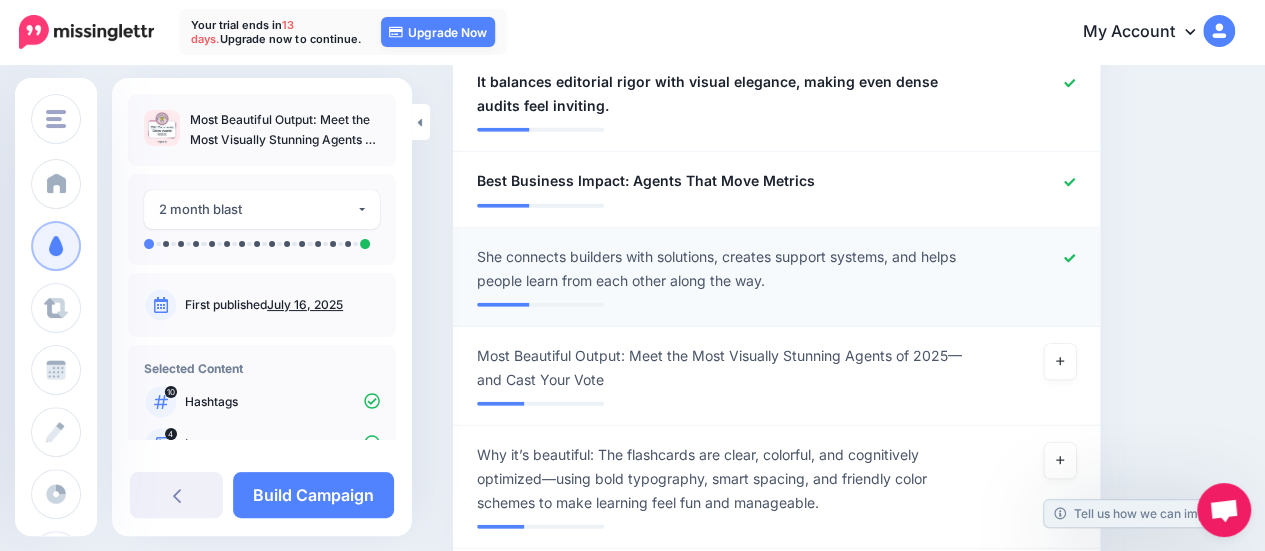 click 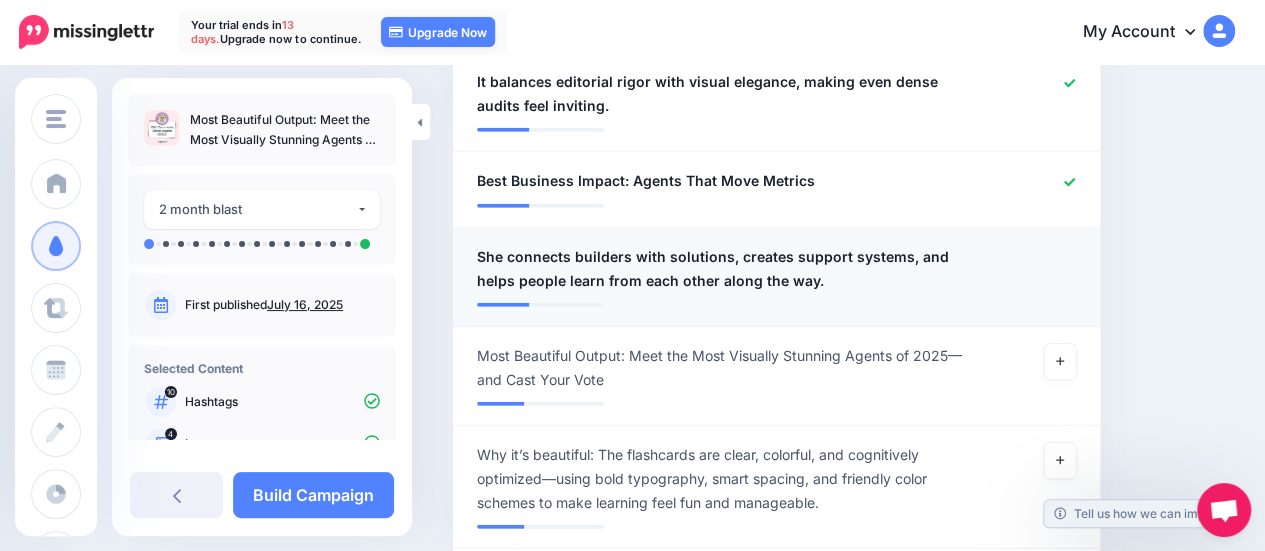 click at bounding box center [776, 298] 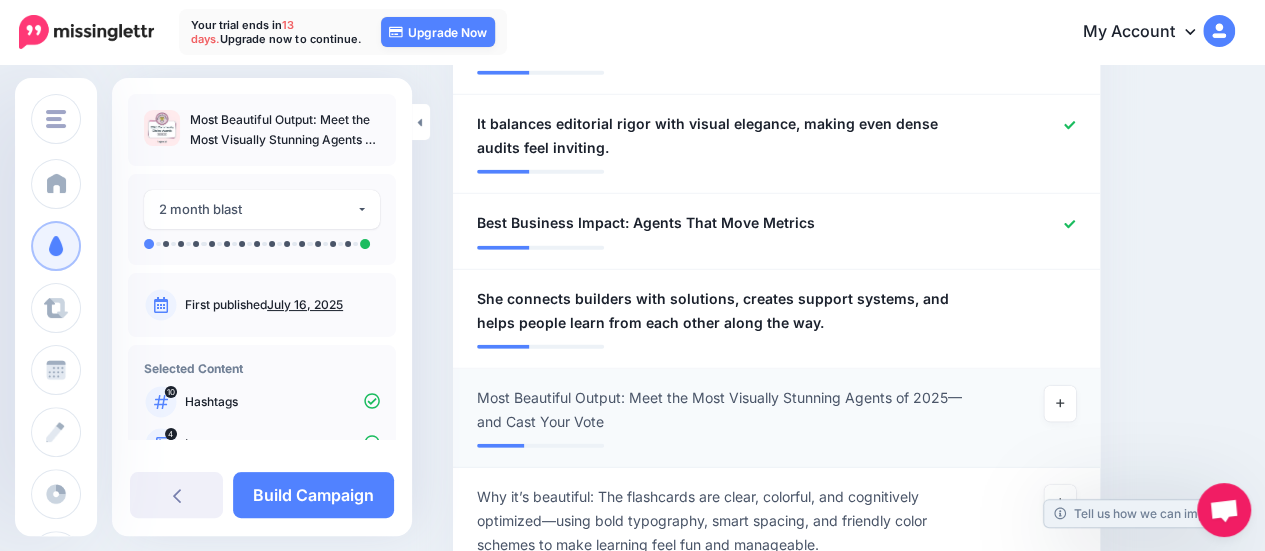 scroll, scrollTop: 2739, scrollLeft: 0, axis: vertical 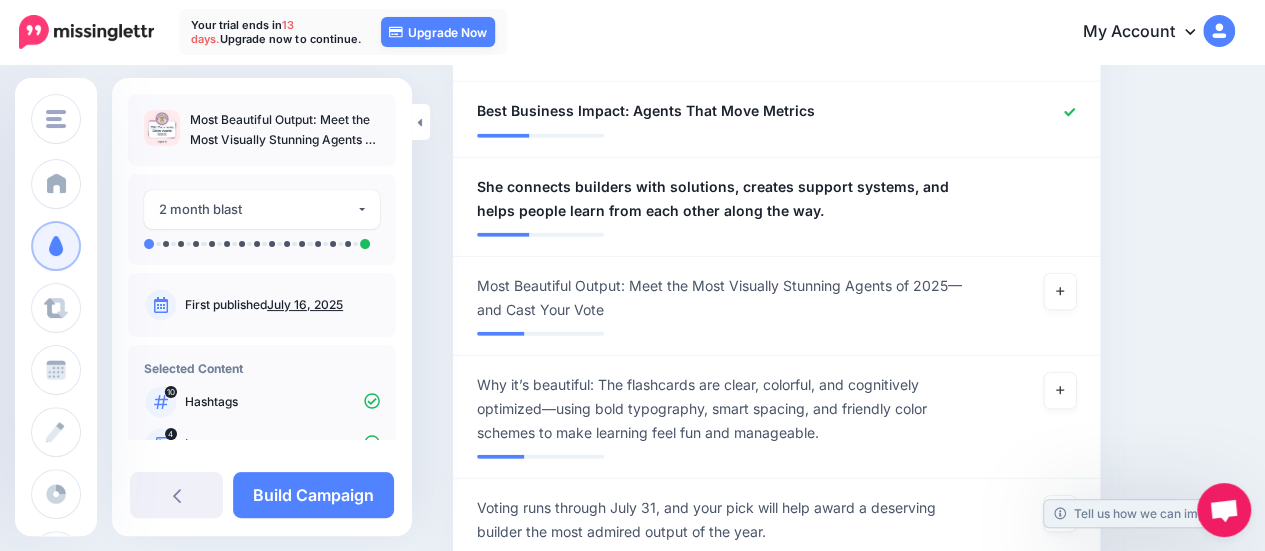 click on "She connects builders with solutions, creates support systems, and helps people learn from each other along the way." at bounding box center (724, 199) 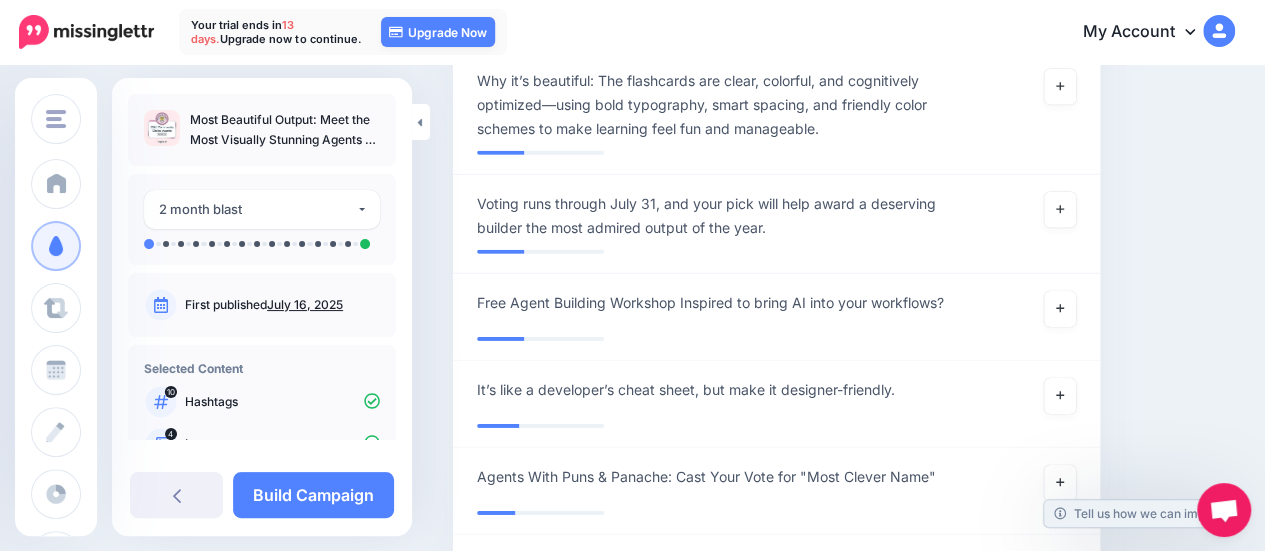 scroll, scrollTop: 3044, scrollLeft: 0, axis: vertical 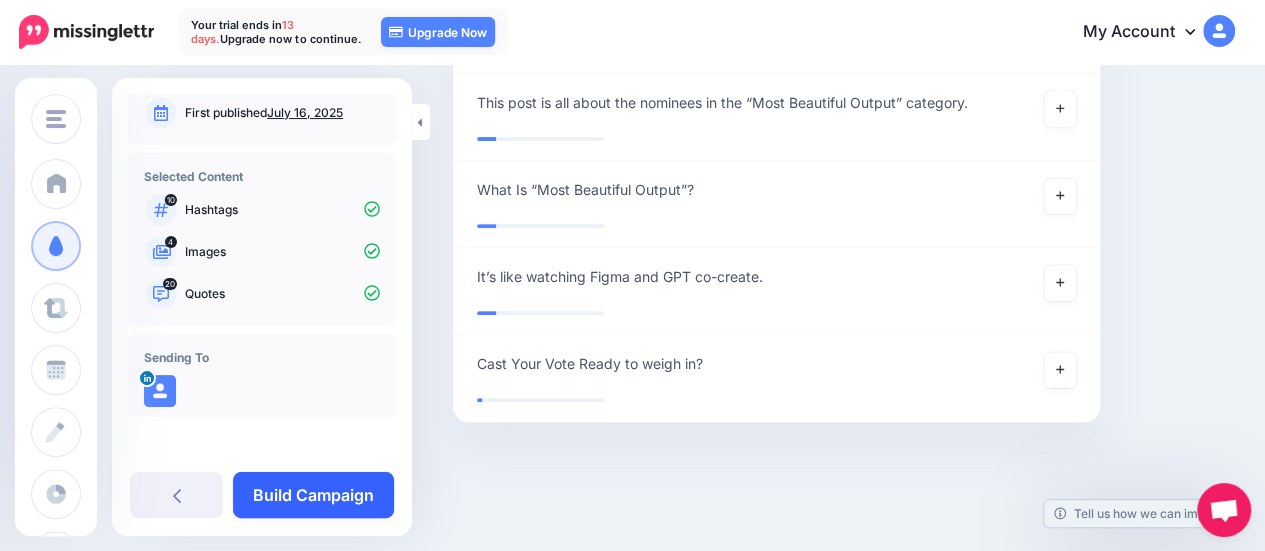 click on "Build Campaign" at bounding box center (313, 495) 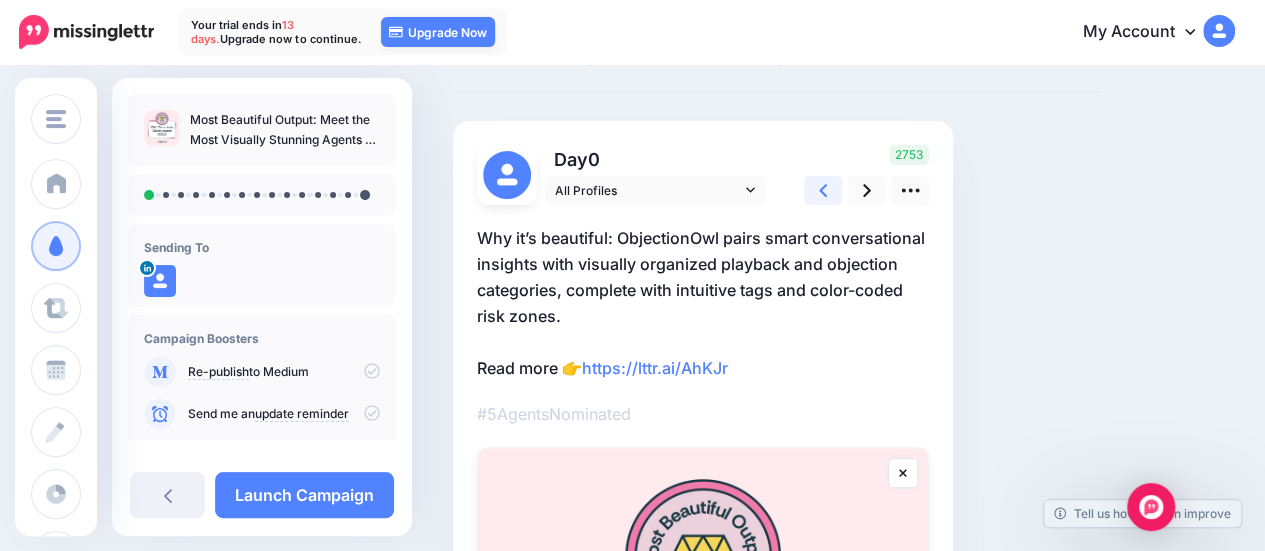 scroll, scrollTop: 84, scrollLeft: 0, axis: vertical 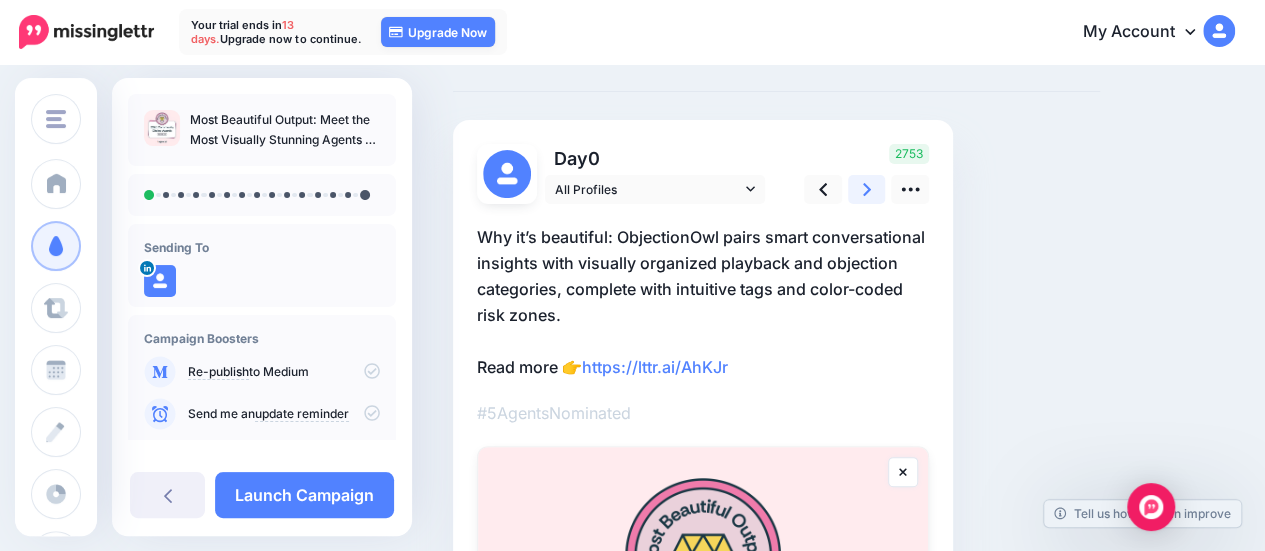 click at bounding box center (867, 189) 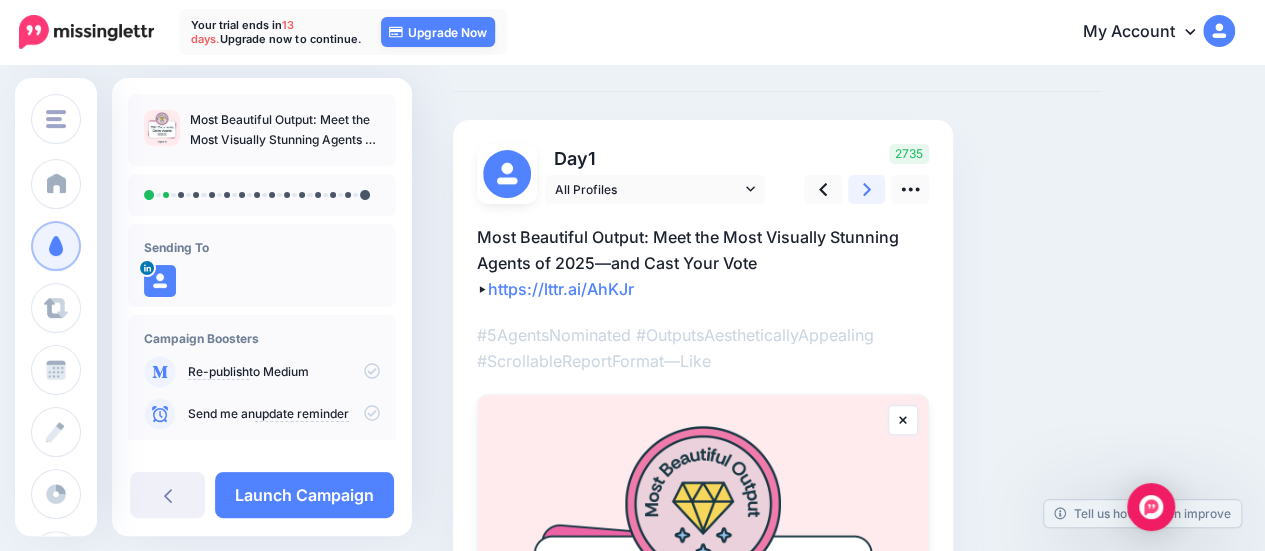 click at bounding box center (867, 189) 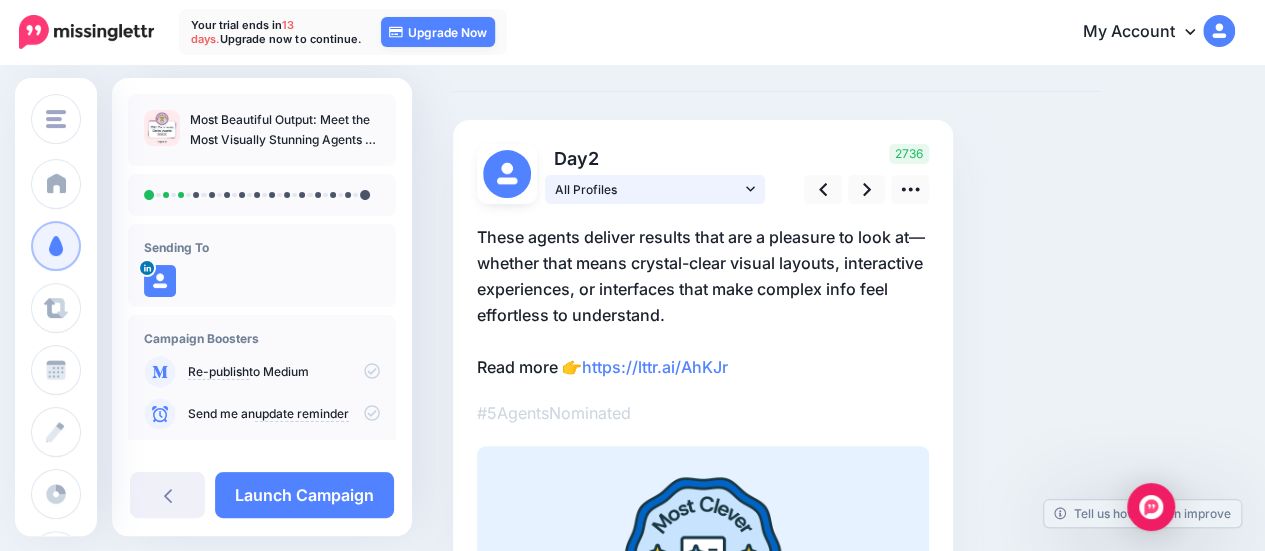 click on "All
Profiles" at bounding box center (655, 189) 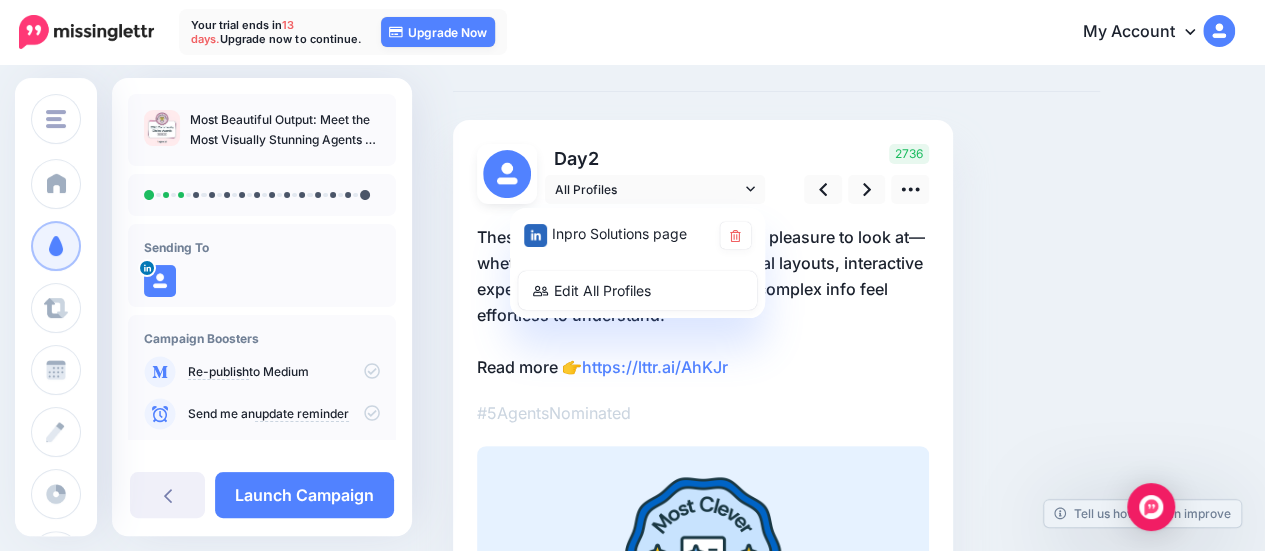 click on "These agents deliver results that are a pleasure to look at—whether that means crystal-clear visual layouts, interactive experiences, or interfaces that make complex info feel effortless to understand. Read more 👉  https://lttr.ai/AhKJr" at bounding box center [703, 302] 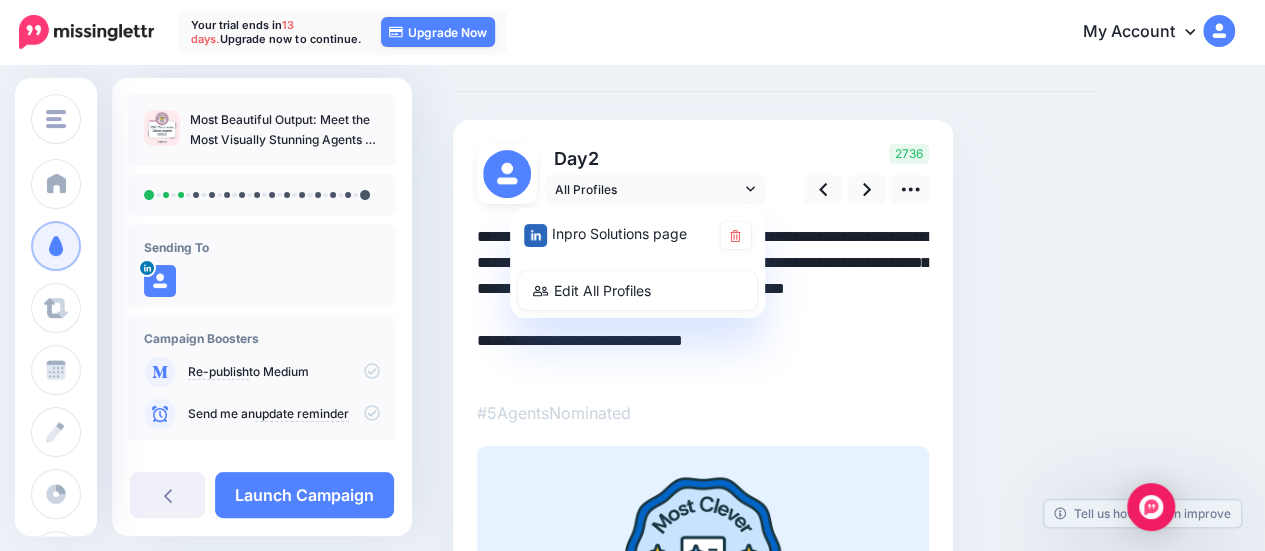 click on "**********" at bounding box center (703, 302) 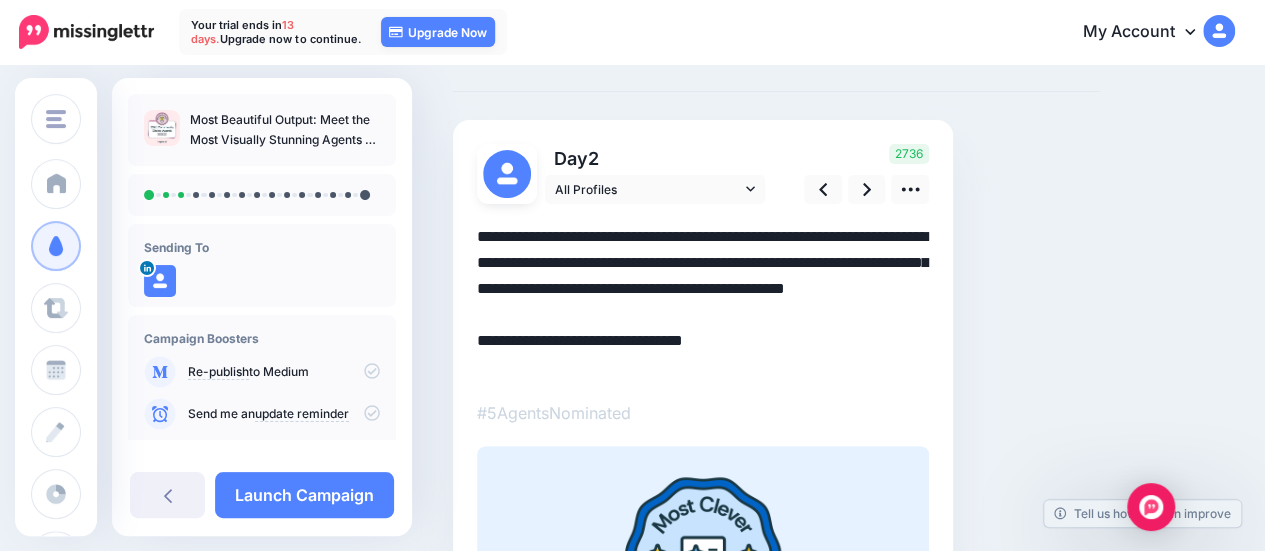 click on "**********" at bounding box center [703, 302] 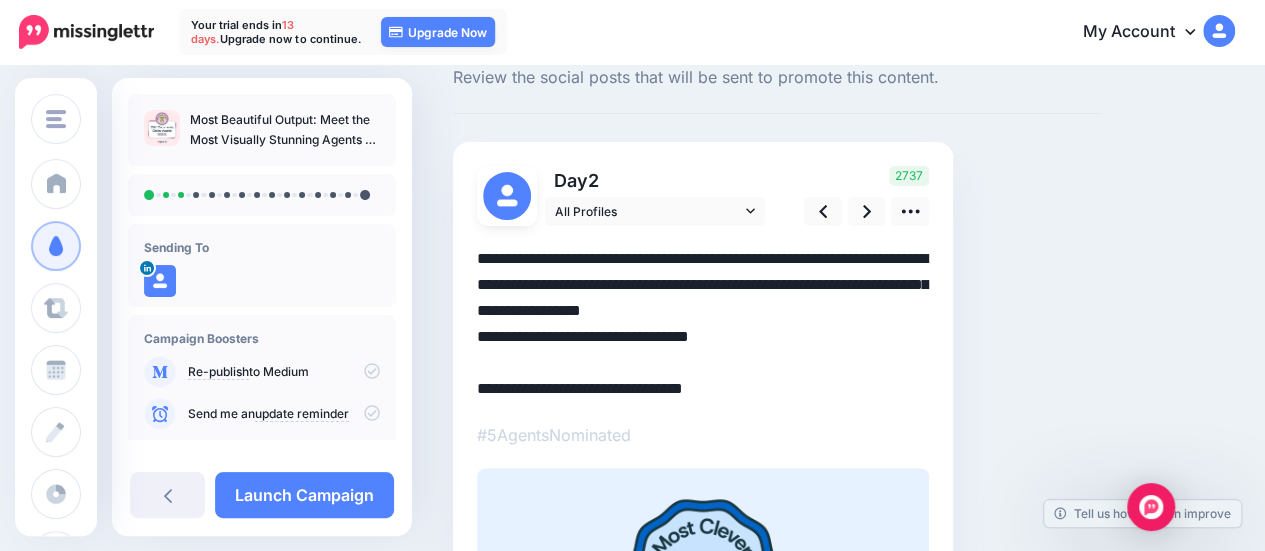 scroll, scrollTop: 0, scrollLeft: 0, axis: both 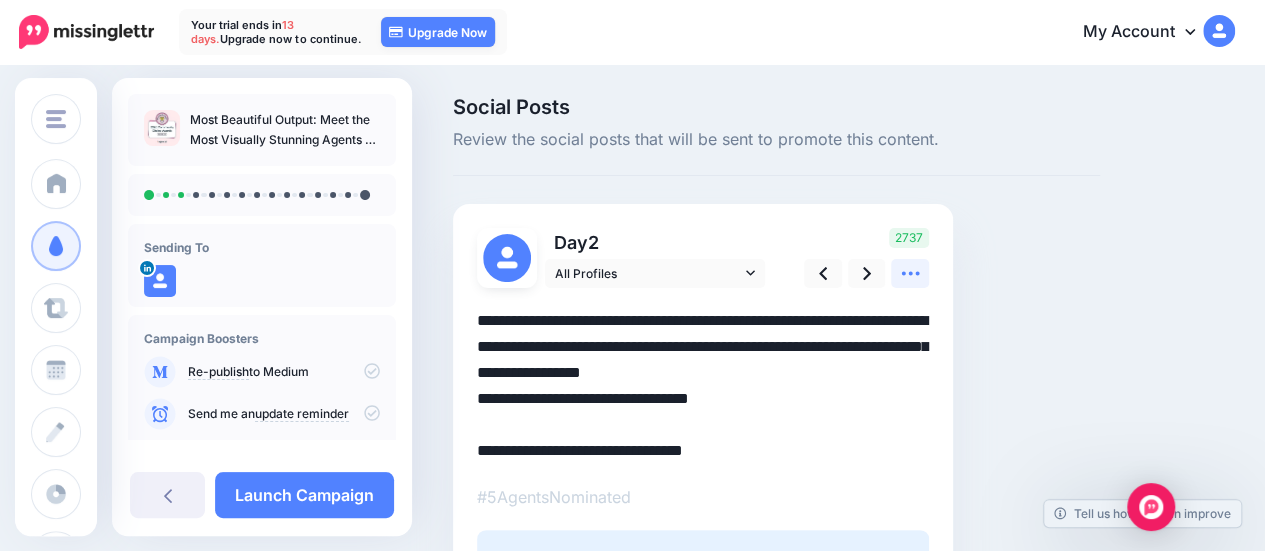 type on "**********" 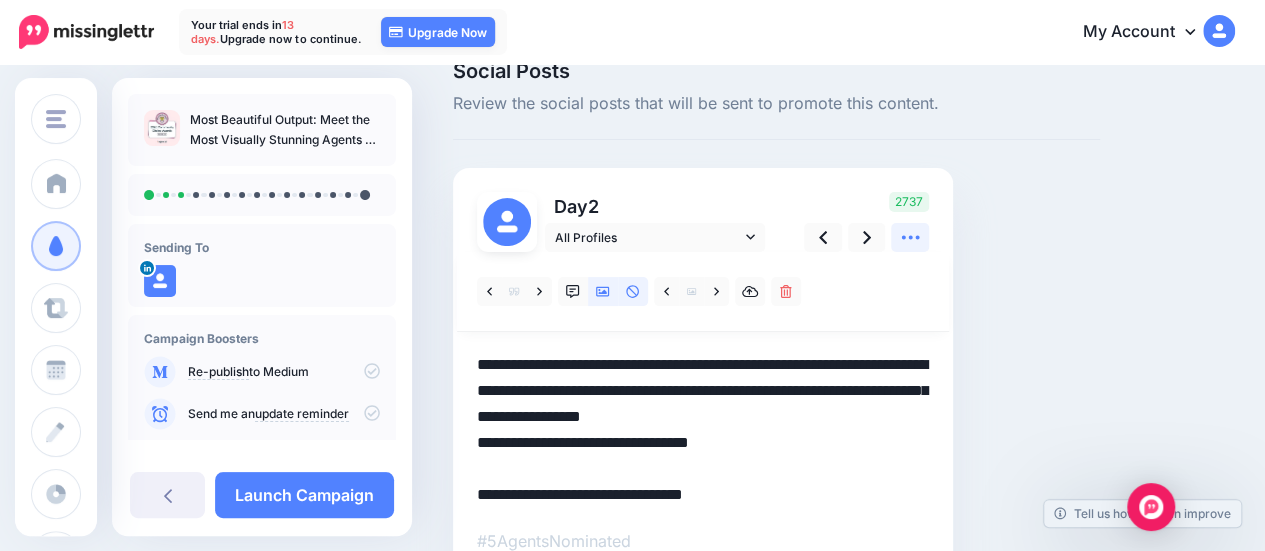 scroll, scrollTop: 43, scrollLeft: 0, axis: vertical 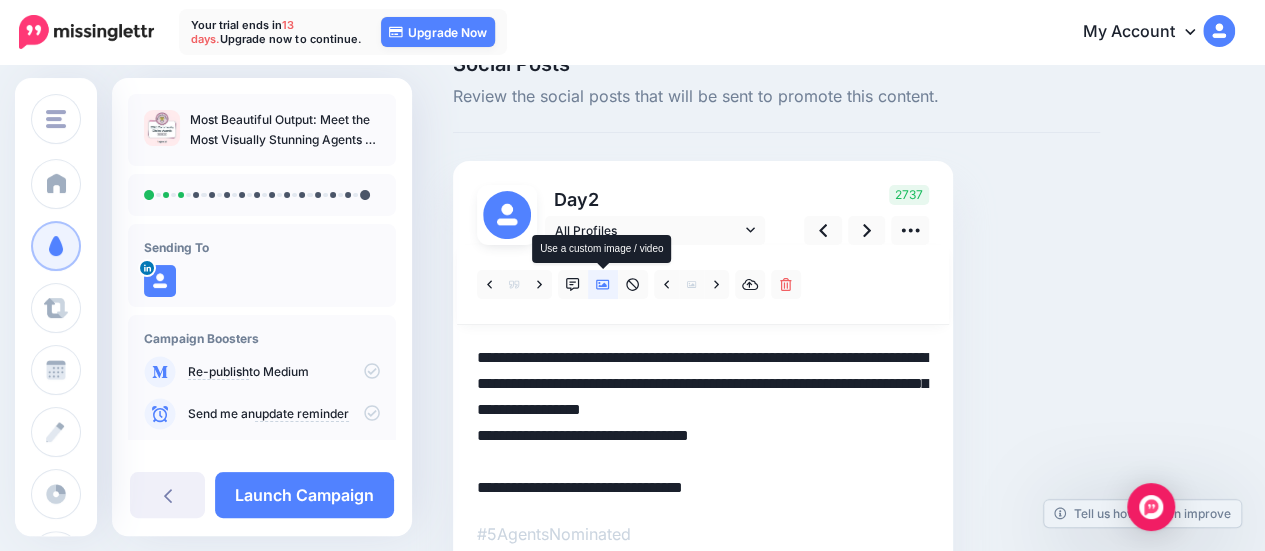 click at bounding box center (603, 284) 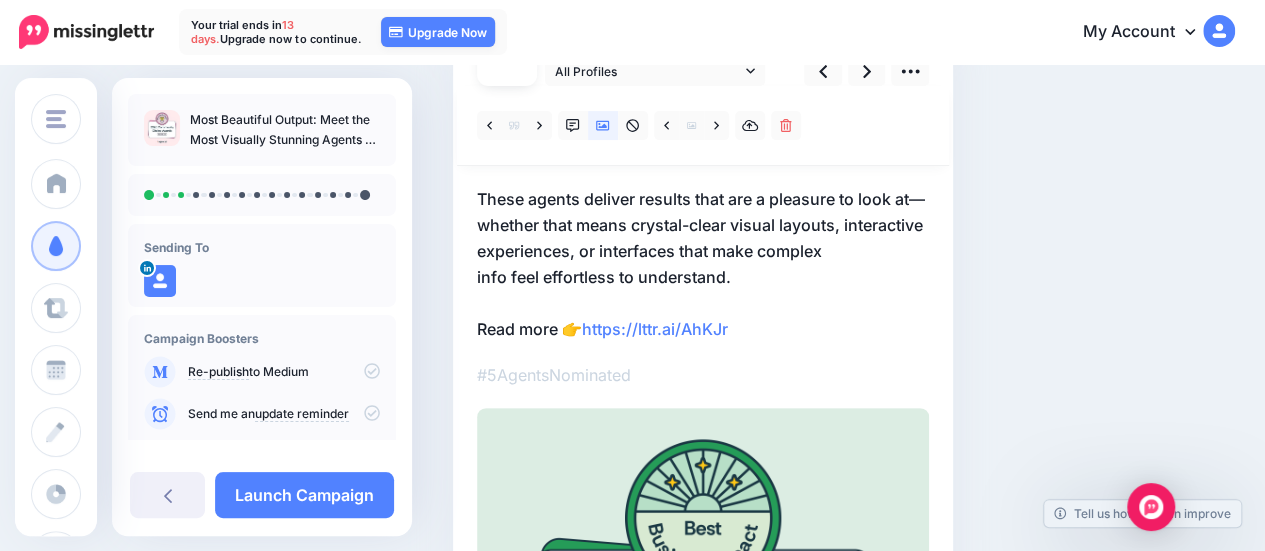 scroll, scrollTop: 201, scrollLeft: 0, axis: vertical 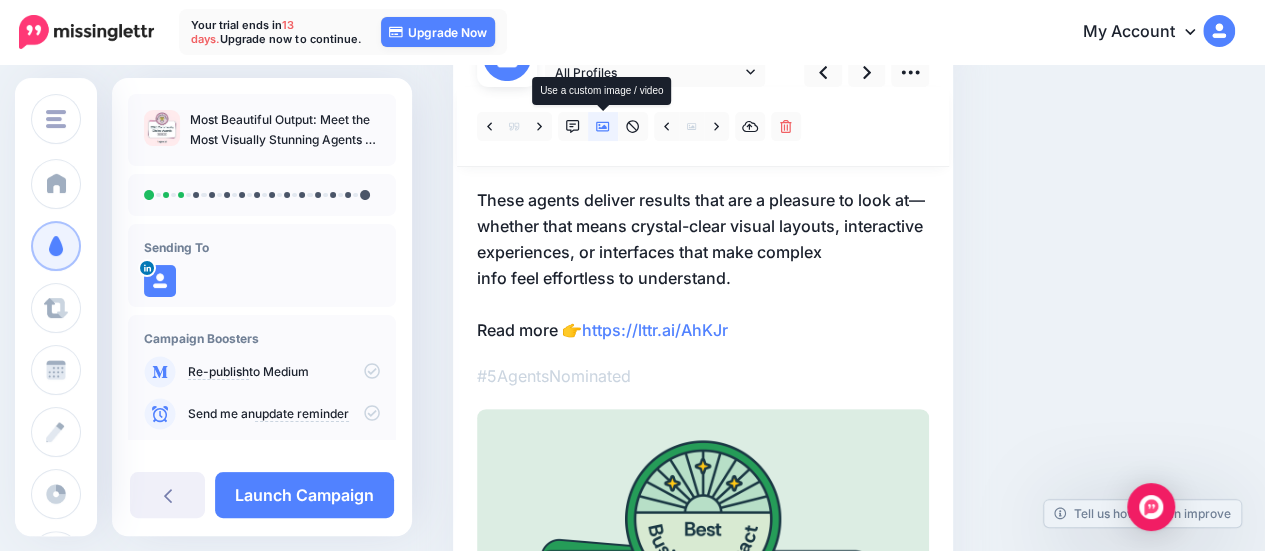 click 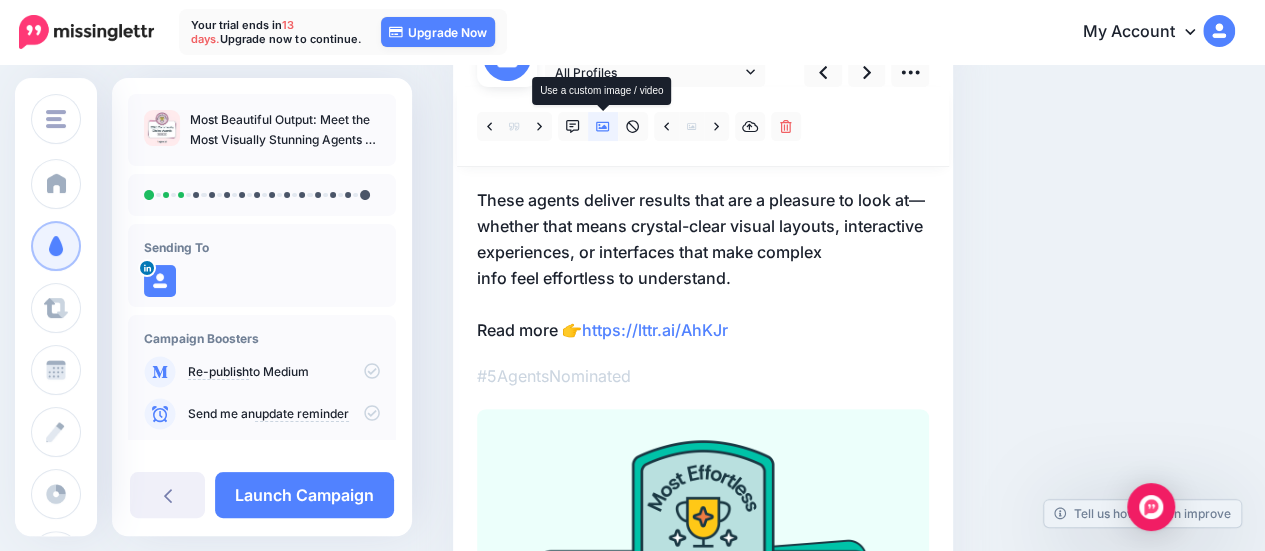 click 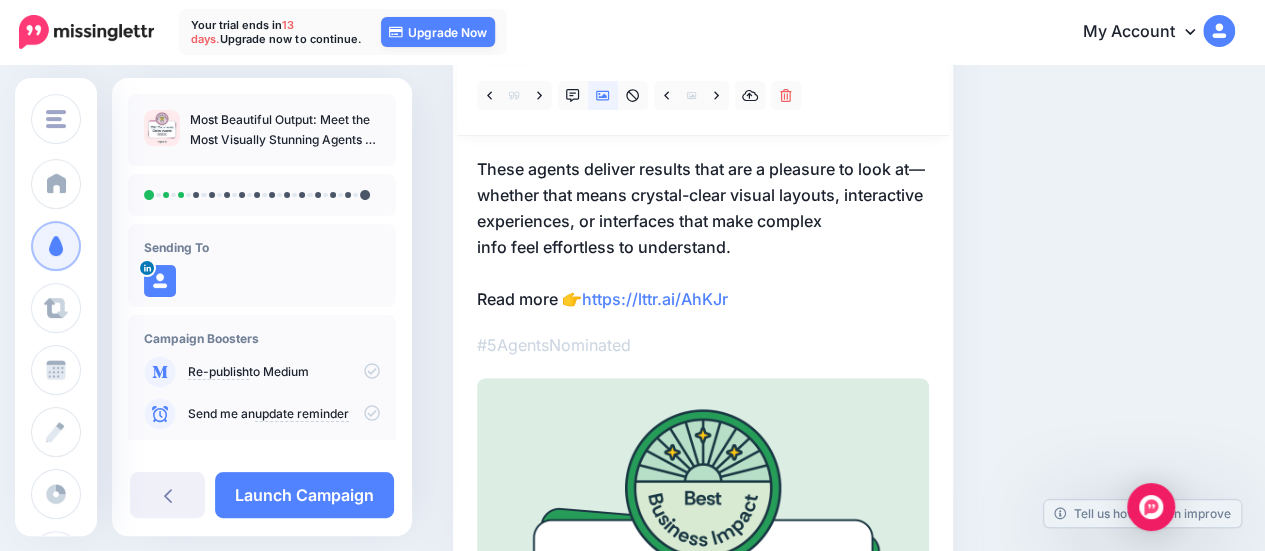 scroll, scrollTop: 231, scrollLeft: 0, axis: vertical 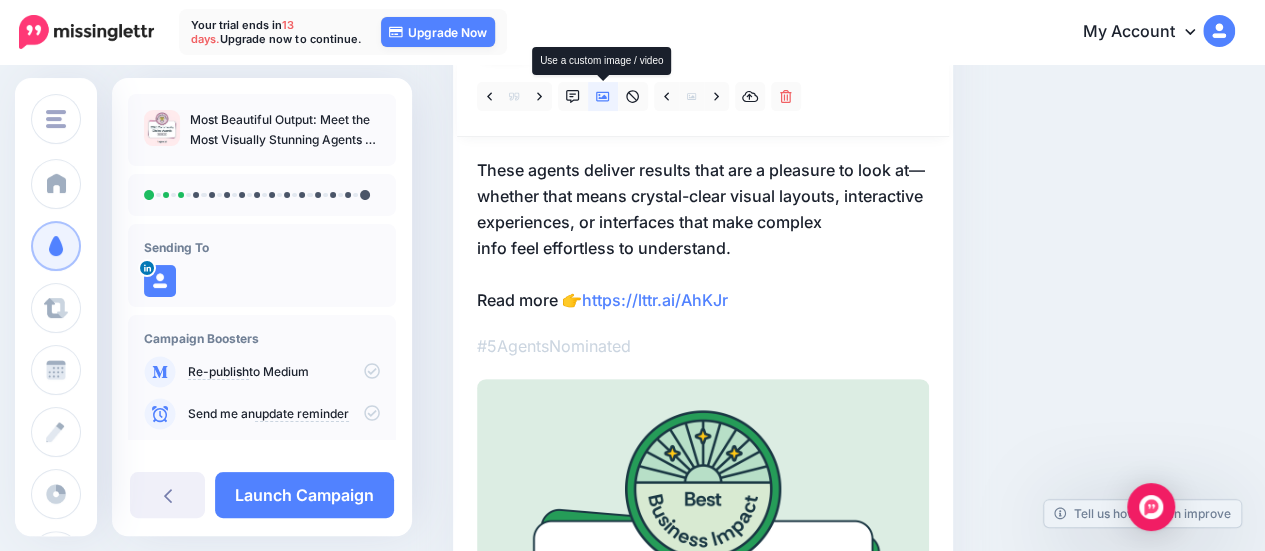 click at bounding box center [603, 96] 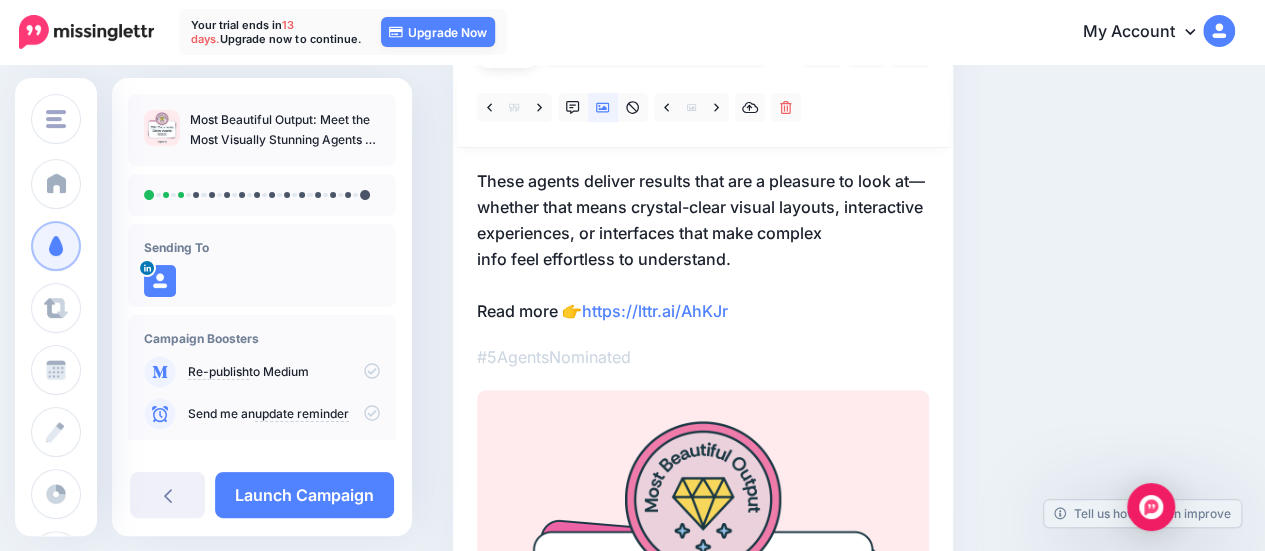 scroll, scrollTop: 198, scrollLeft: 0, axis: vertical 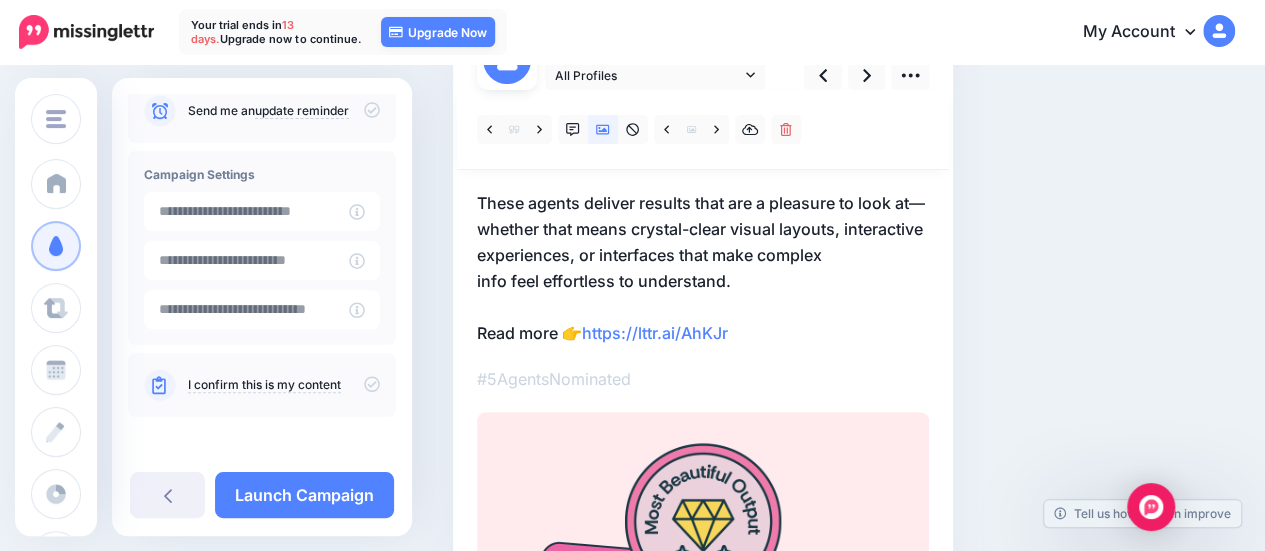 click 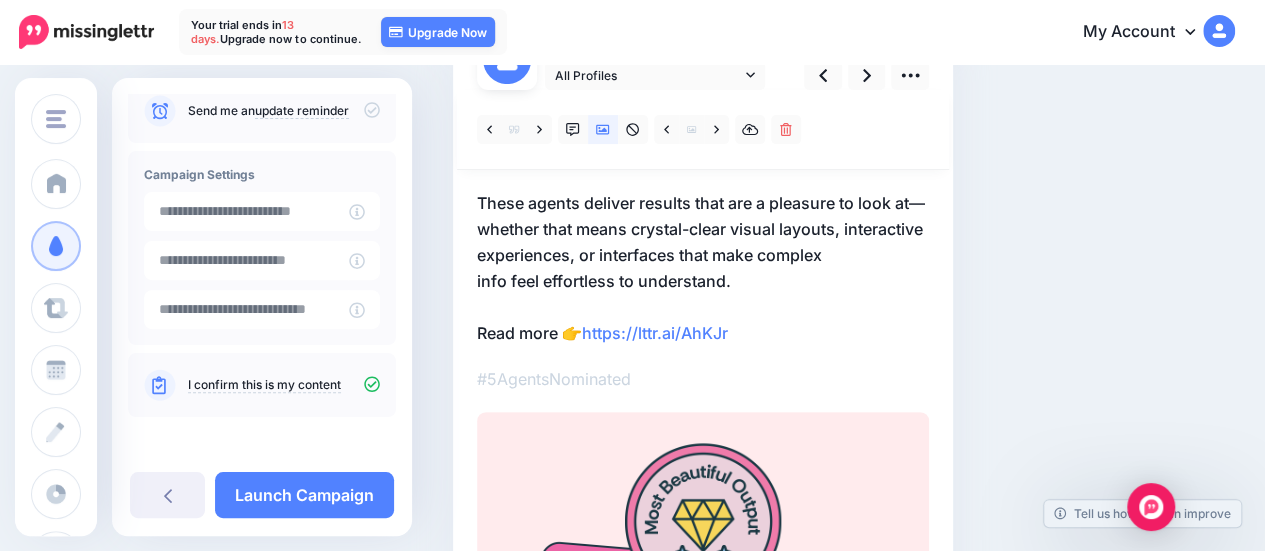 click 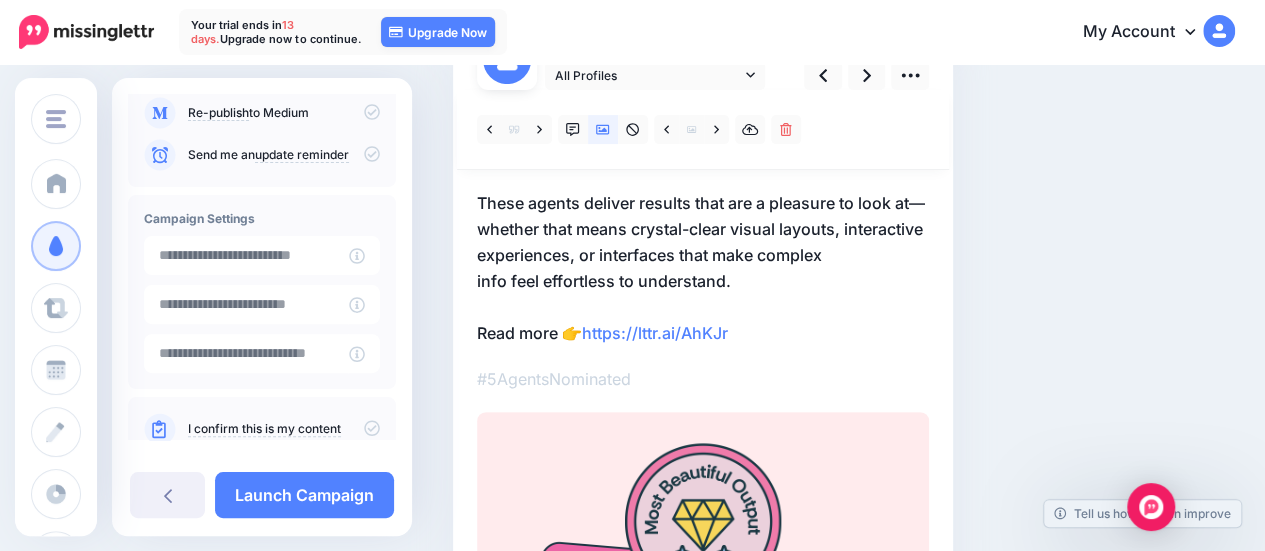 scroll, scrollTop: 303, scrollLeft: 0, axis: vertical 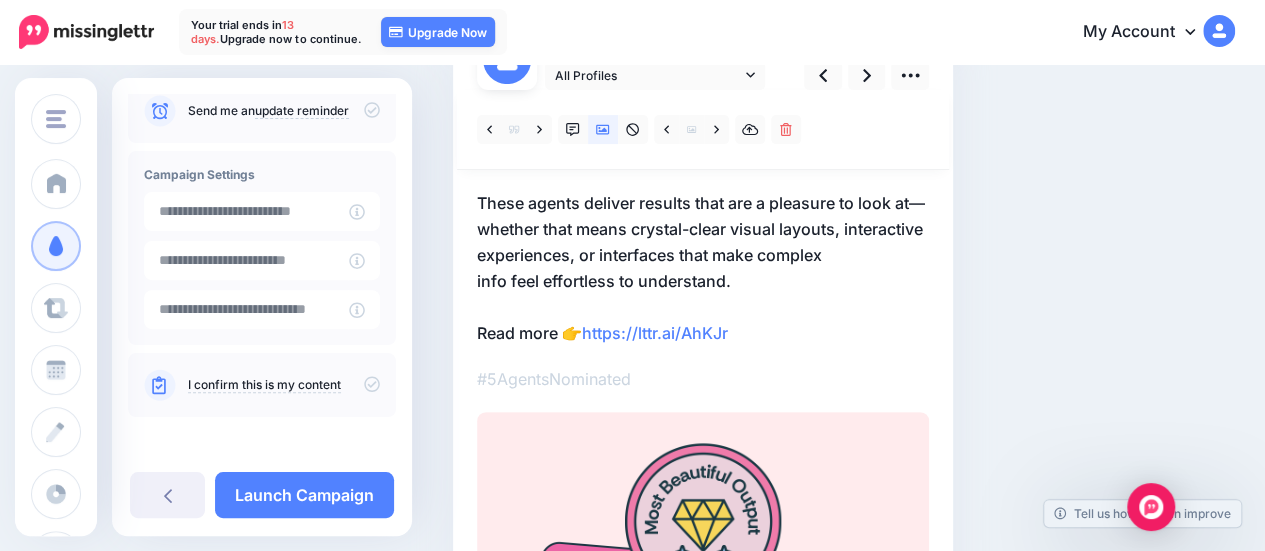 click on "I confirm this is my content" at bounding box center (264, 385) 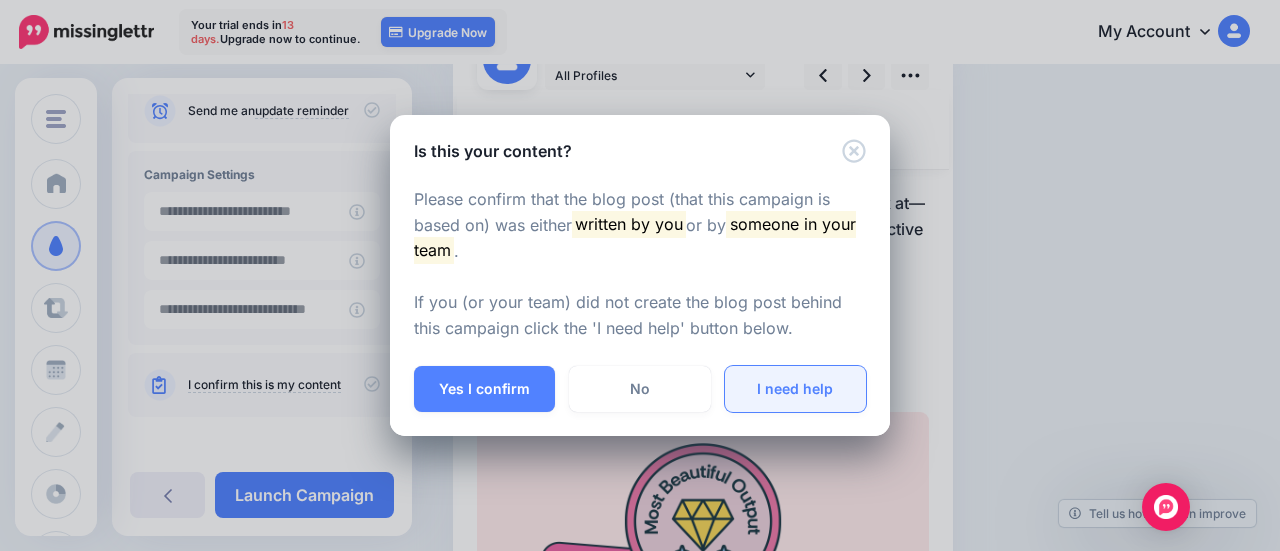 click on "I need help" at bounding box center (795, 389) 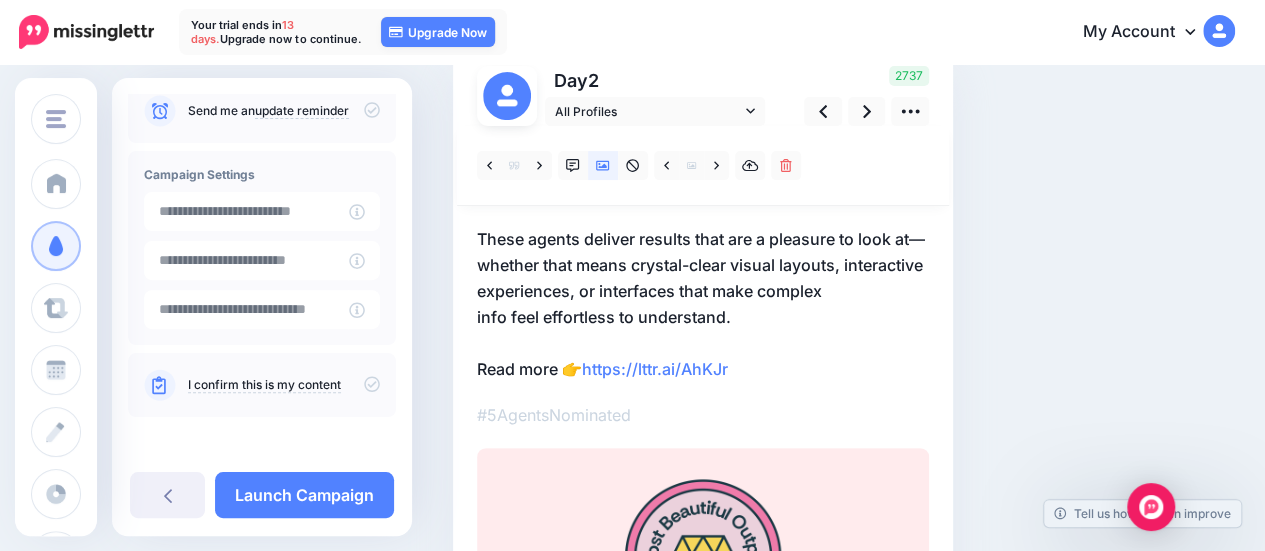 scroll, scrollTop: 0, scrollLeft: 0, axis: both 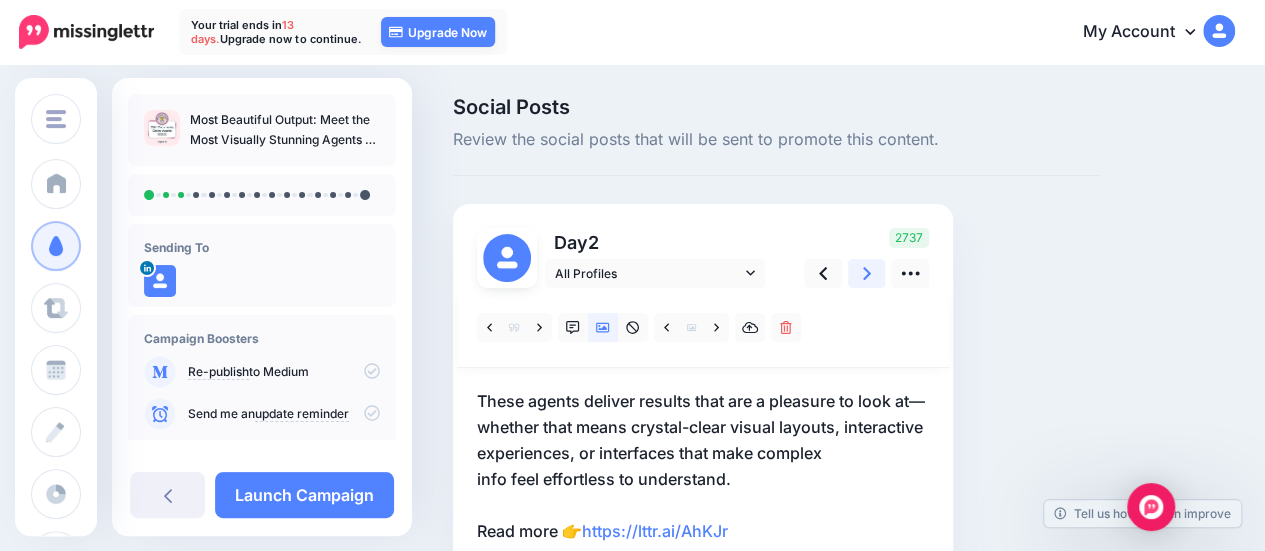 click at bounding box center (867, 273) 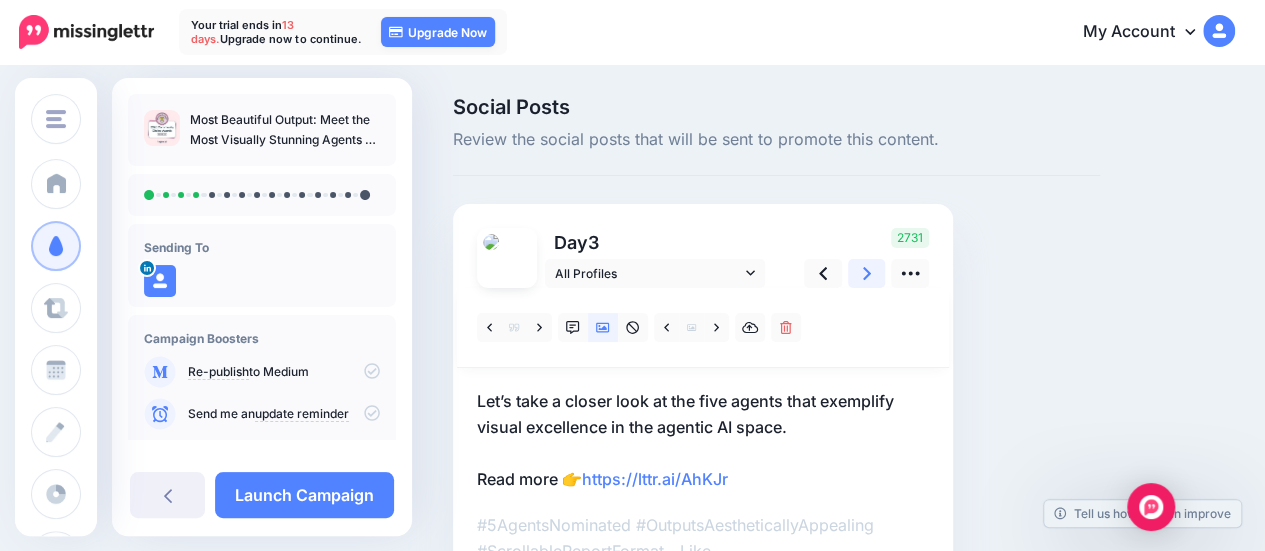 click at bounding box center (867, 273) 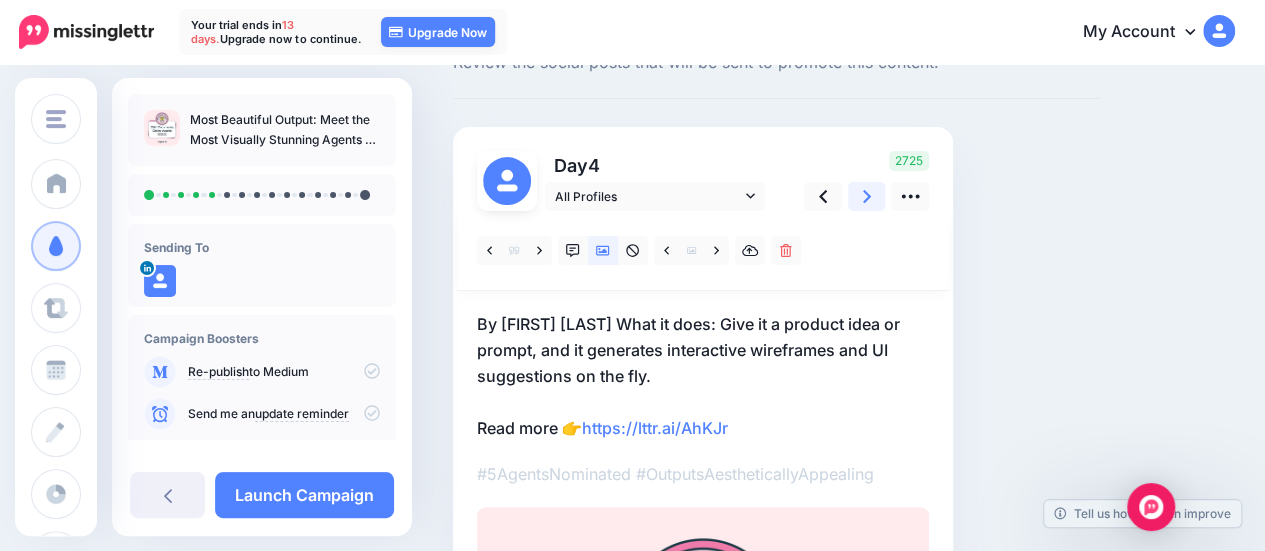 scroll, scrollTop: 68, scrollLeft: 0, axis: vertical 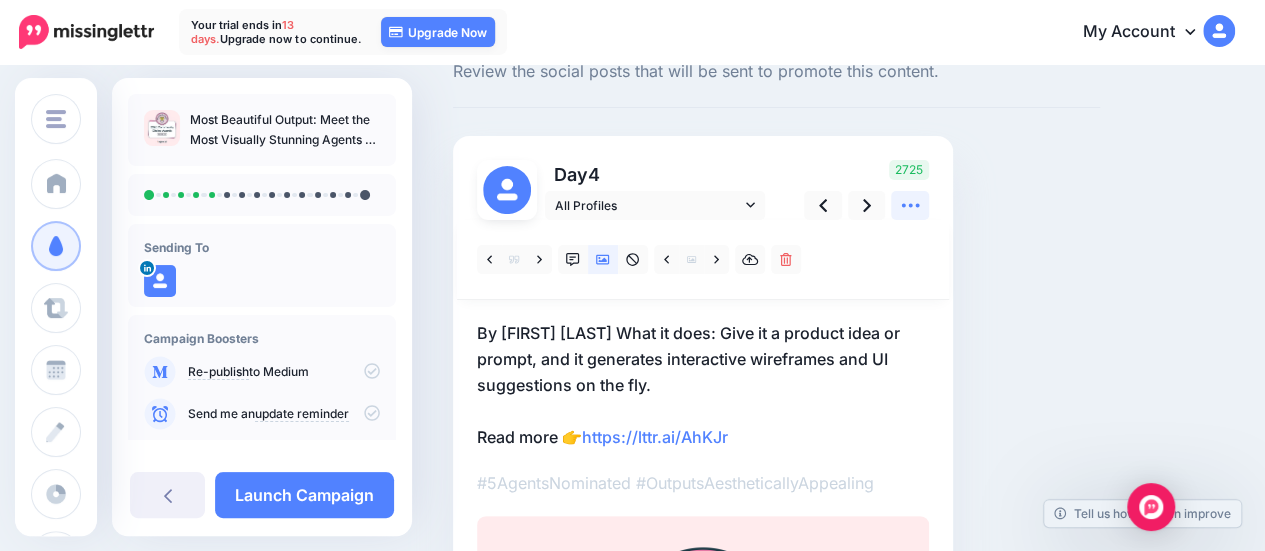 click at bounding box center [910, 205] 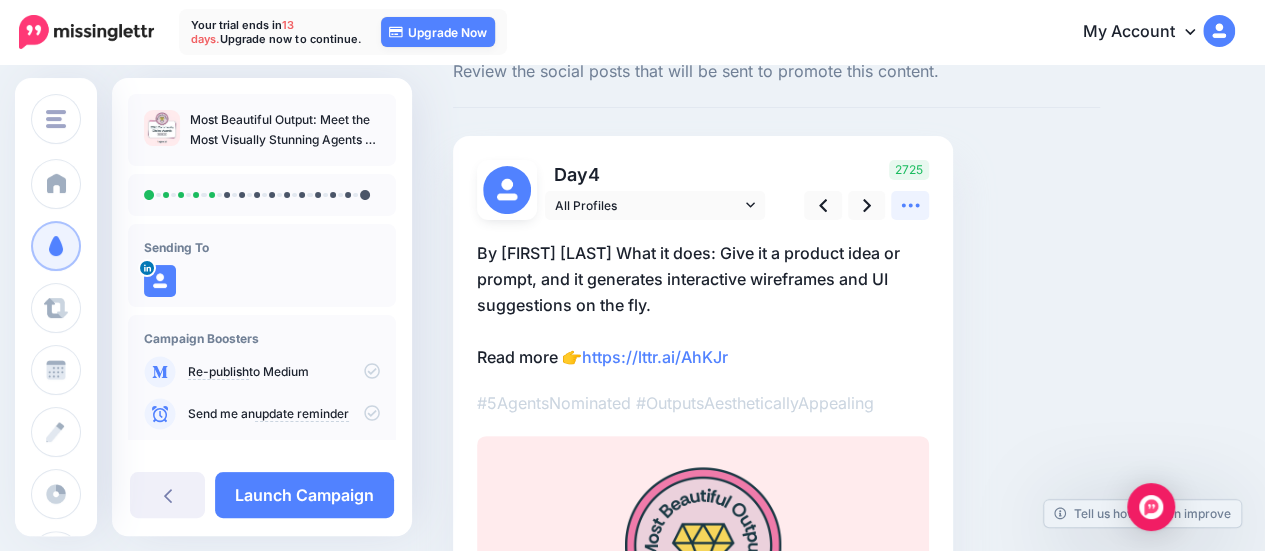 click at bounding box center [910, 205] 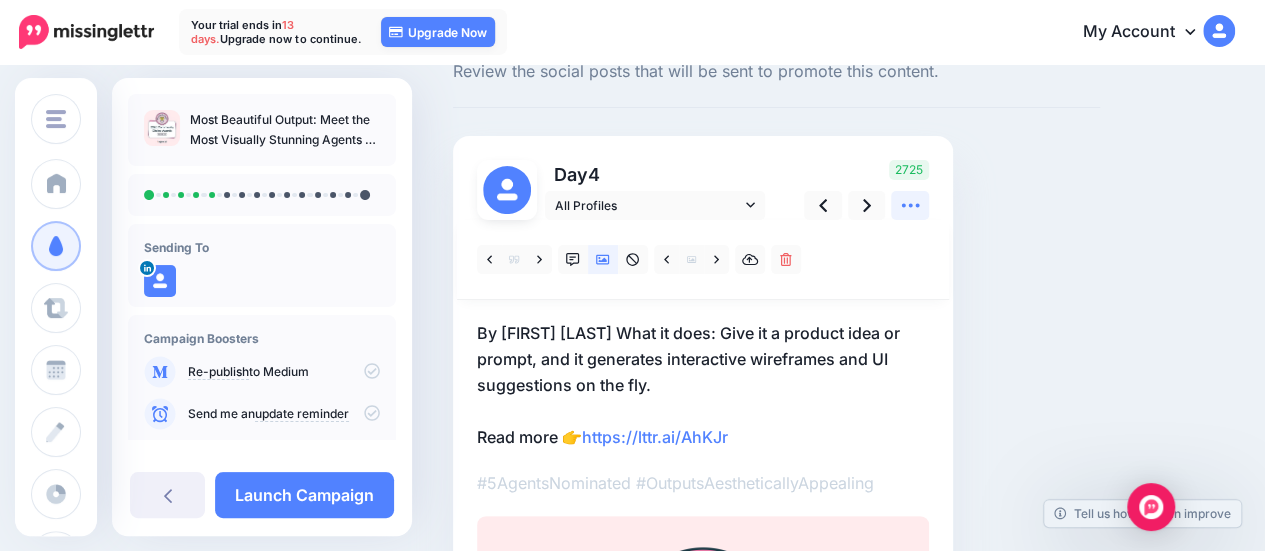 click at bounding box center [910, 205] 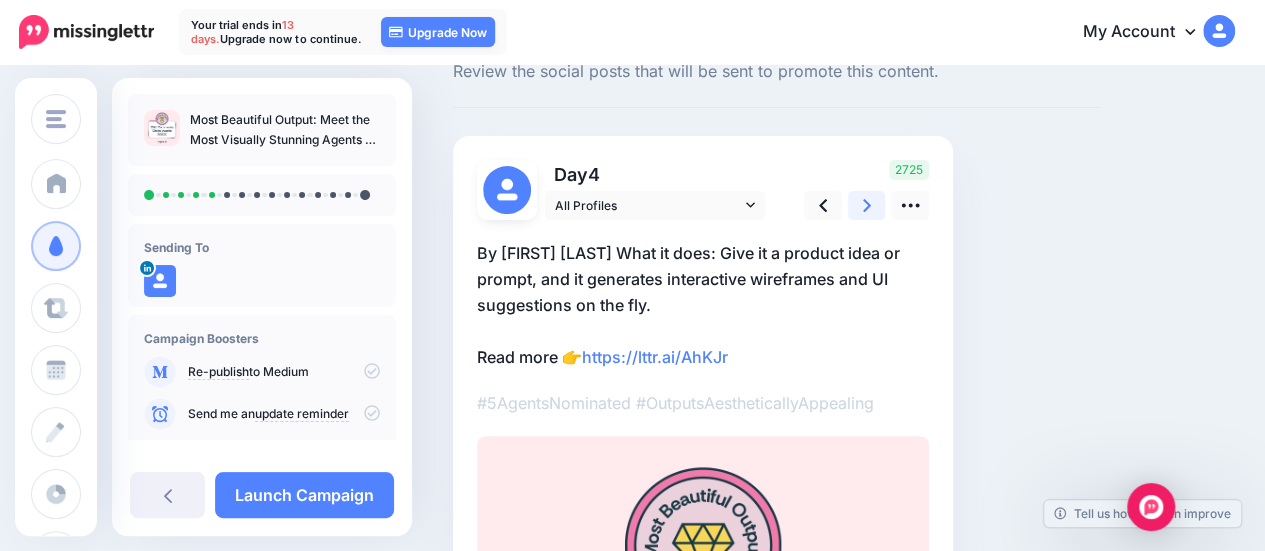 click 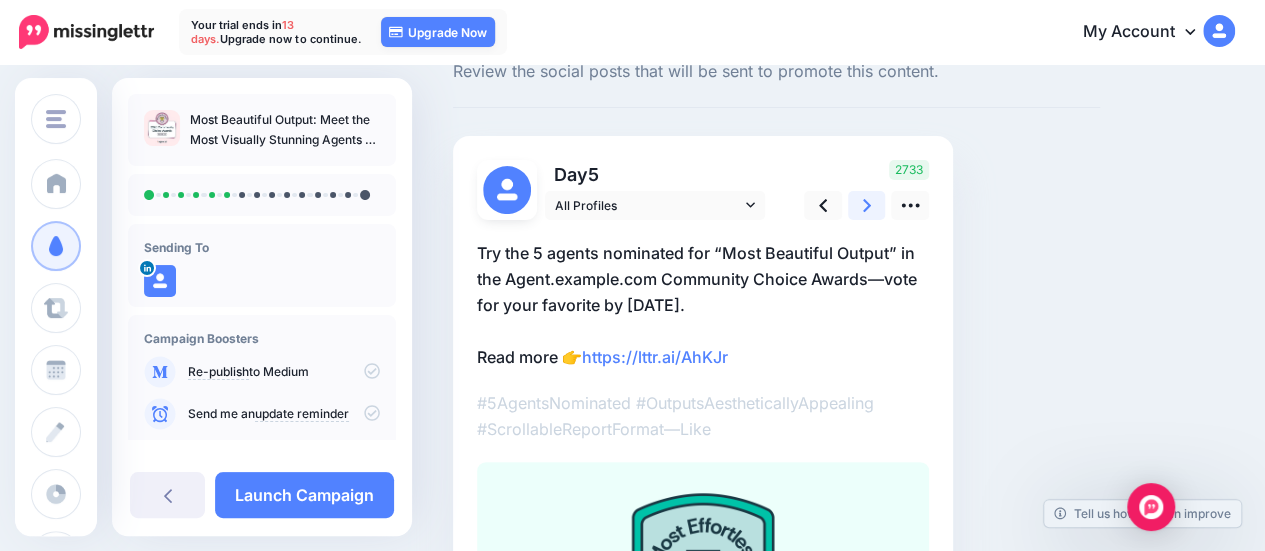 click 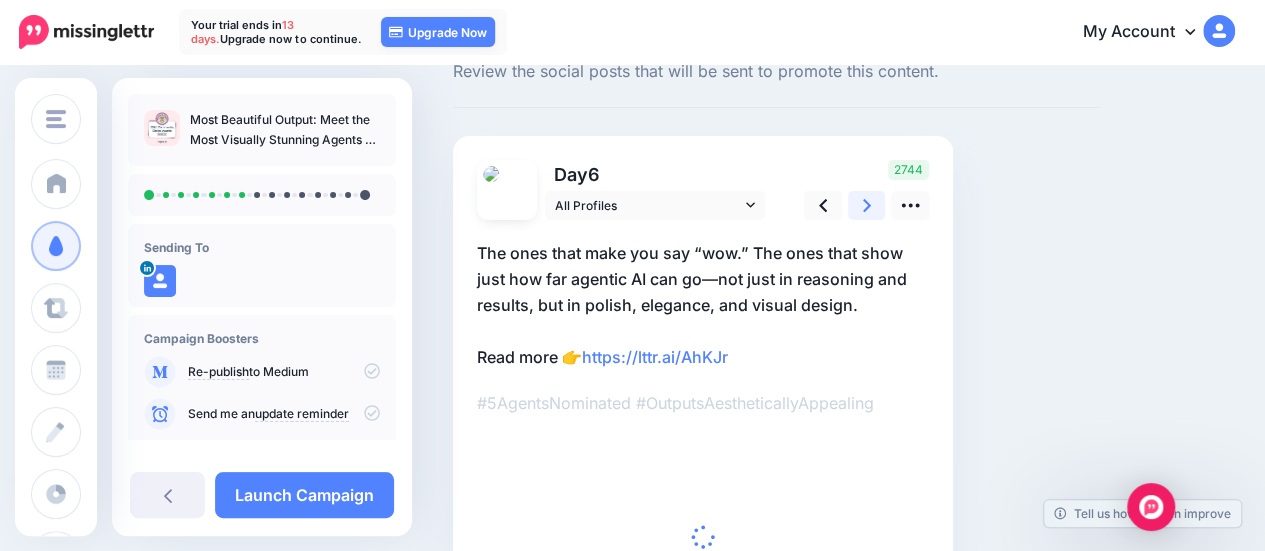 click 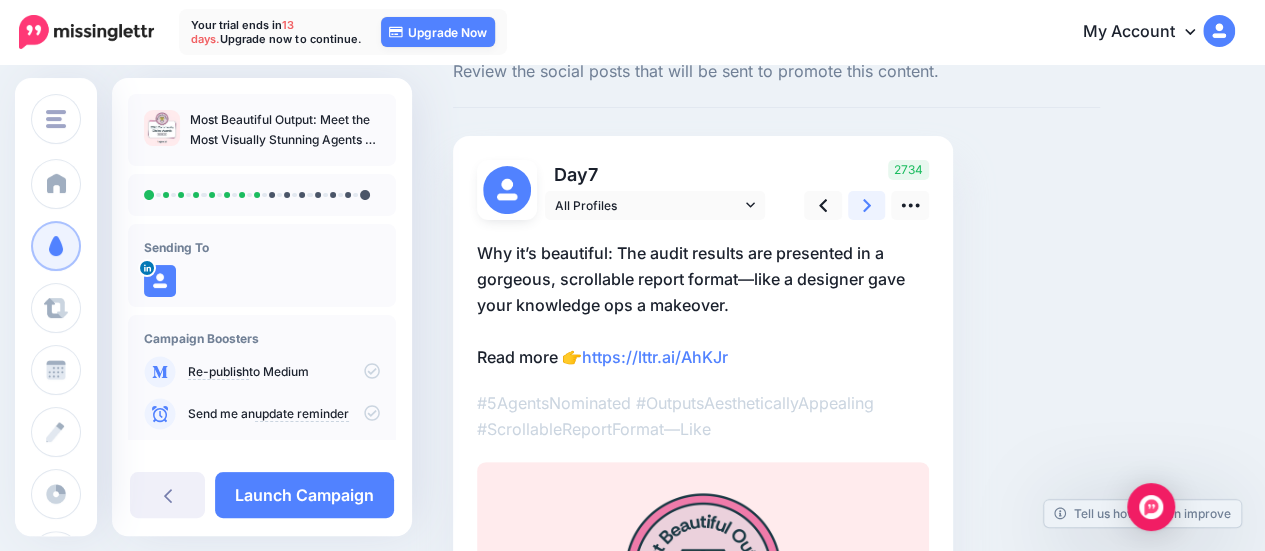 click 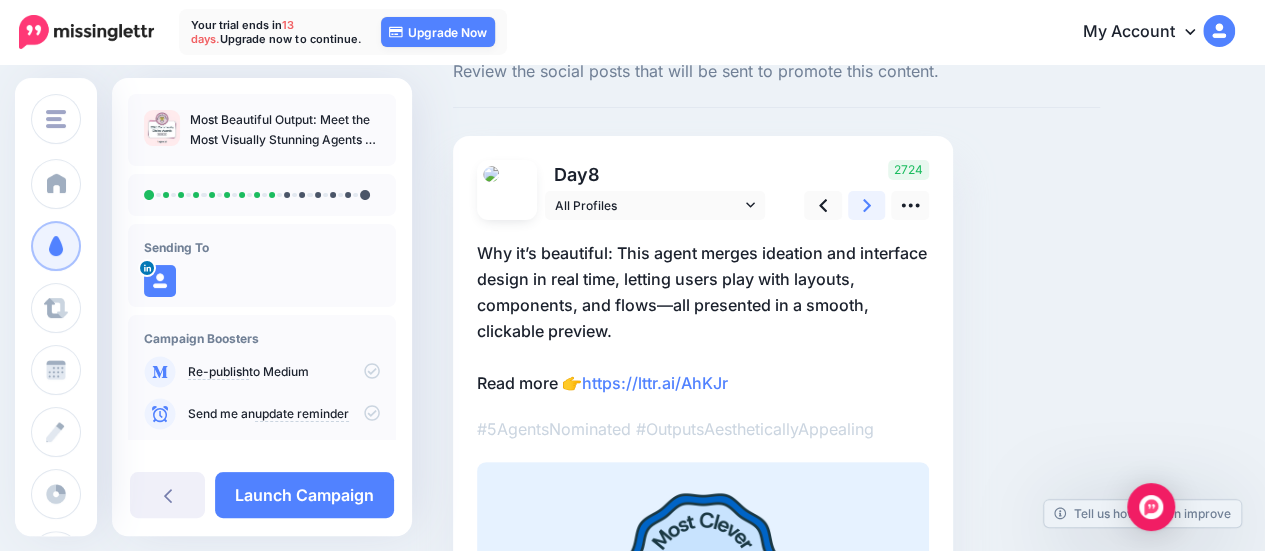 click 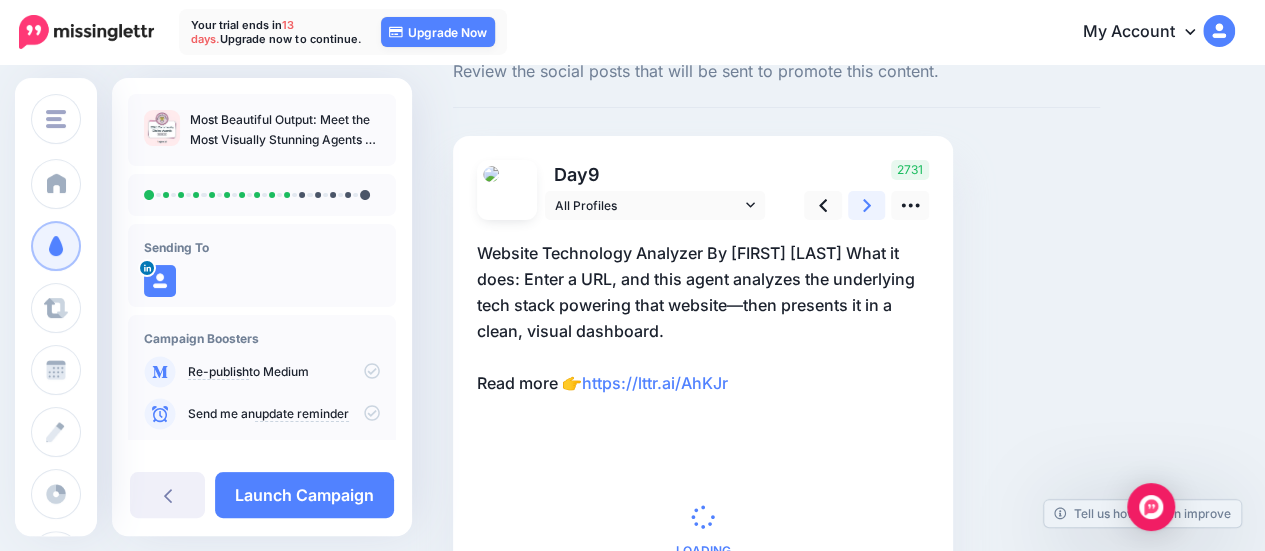 click 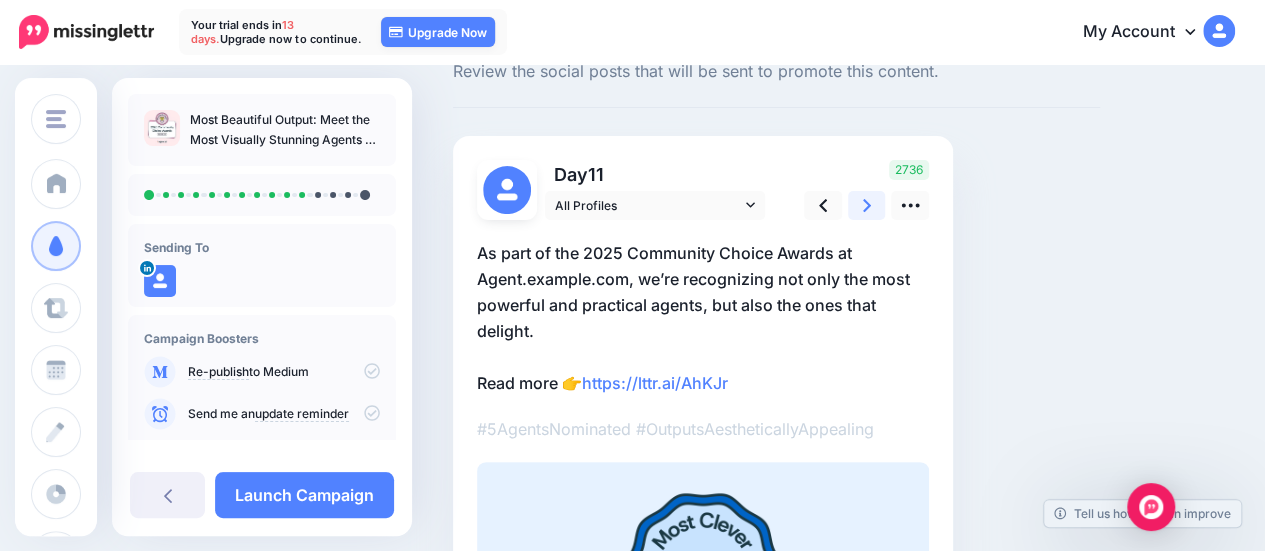 click 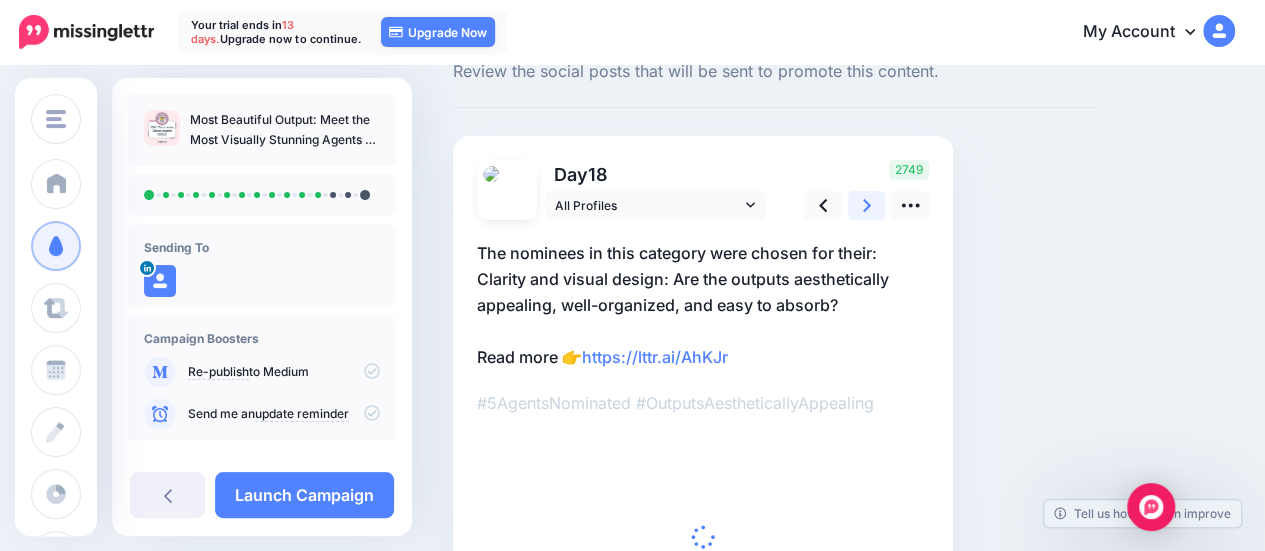 click 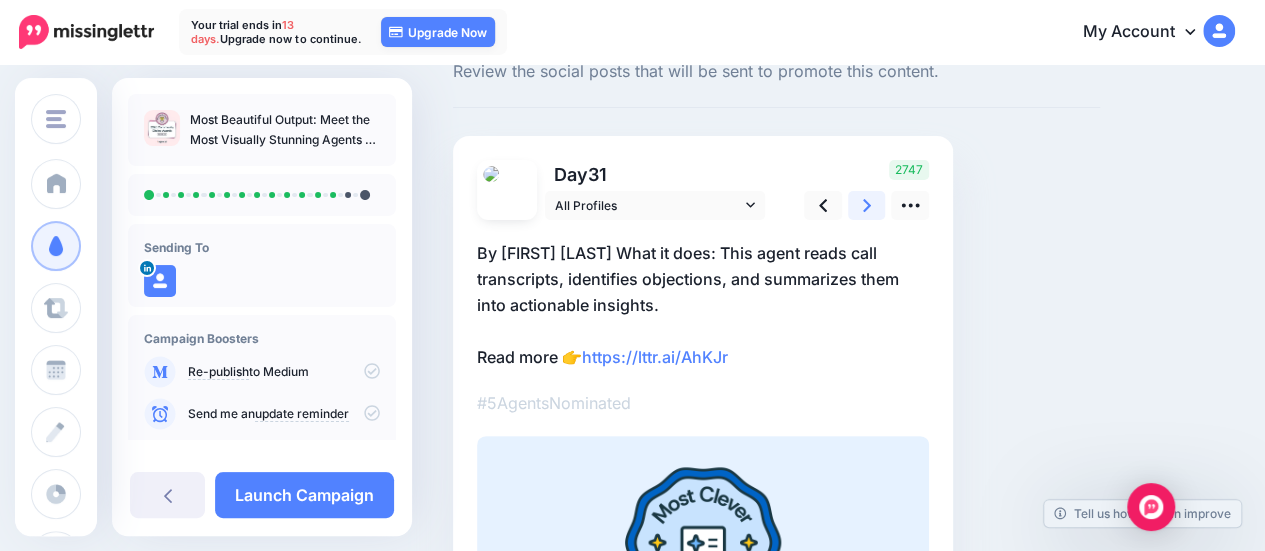 click 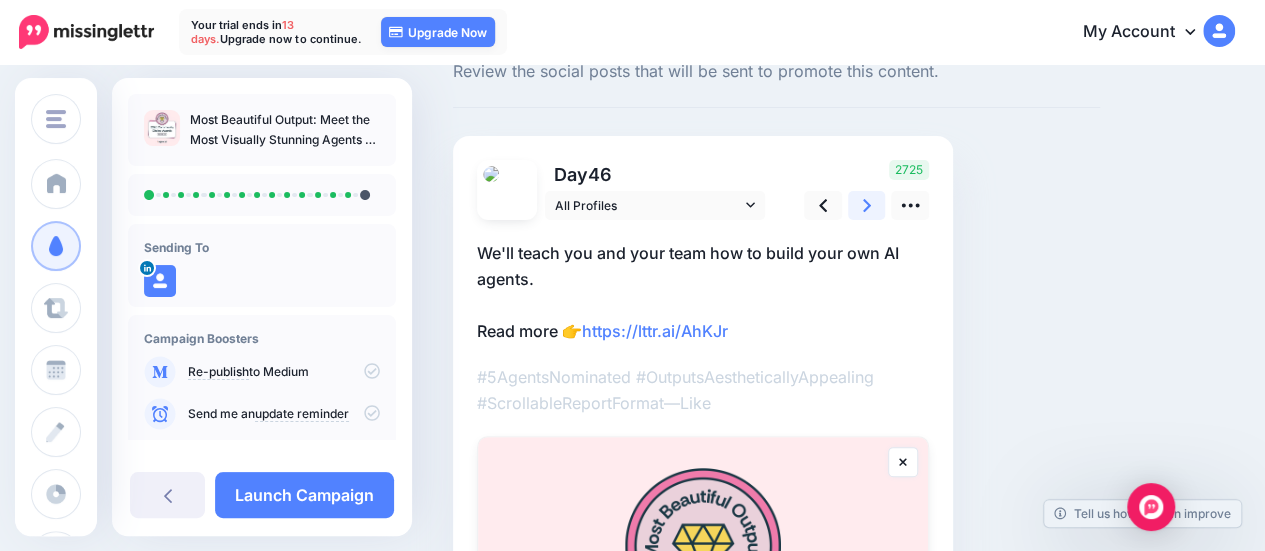 click 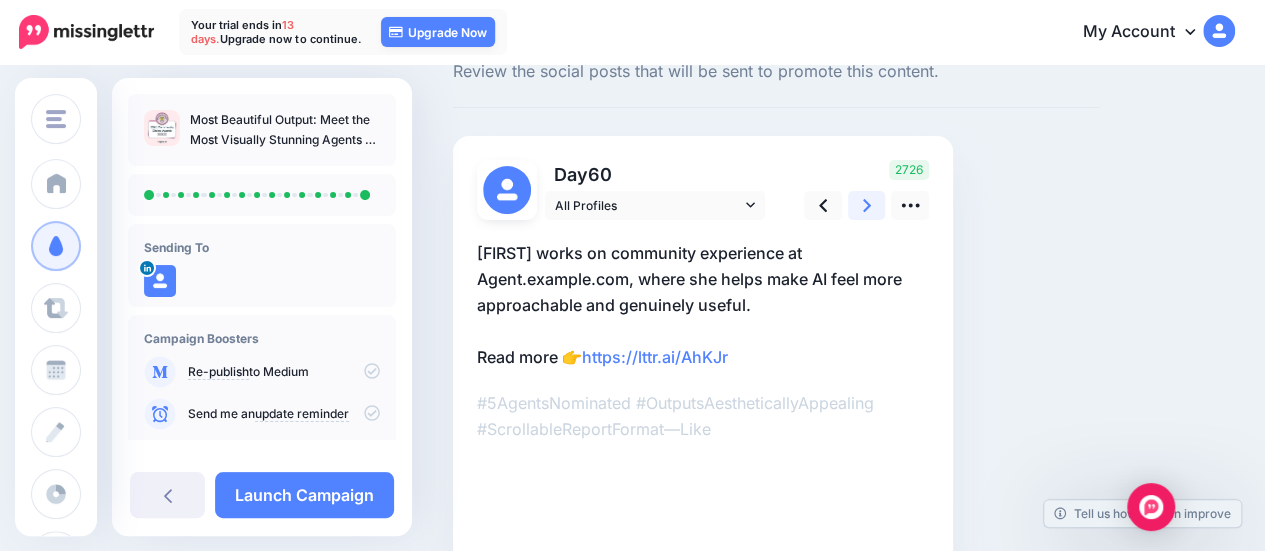 click 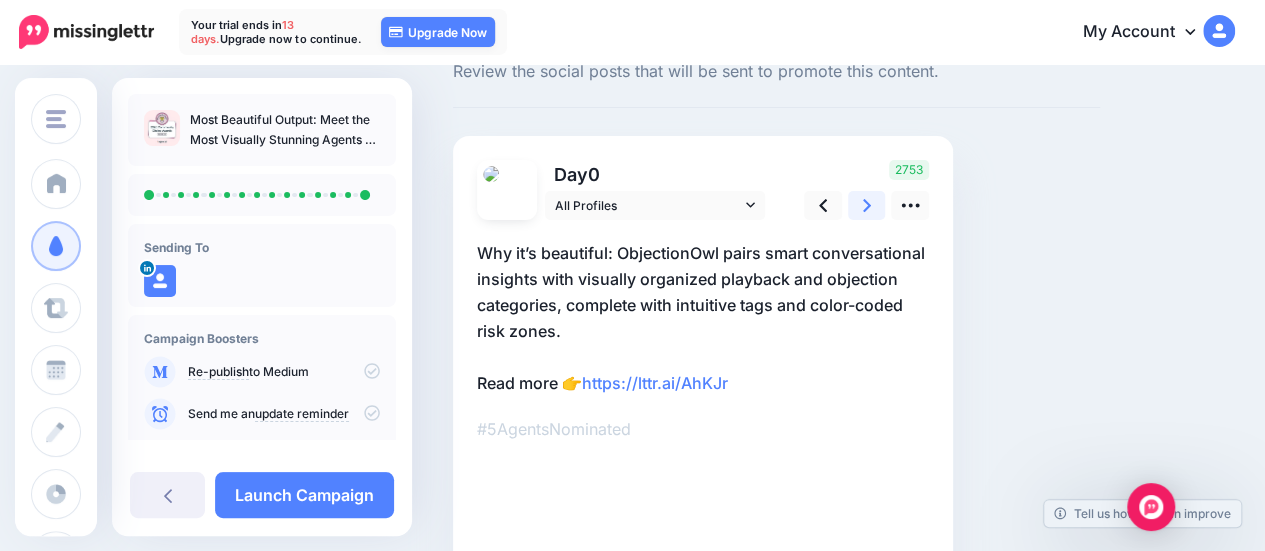 click 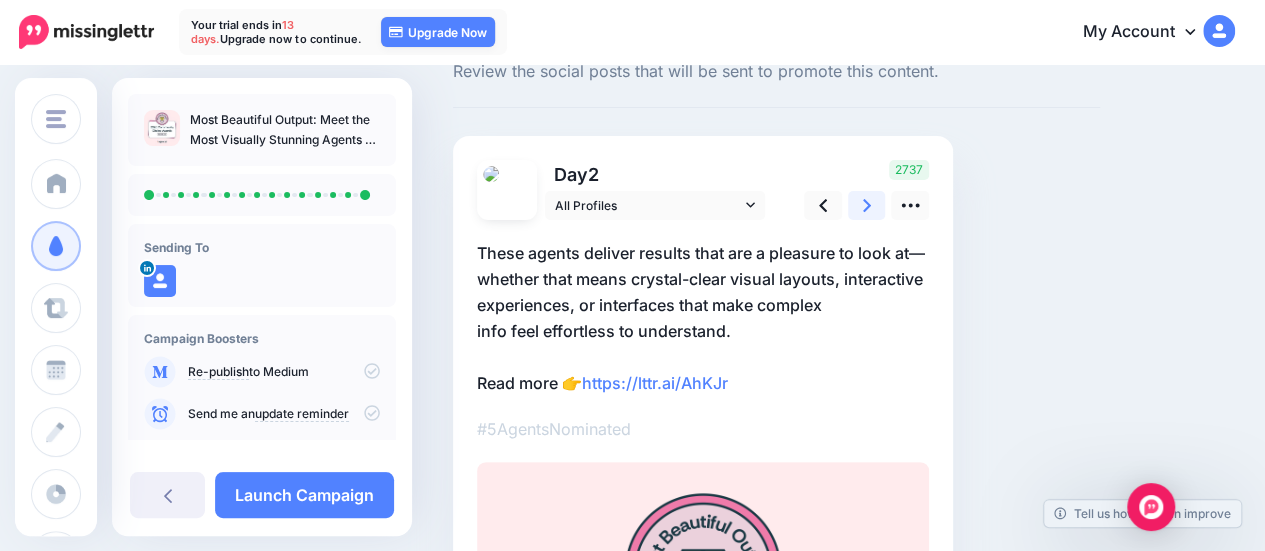 click 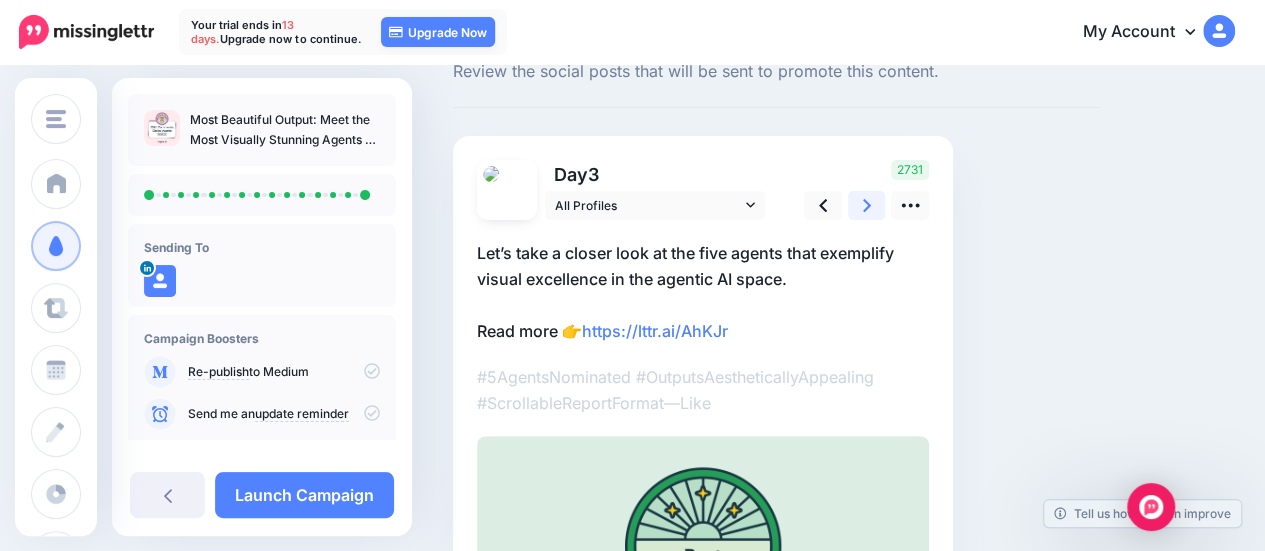 click 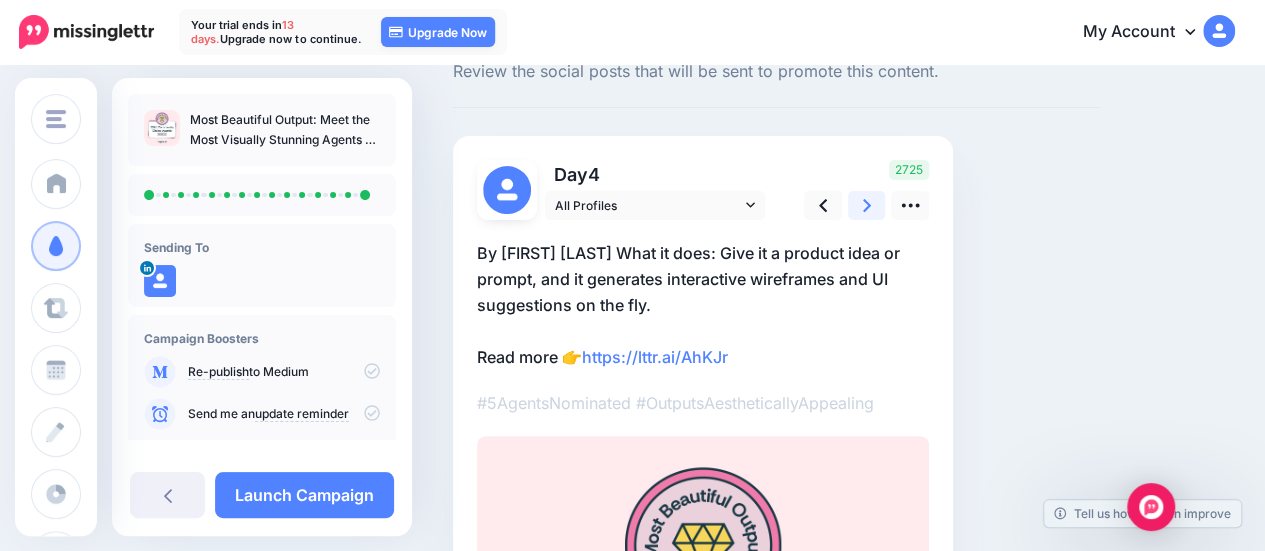 click 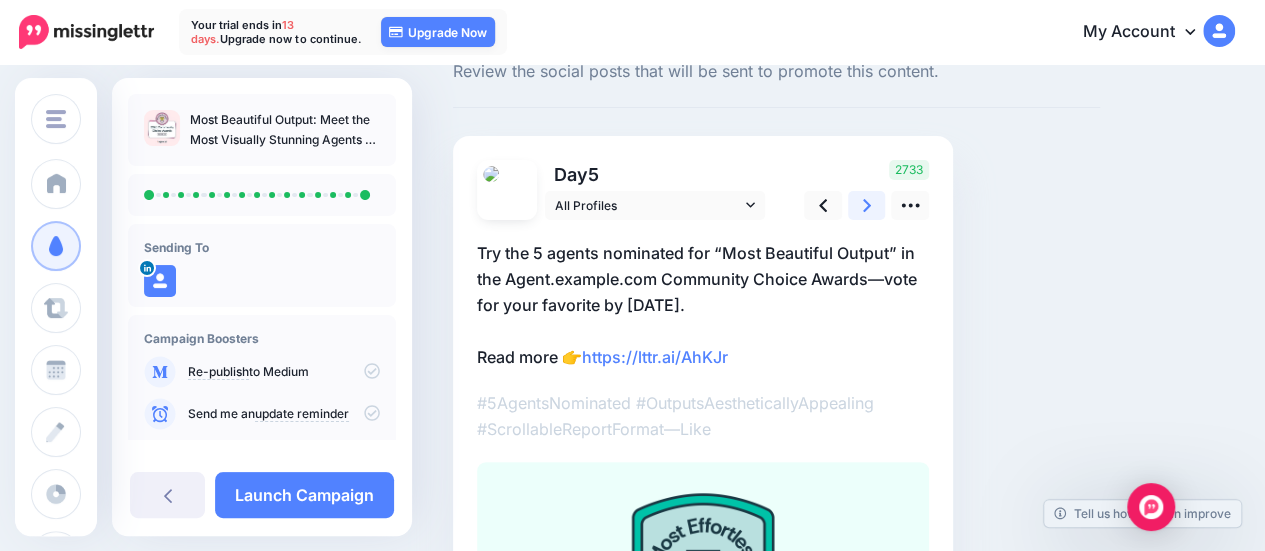 click 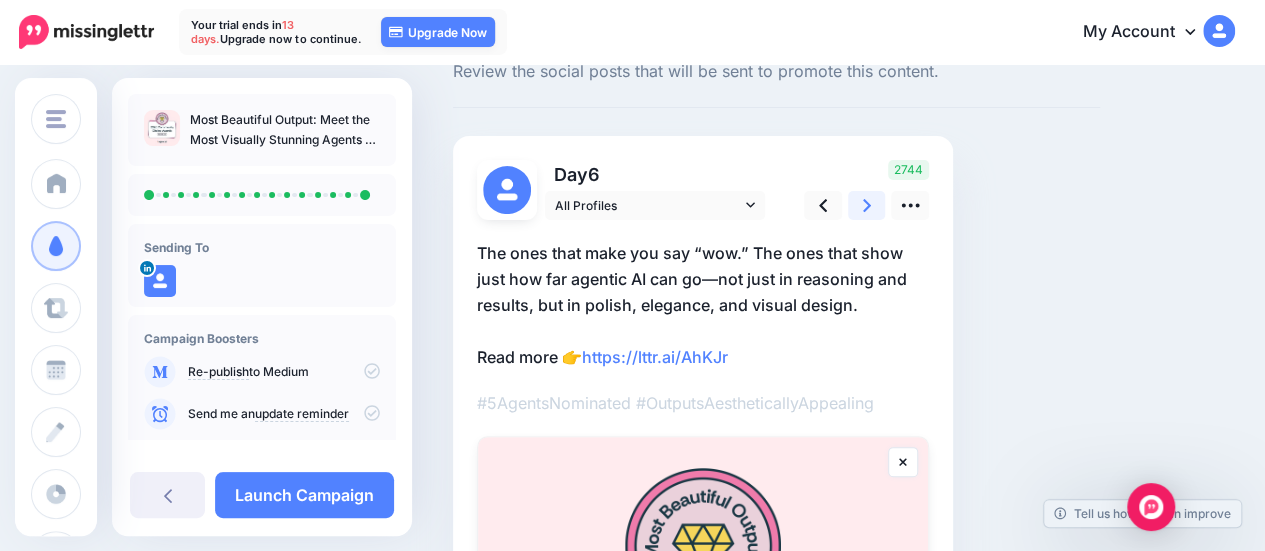 click 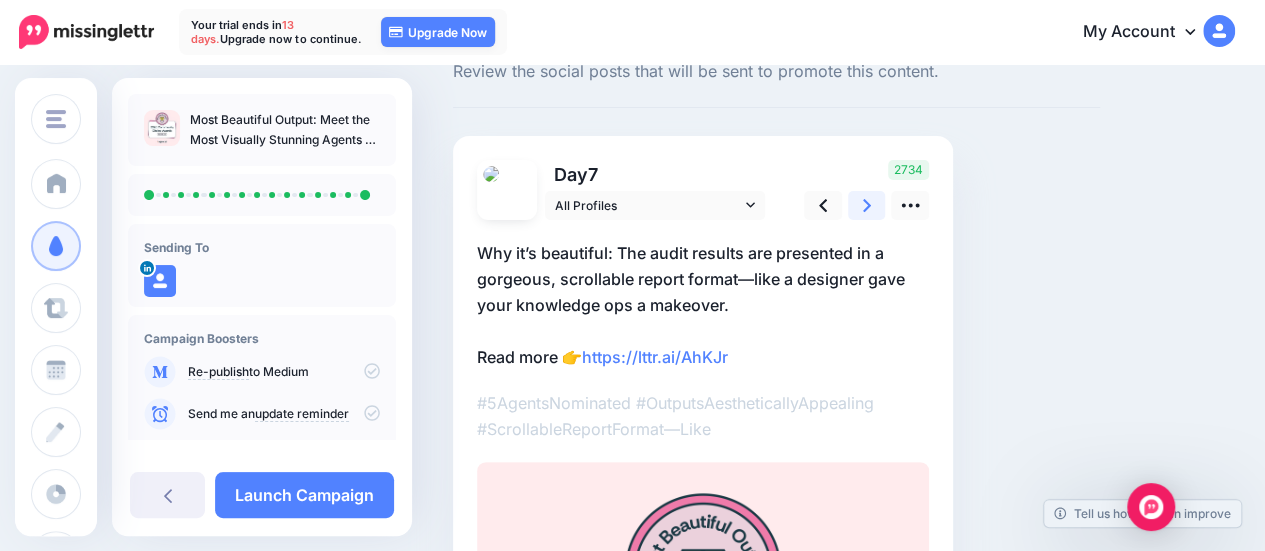 click 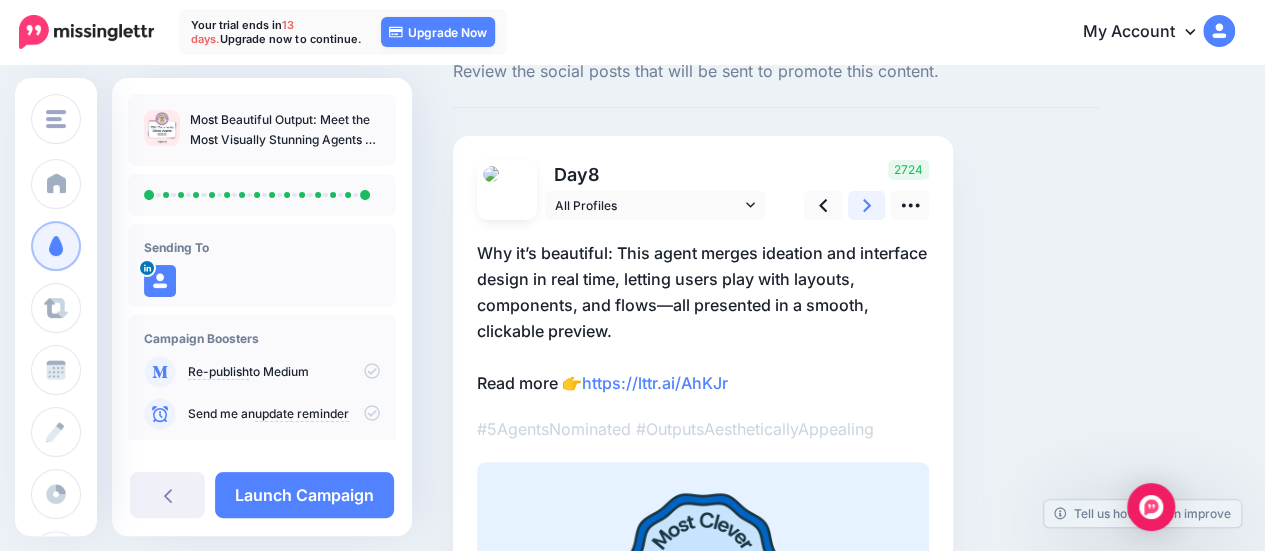 click 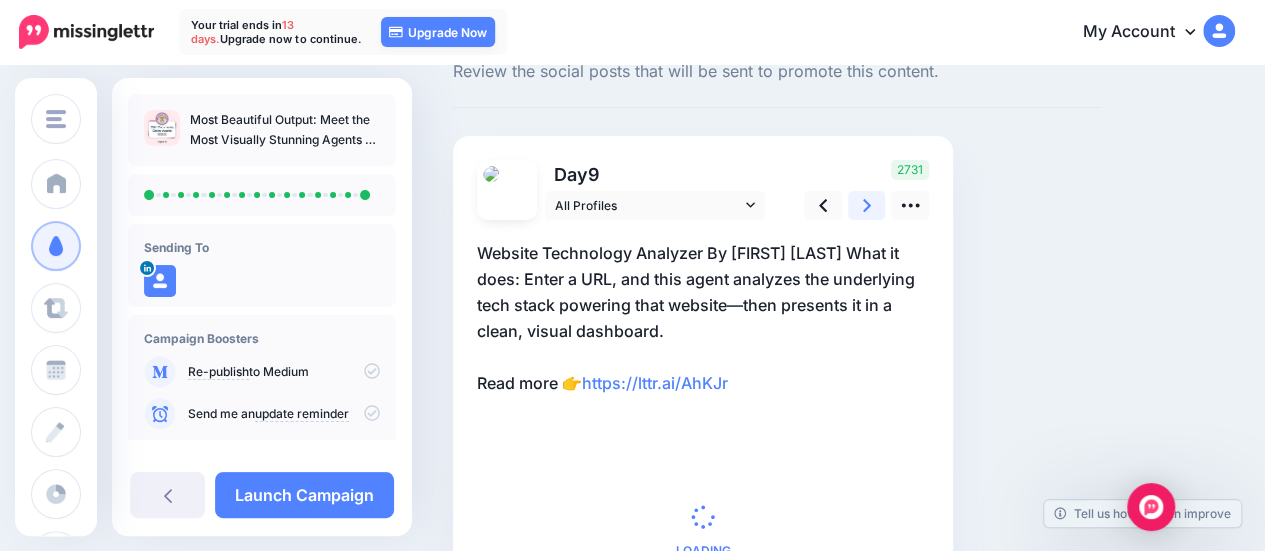 click 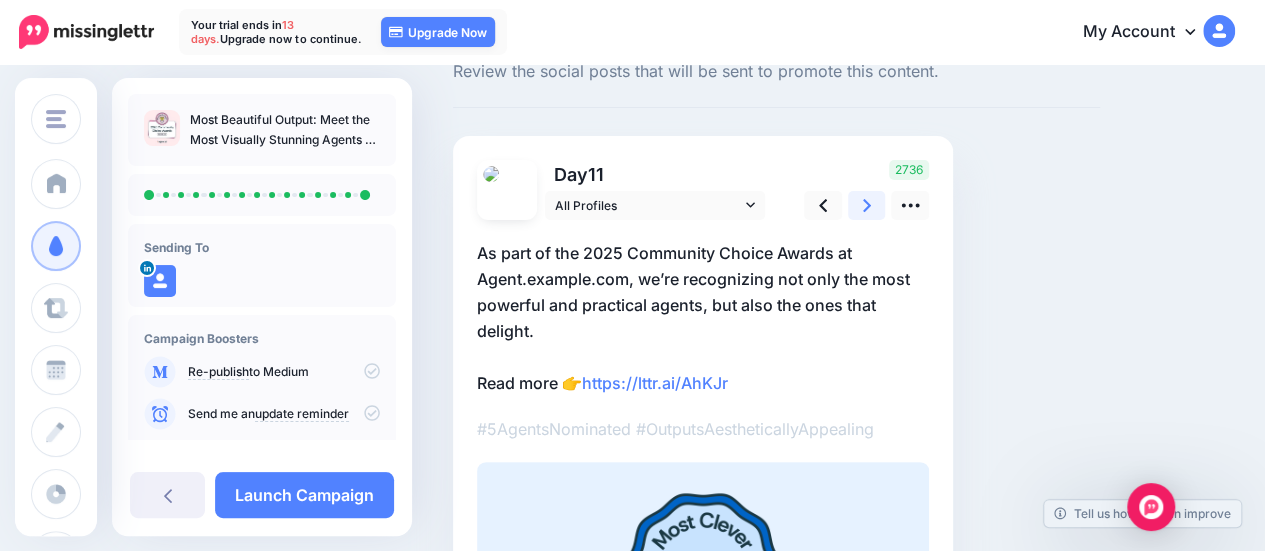 click 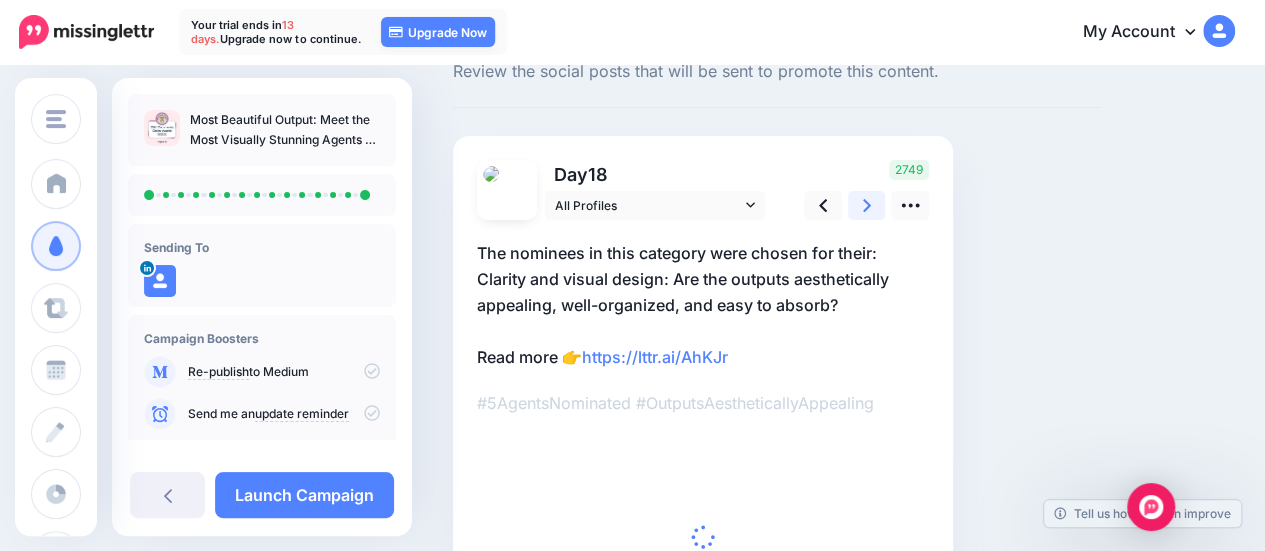 click 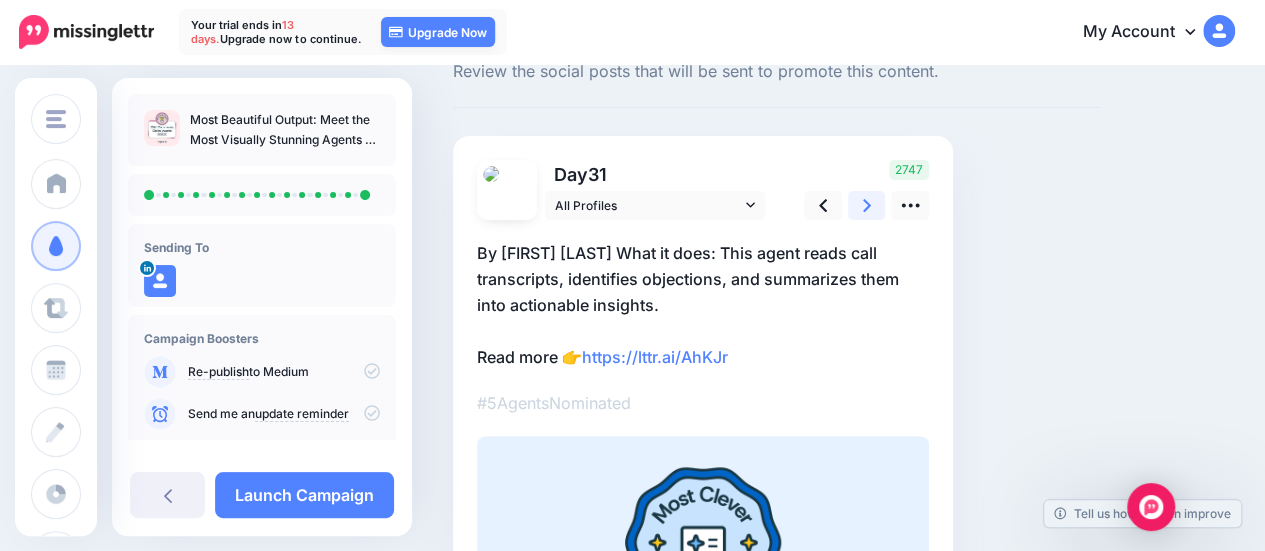 click 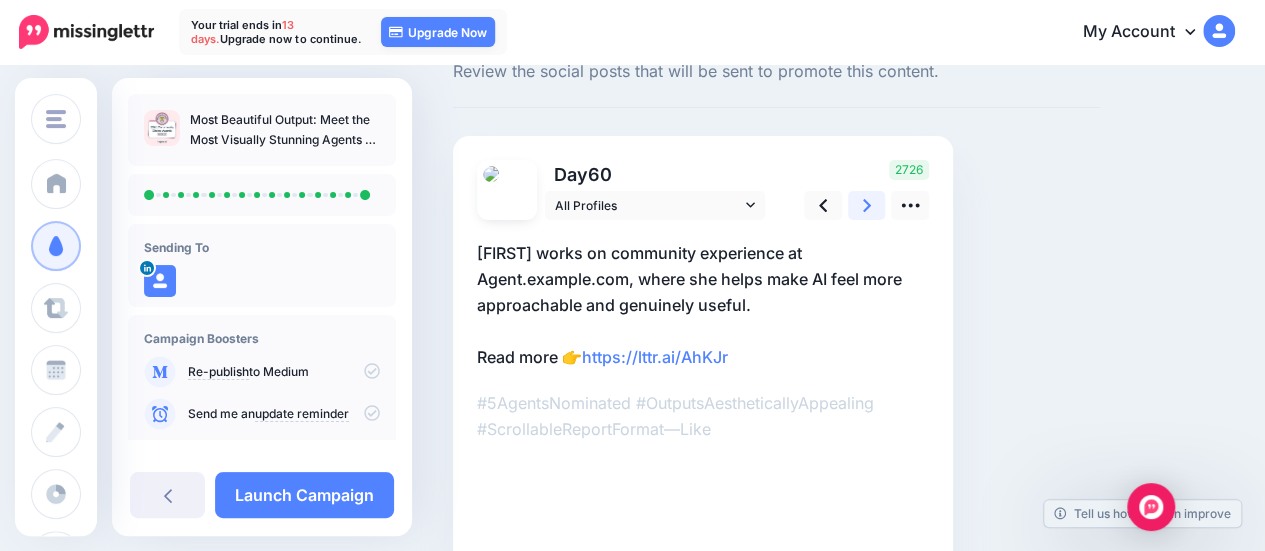 click 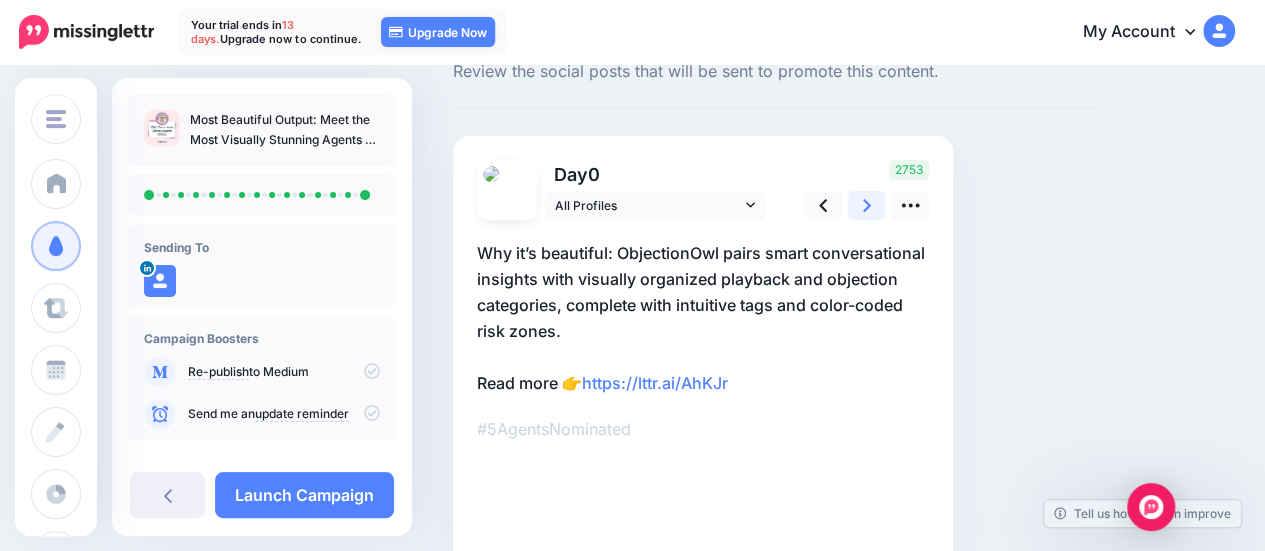 click 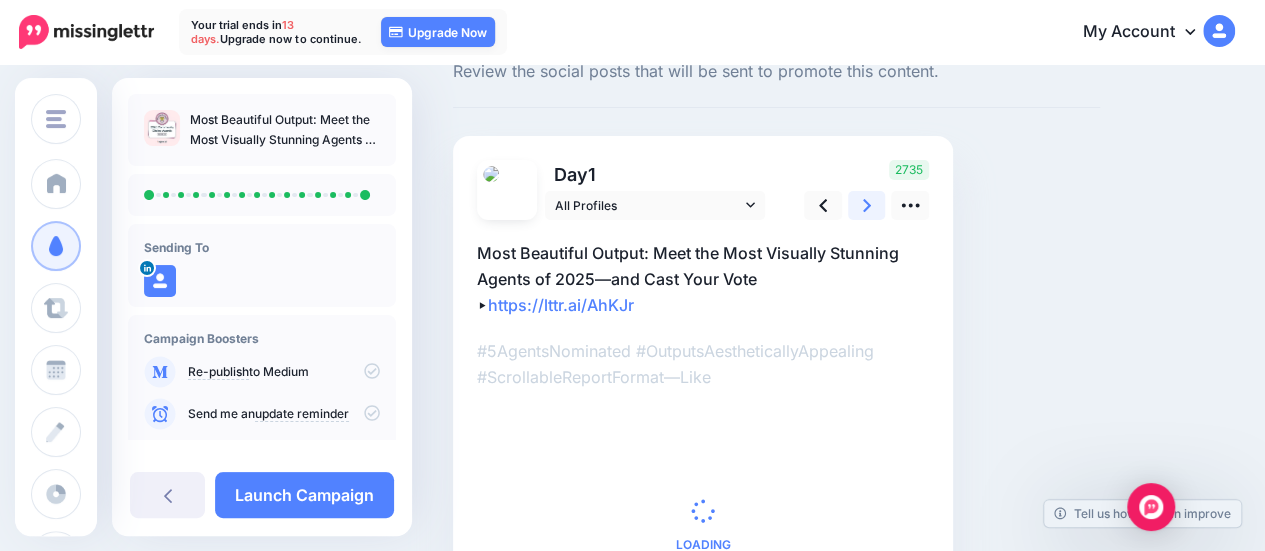 click 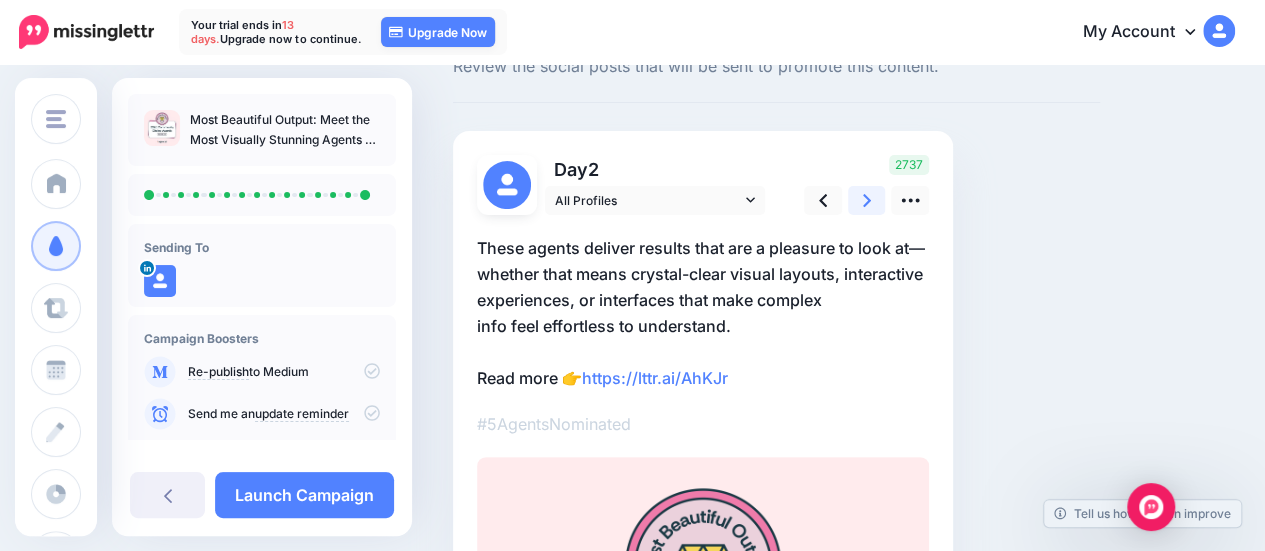 scroll, scrollTop: 80, scrollLeft: 0, axis: vertical 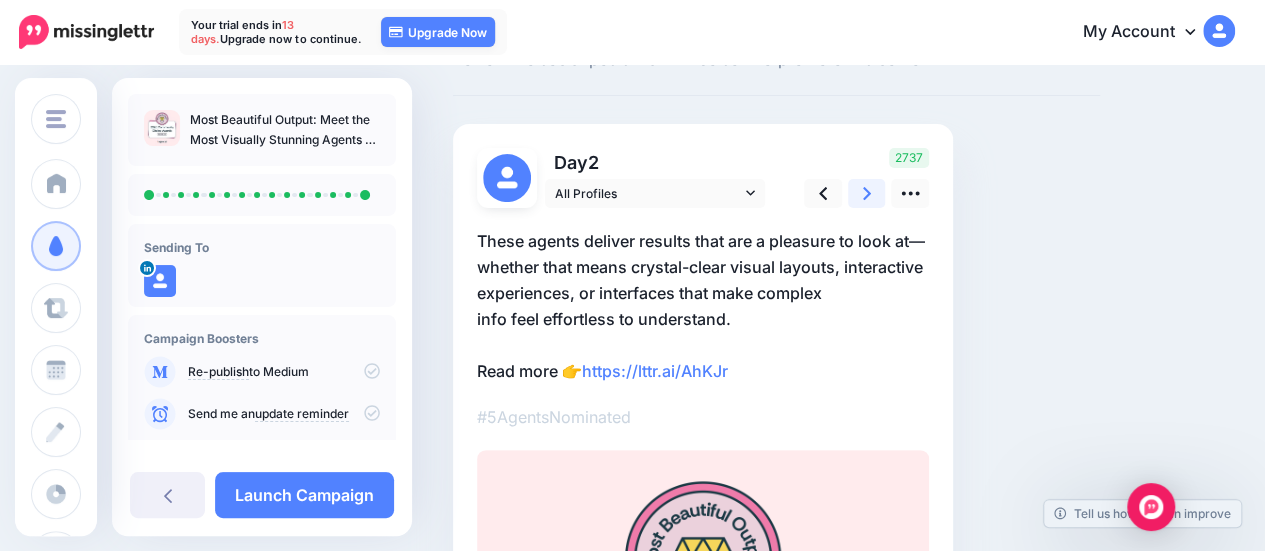 click at bounding box center [867, 193] 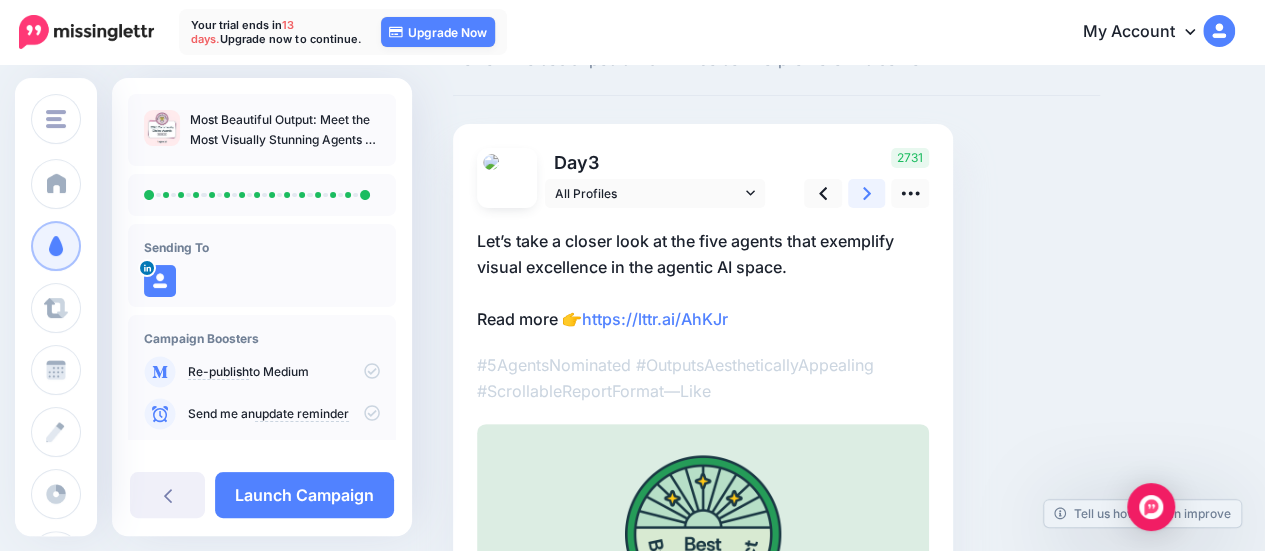 click at bounding box center (867, 193) 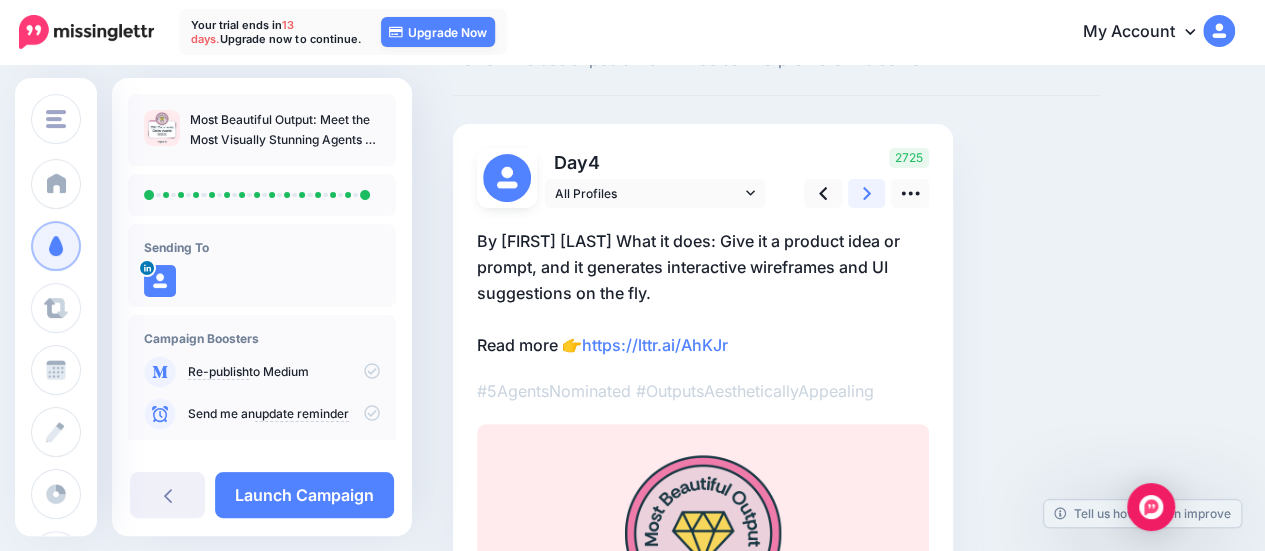 click at bounding box center [867, 193] 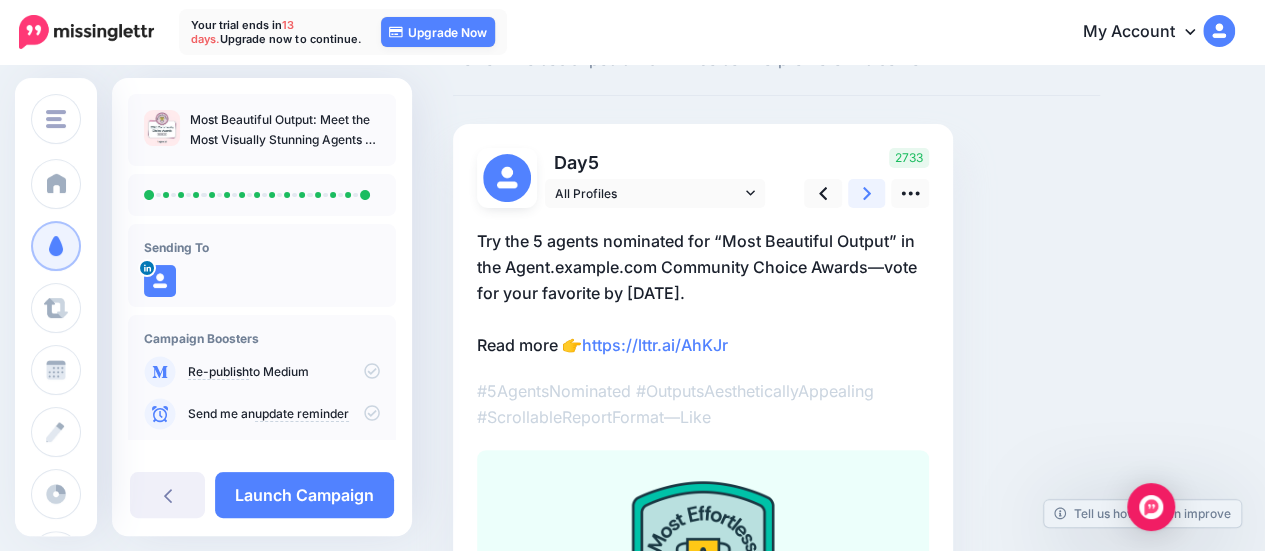 click at bounding box center (867, 193) 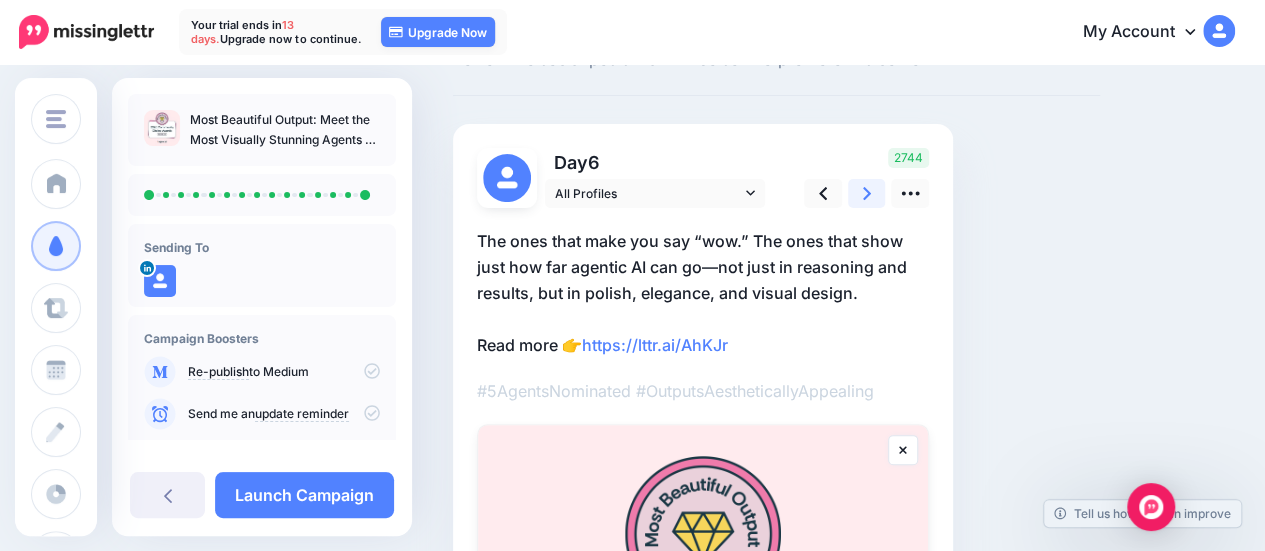 click at bounding box center (867, 193) 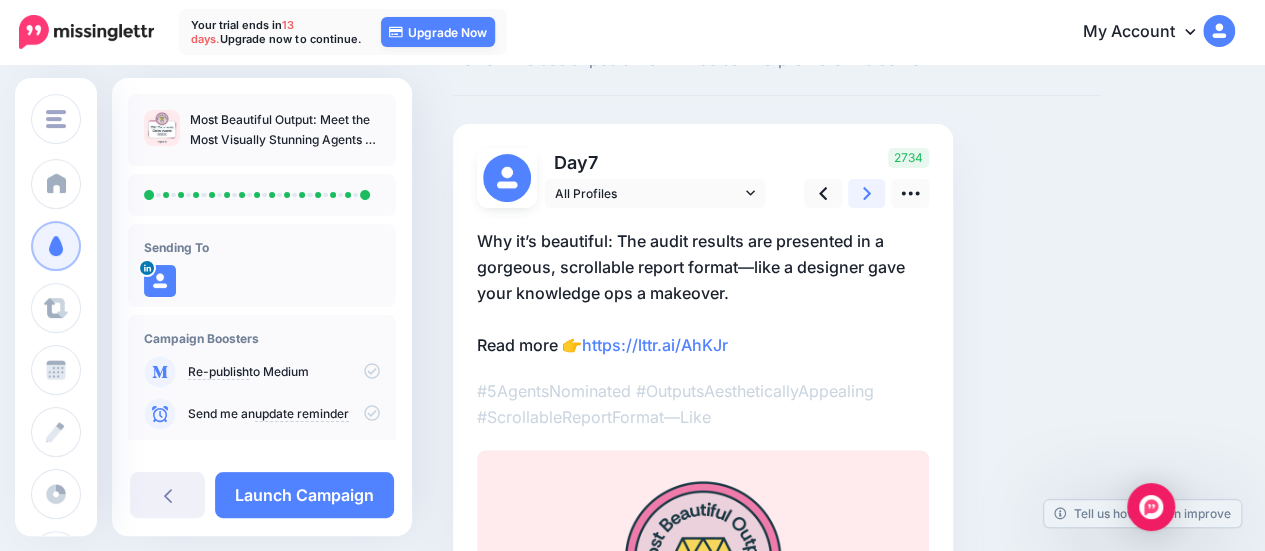 click at bounding box center (867, 193) 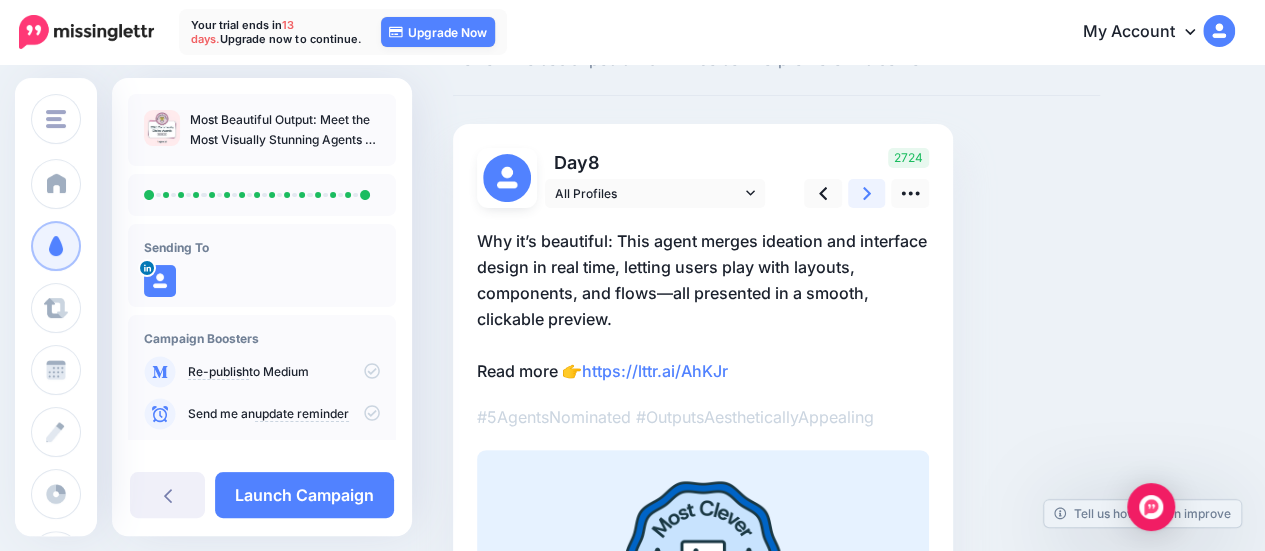 click at bounding box center (867, 193) 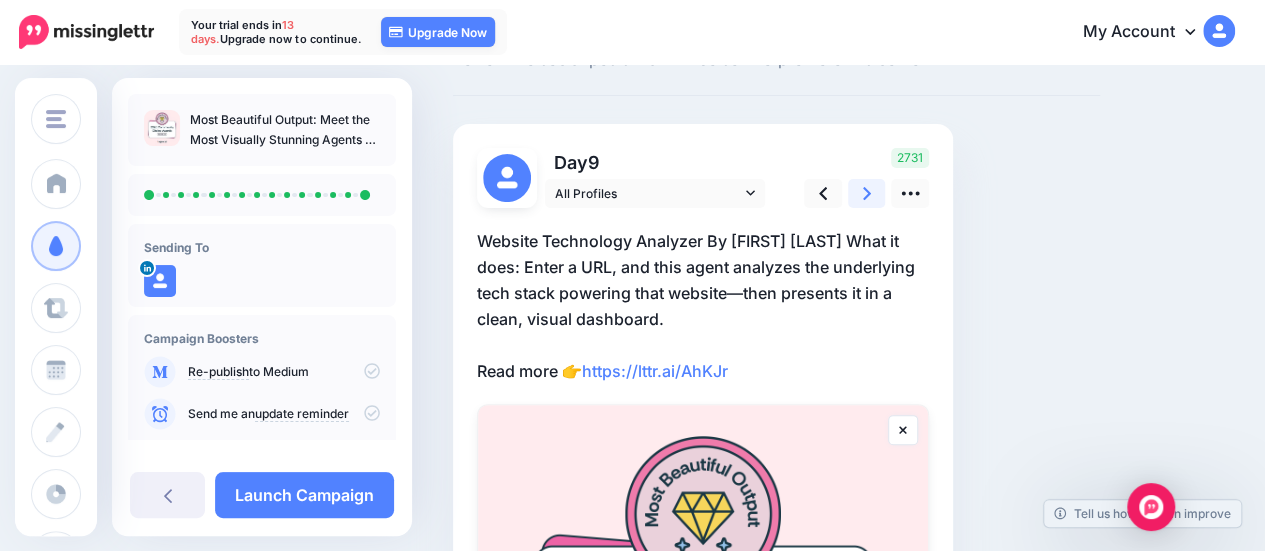 click at bounding box center (867, 193) 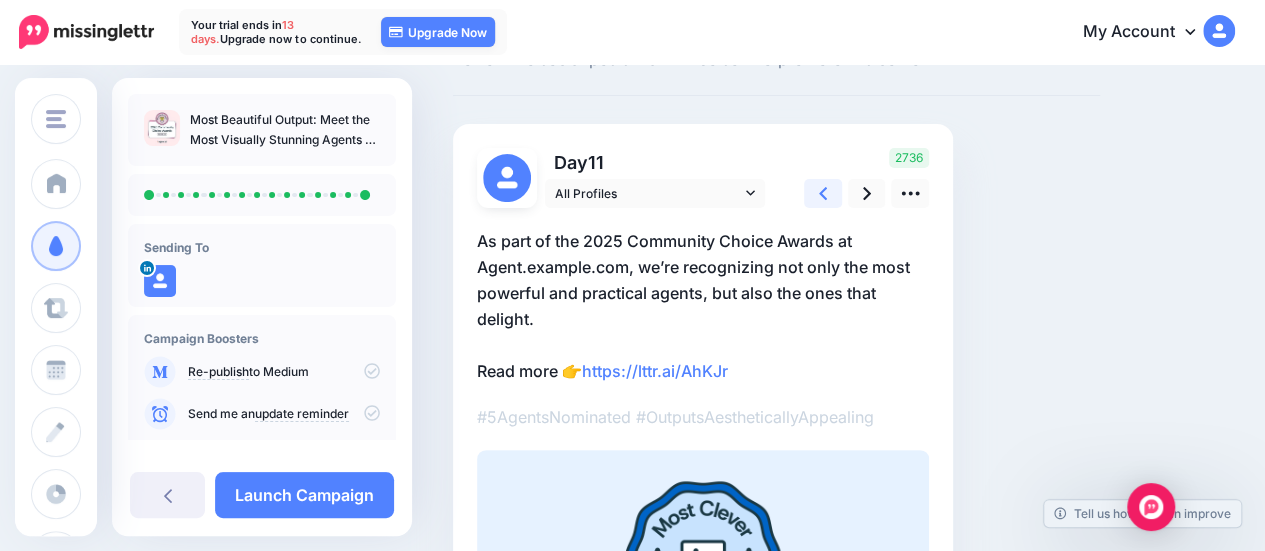 click at bounding box center (823, 193) 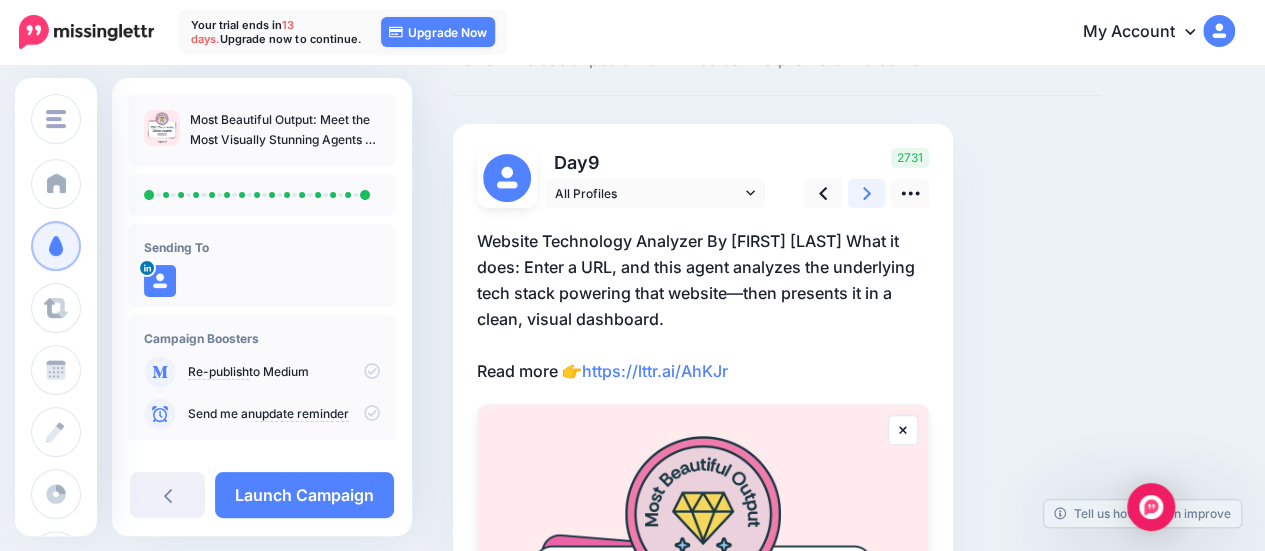 click 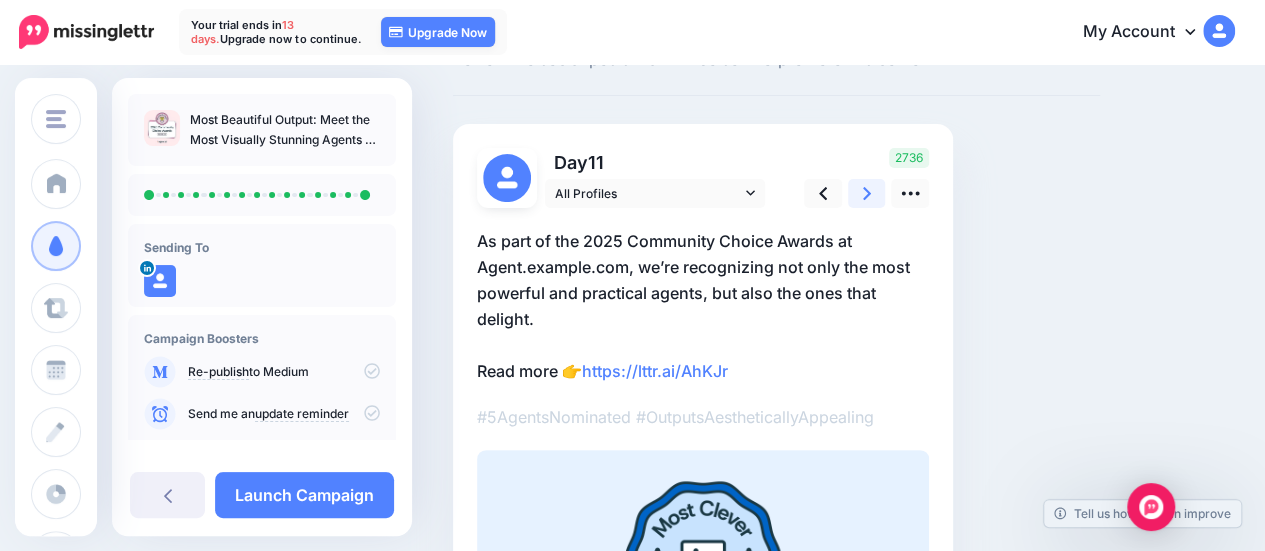 click 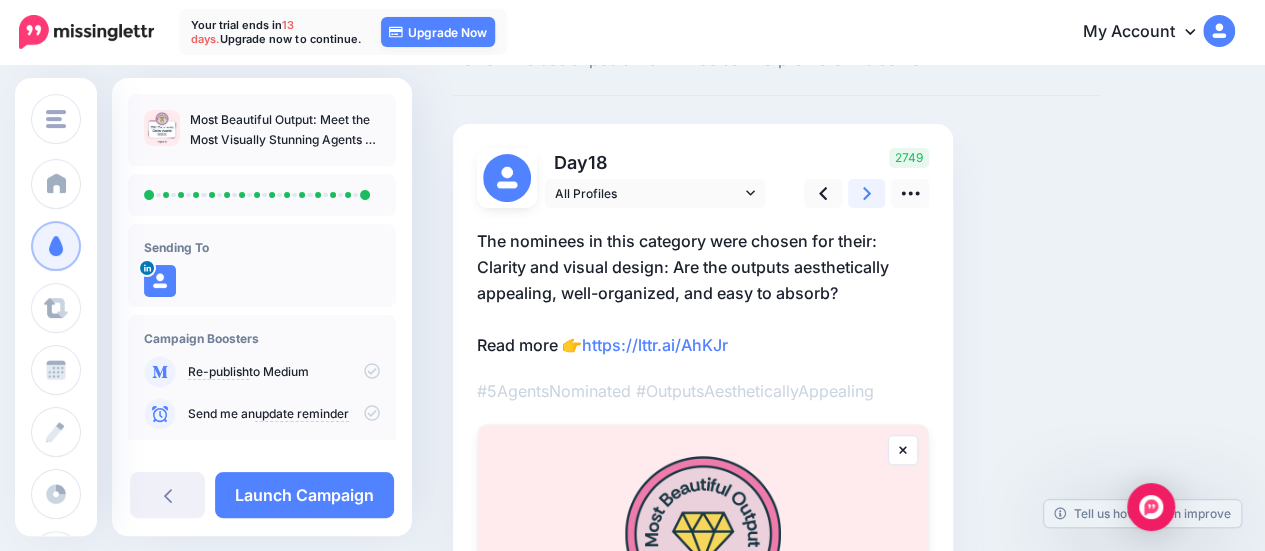 click 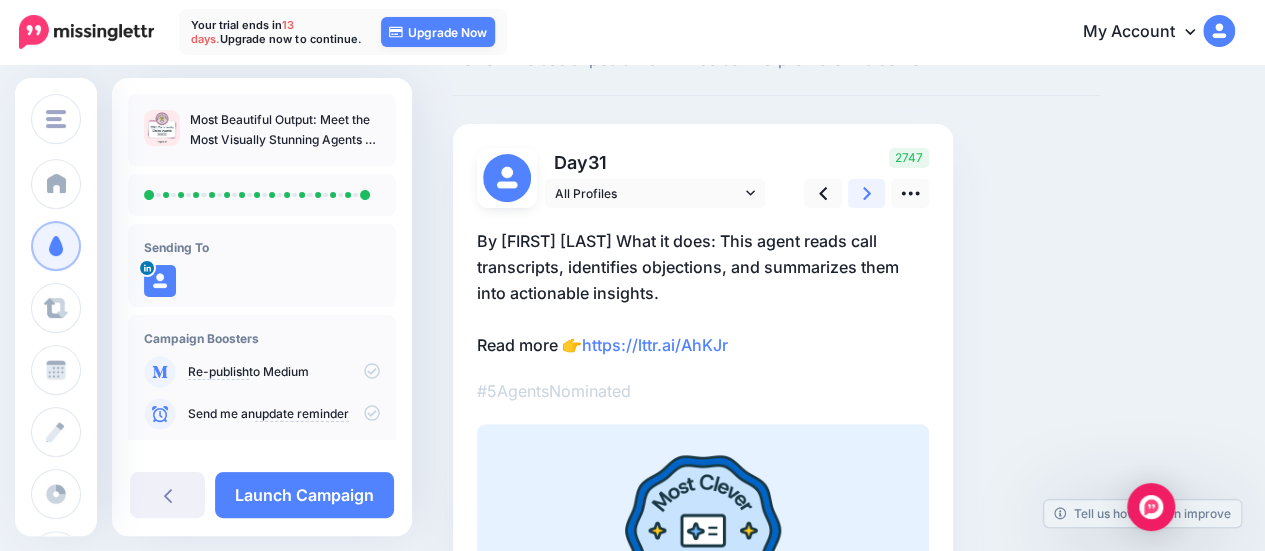 click 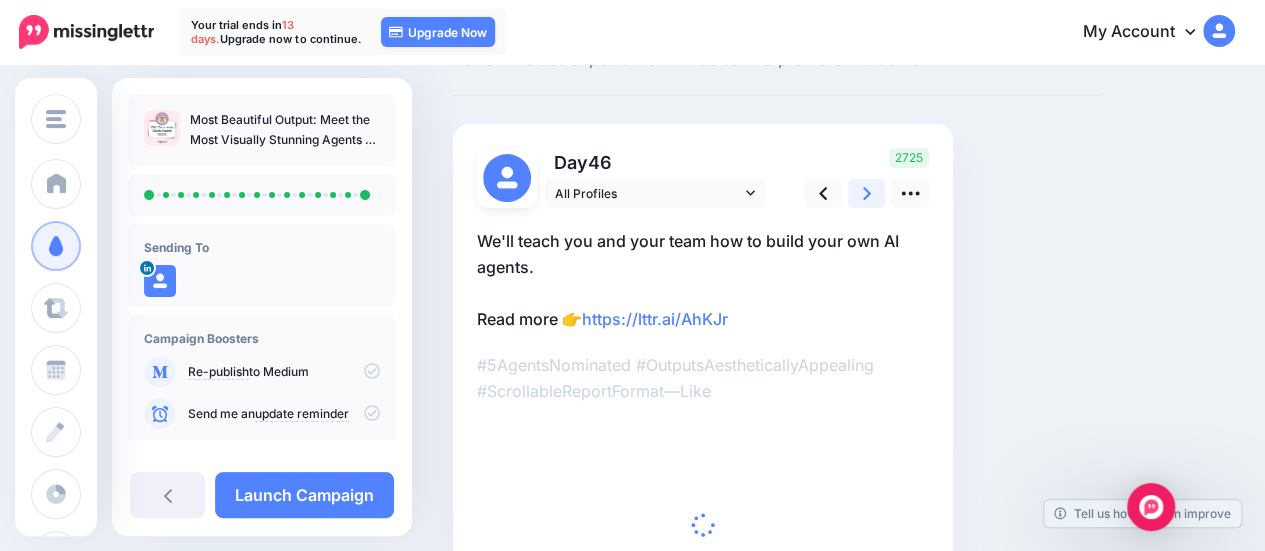click 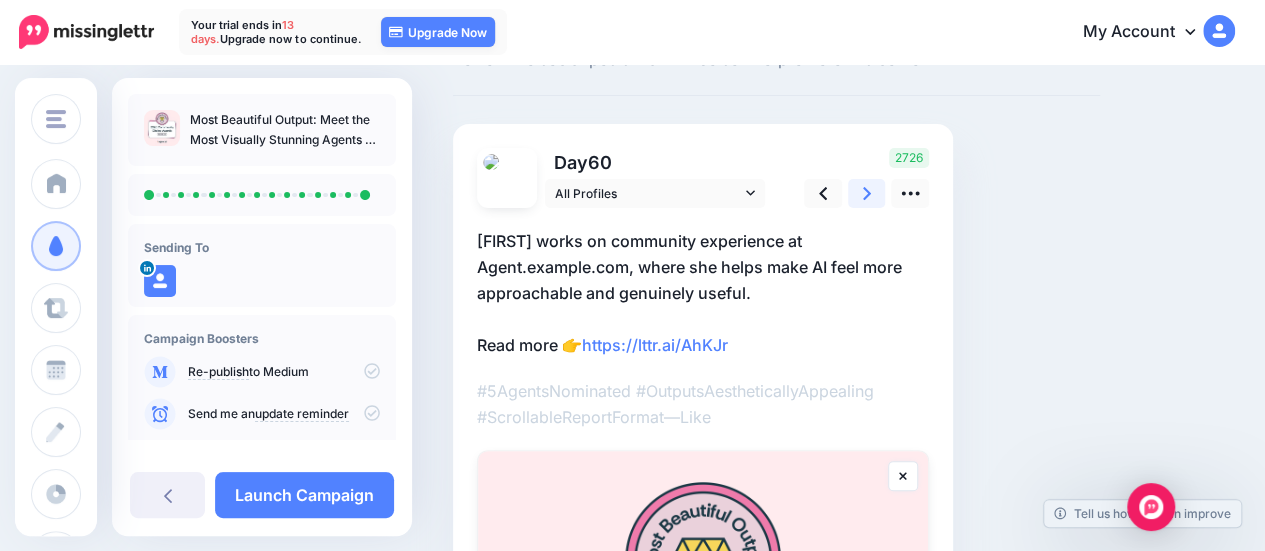 click 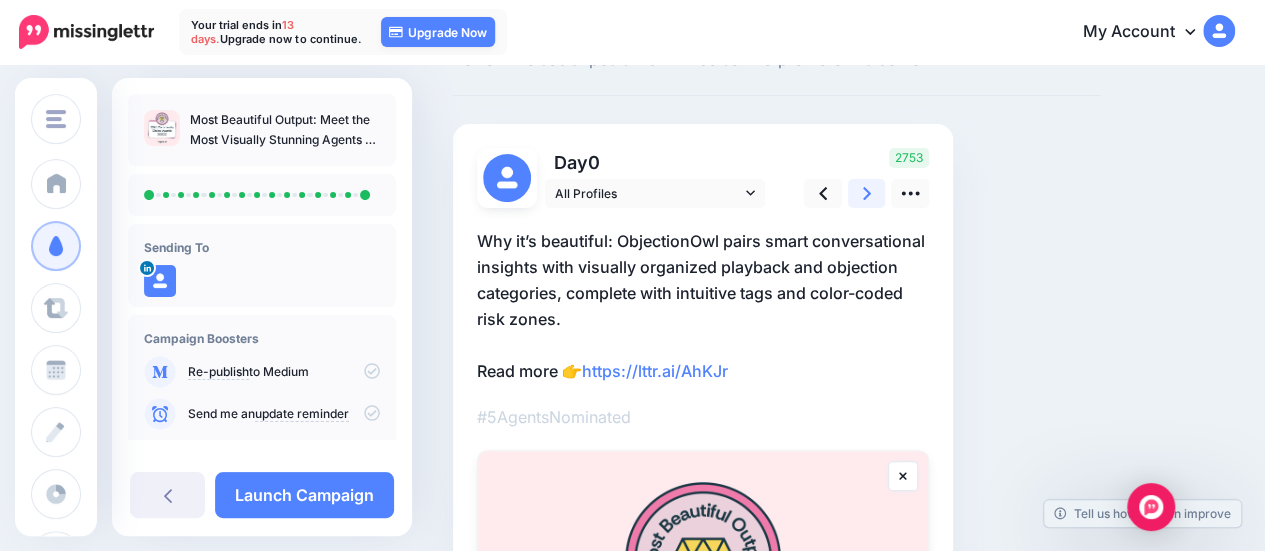 click 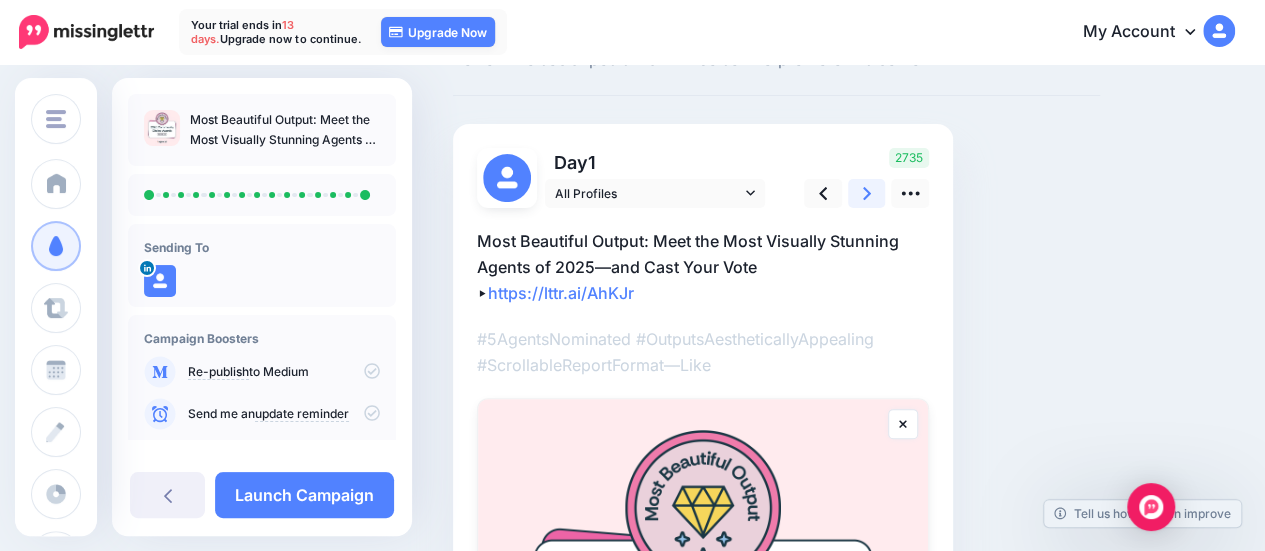 click 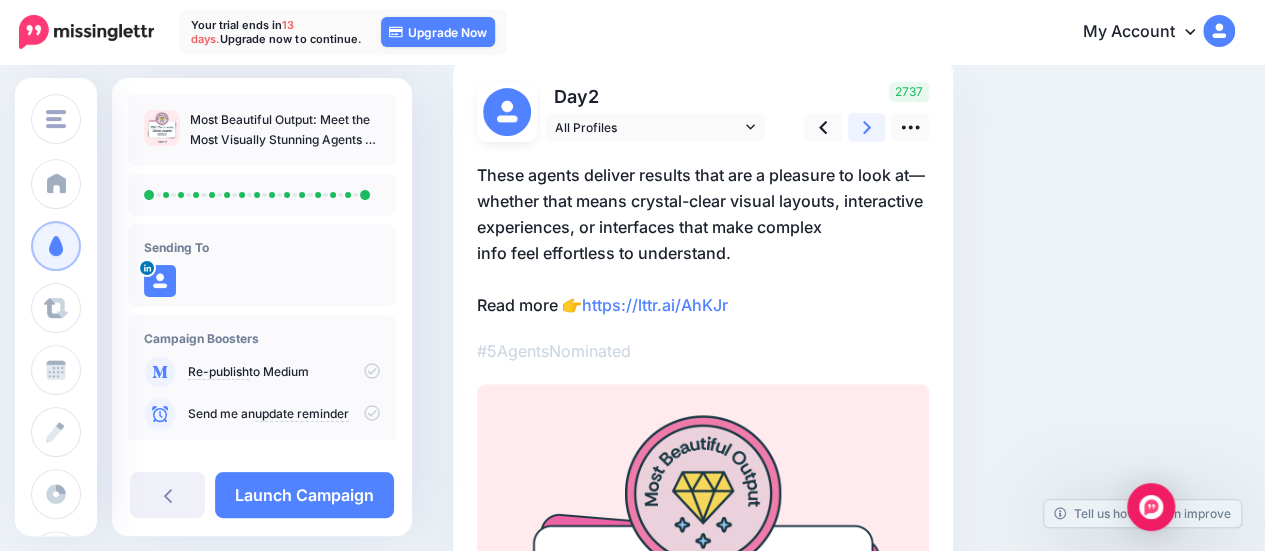 scroll, scrollTop: 0, scrollLeft: 0, axis: both 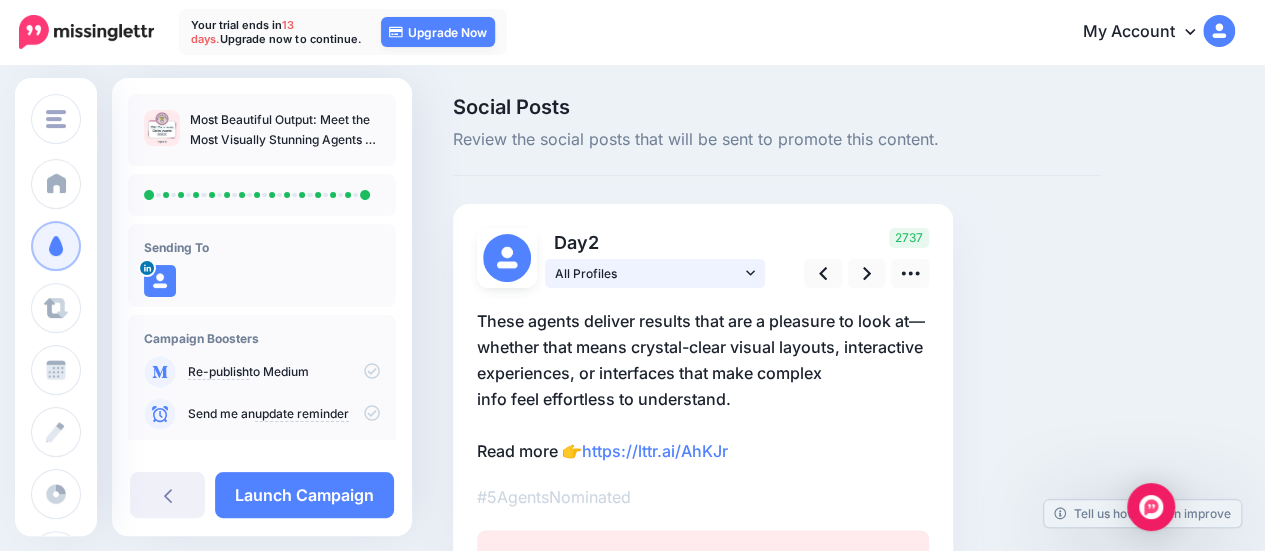 click on "All
Profiles" at bounding box center (655, 273) 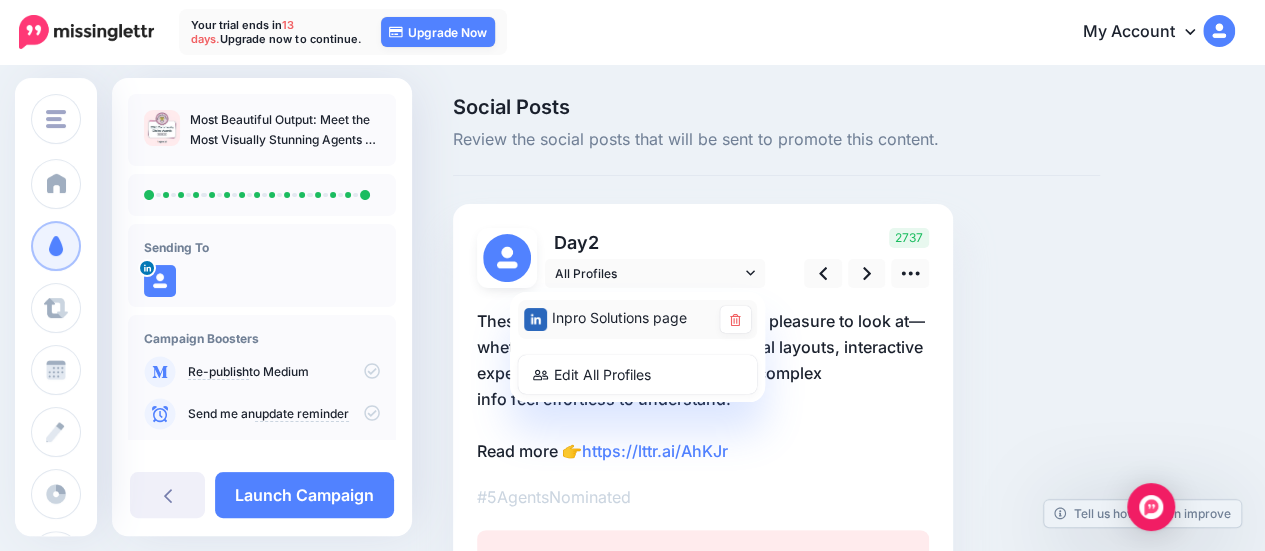 click on "Inpro Solutions page" at bounding box center (617, 318) 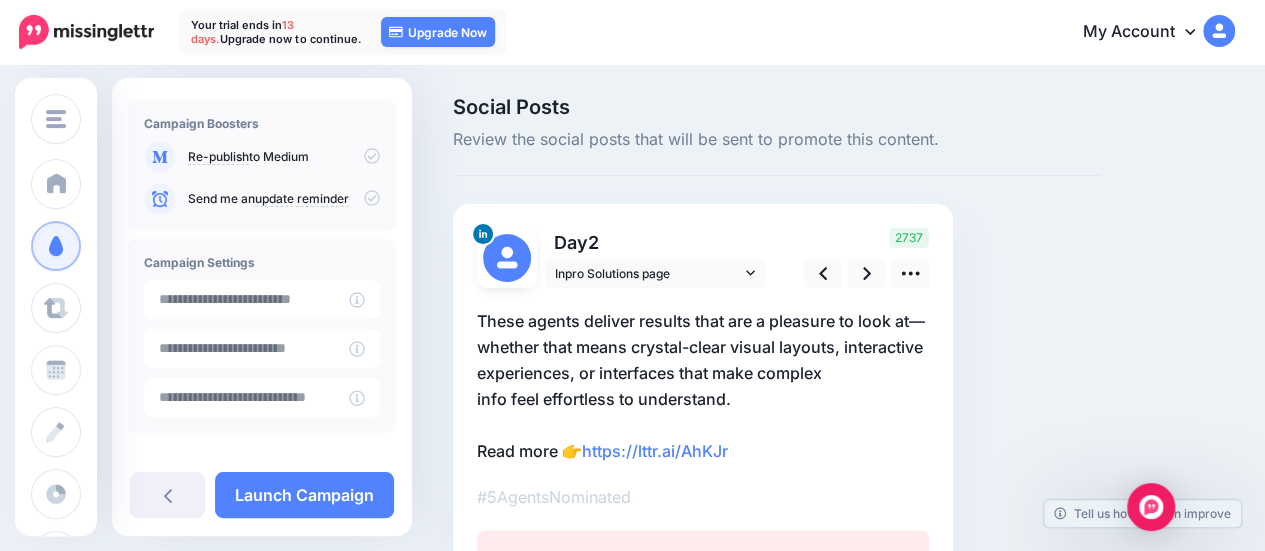 scroll, scrollTop: 221, scrollLeft: 0, axis: vertical 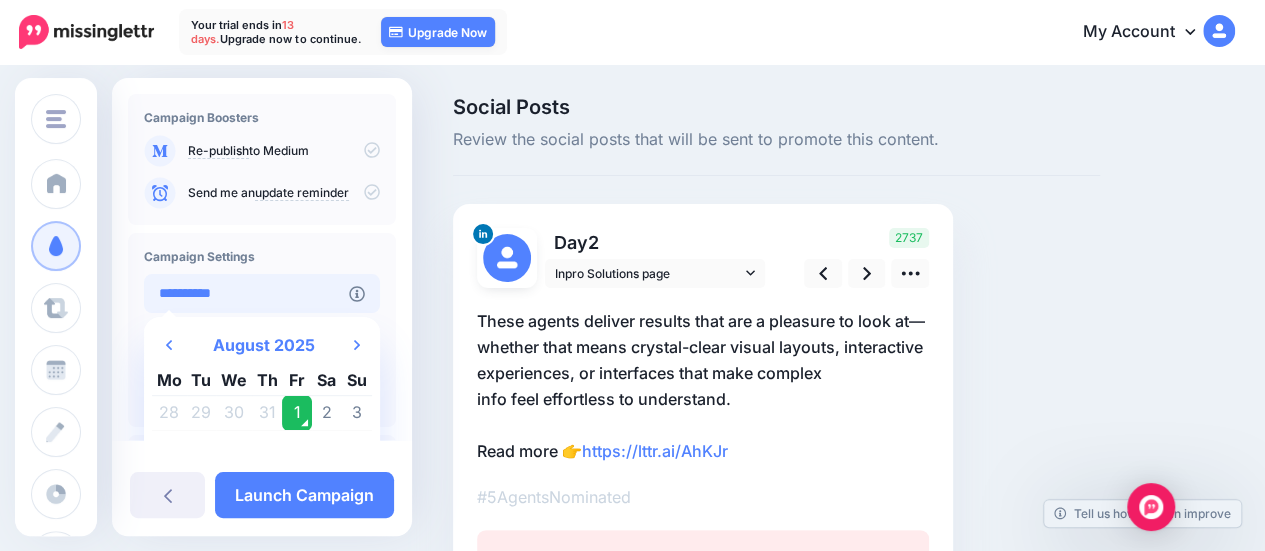 click on "**********" at bounding box center [246, 293] 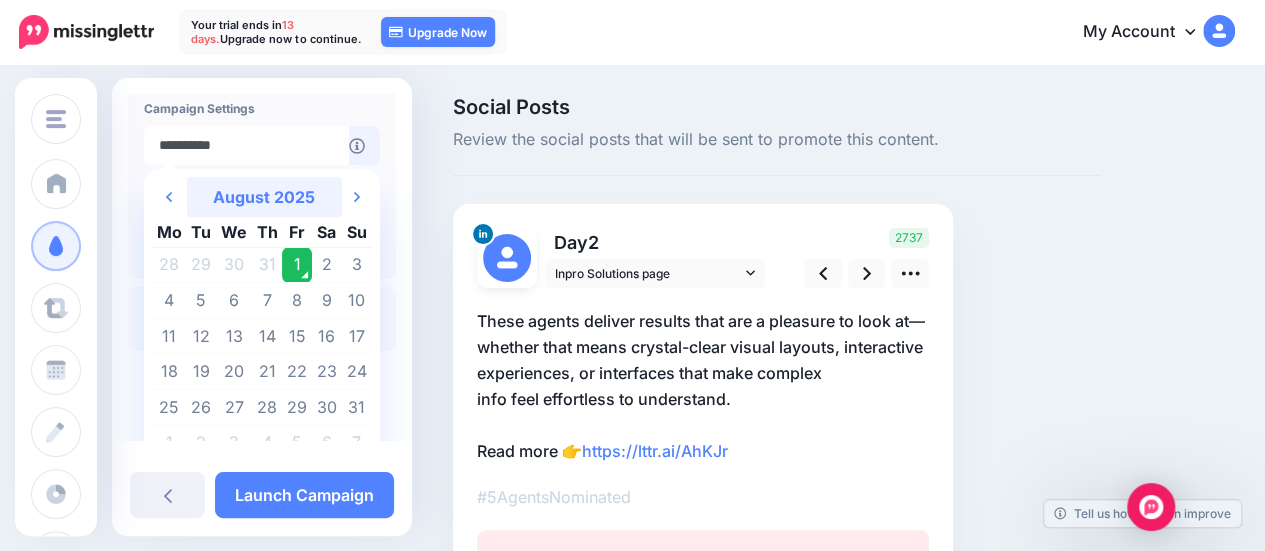 scroll, scrollTop: 394, scrollLeft: 0, axis: vertical 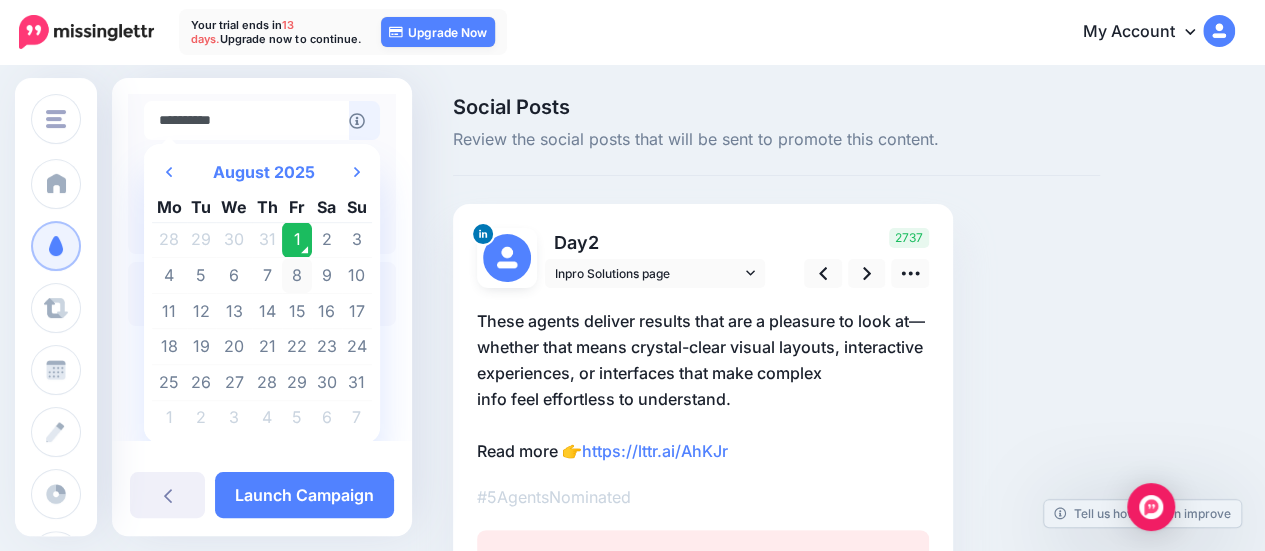 click on "8" at bounding box center (297, 276) 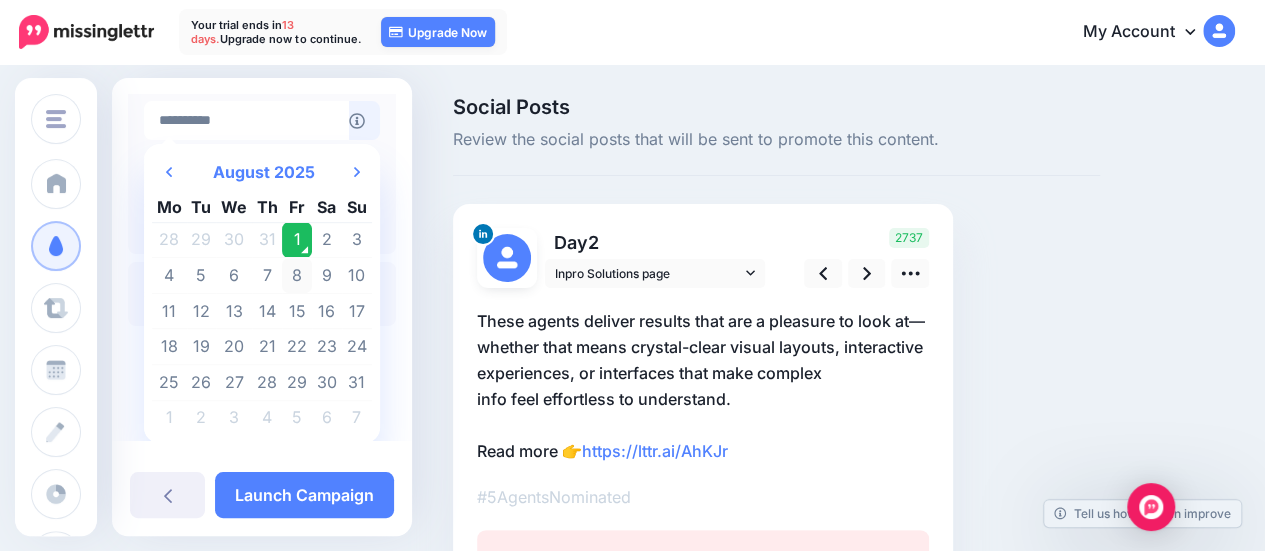 type on "**********" 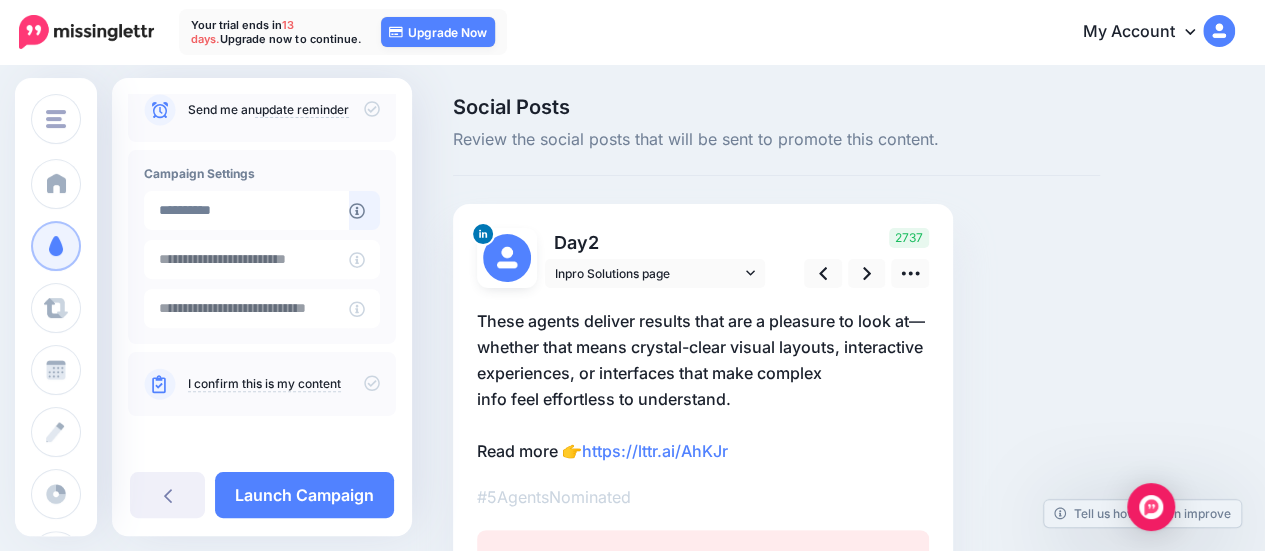scroll, scrollTop: 303, scrollLeft: 0, axis: vertical 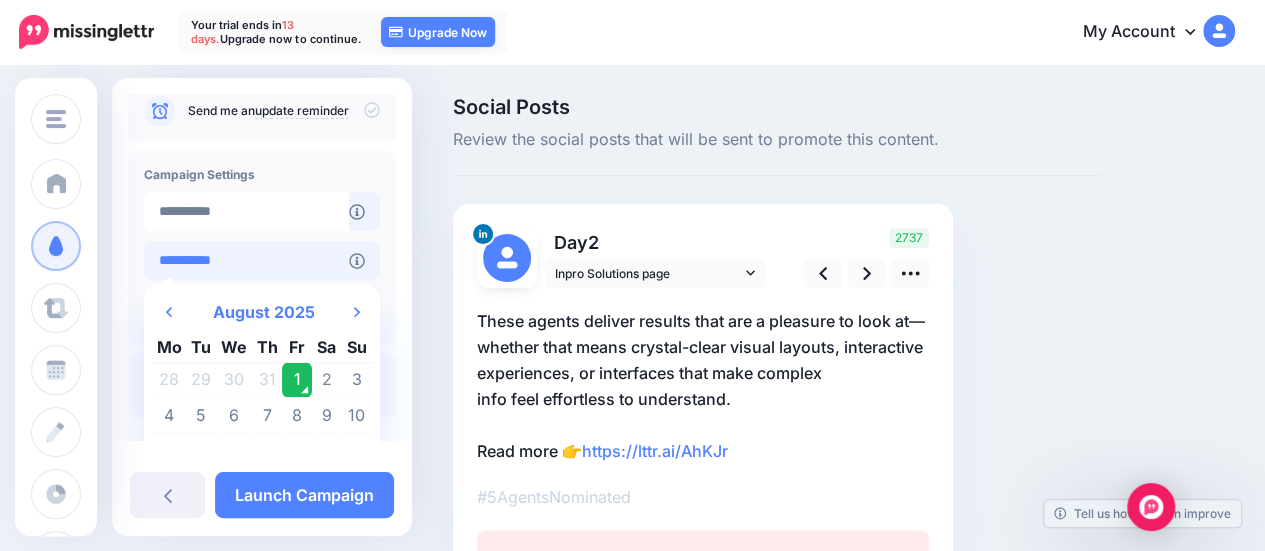 click on "**********" at bounding box center [246, 260] 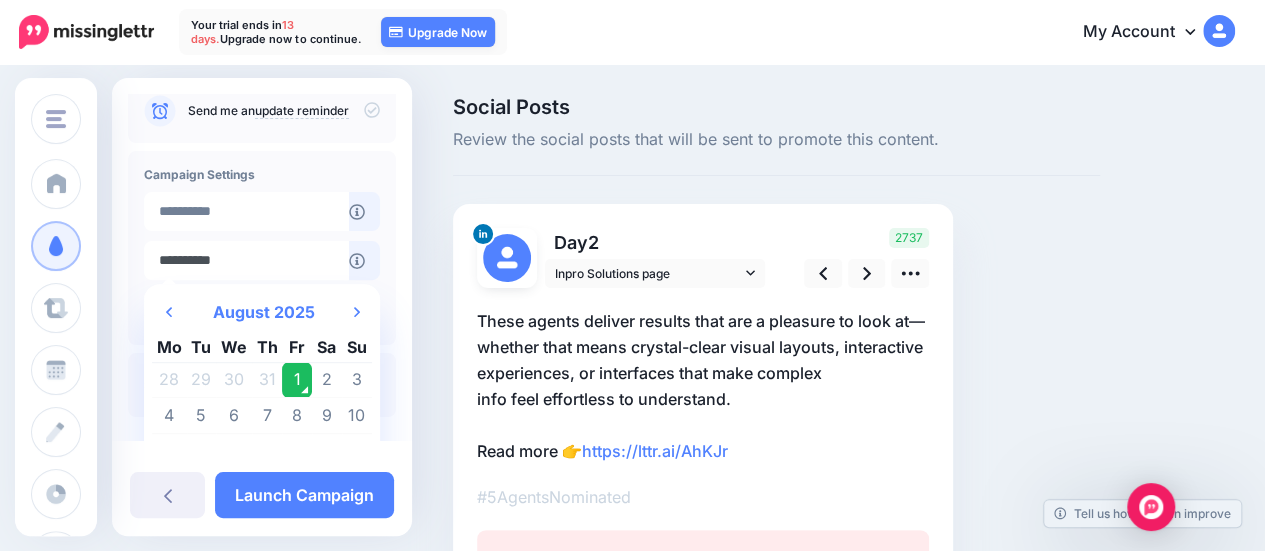 scroll, scrollTop: 443, scrollLeft: 0, axis: vertical 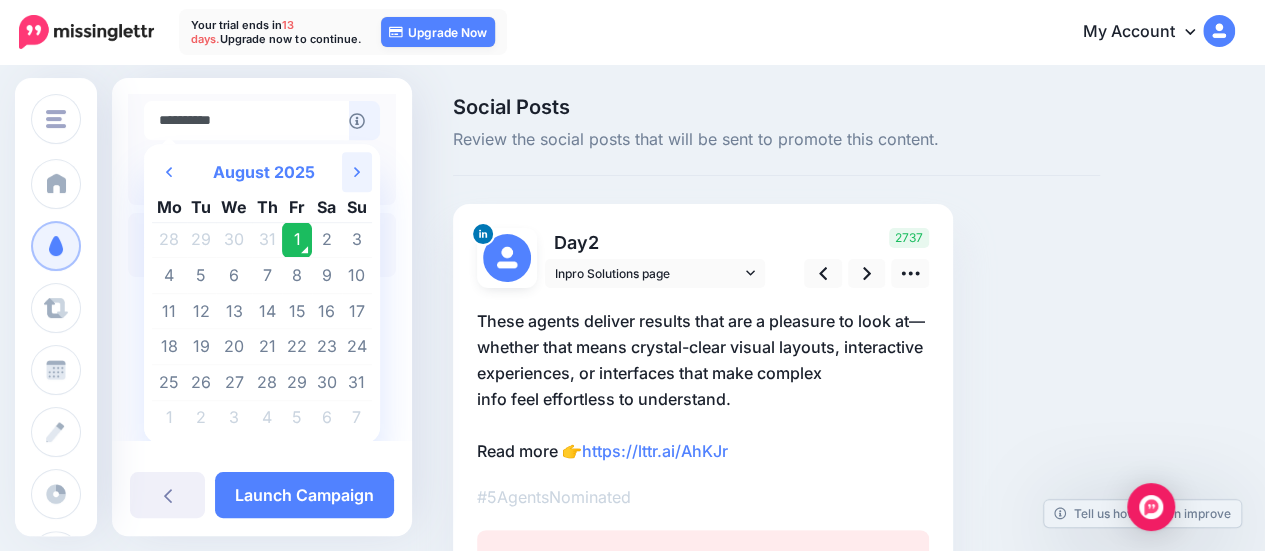 click on "Next Month" at bounding box center (357, 172) 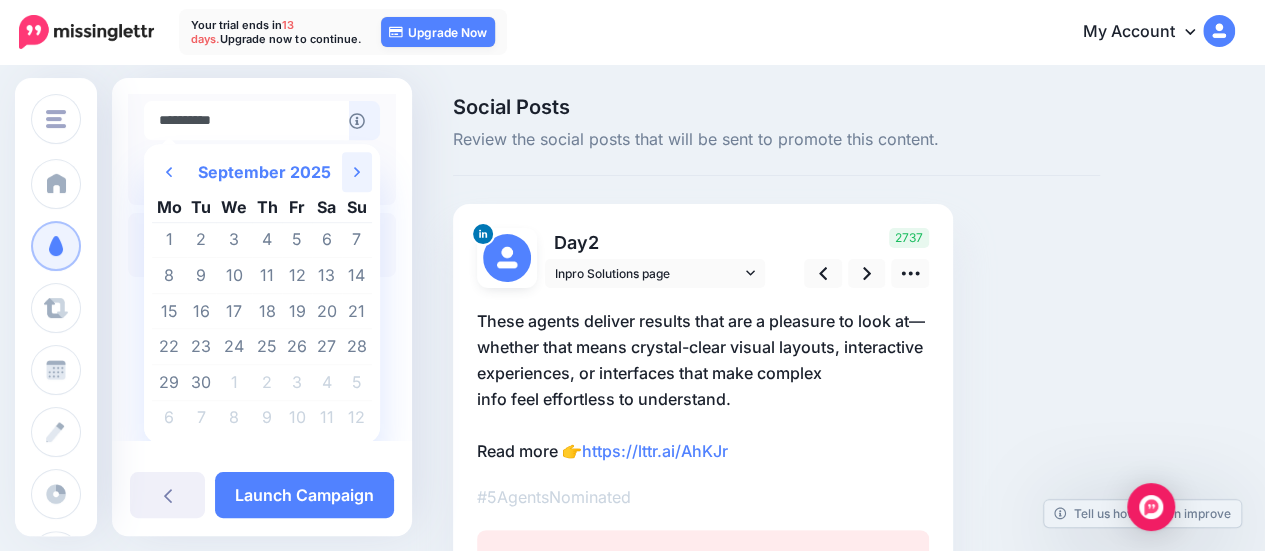 click on "Next Month" at bounding box center [357, 172] 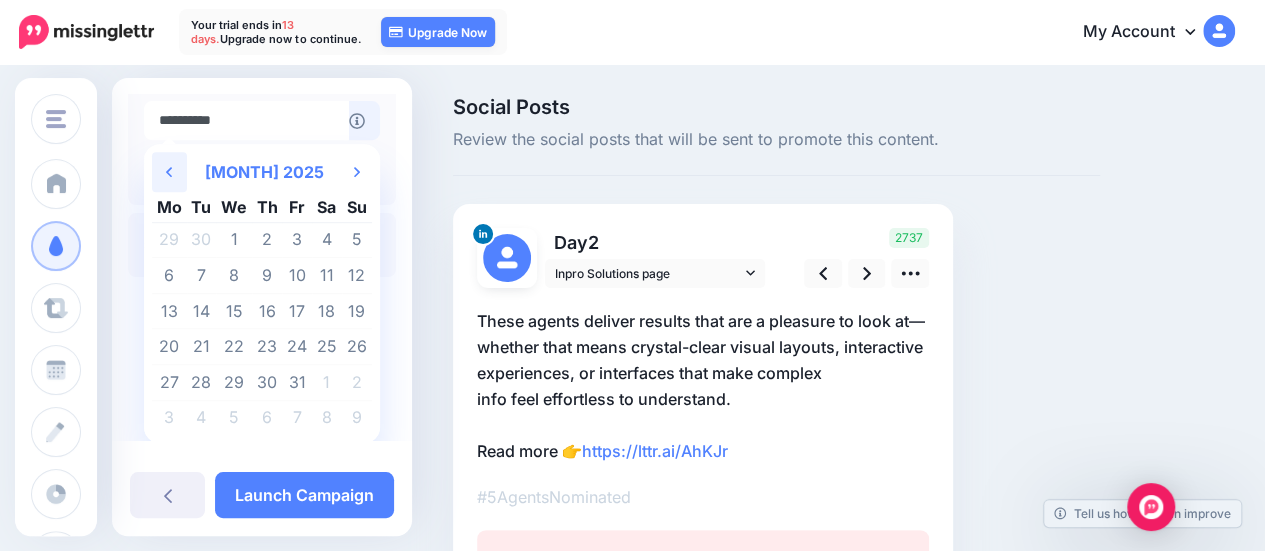 click on "Previous Month" at bounding box center [169, 172] 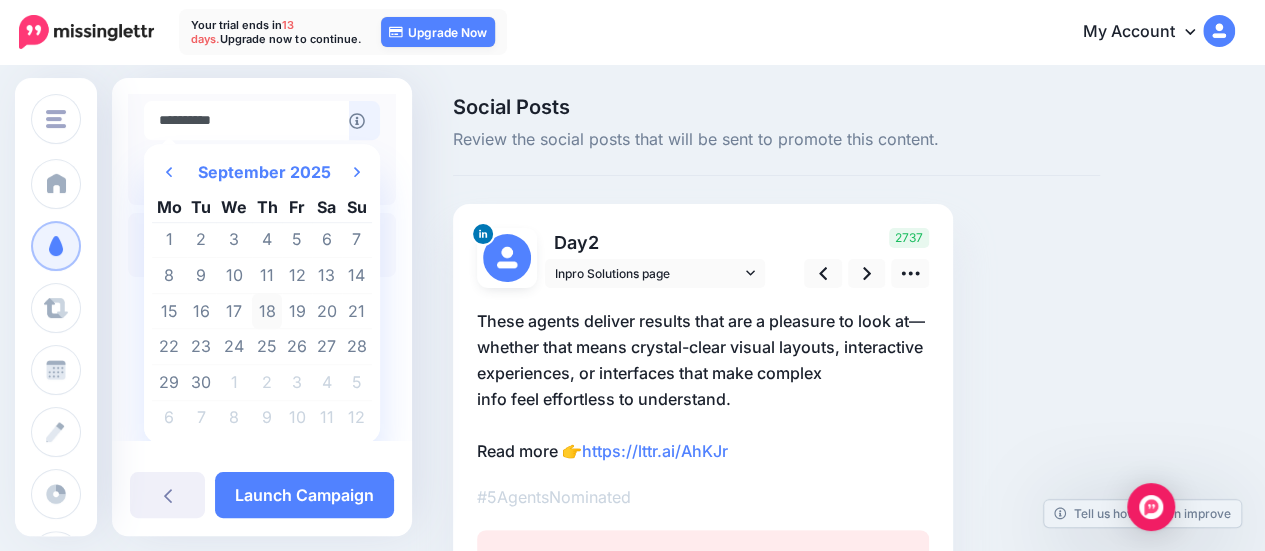 click on "18" at bounding box center (267, 311) 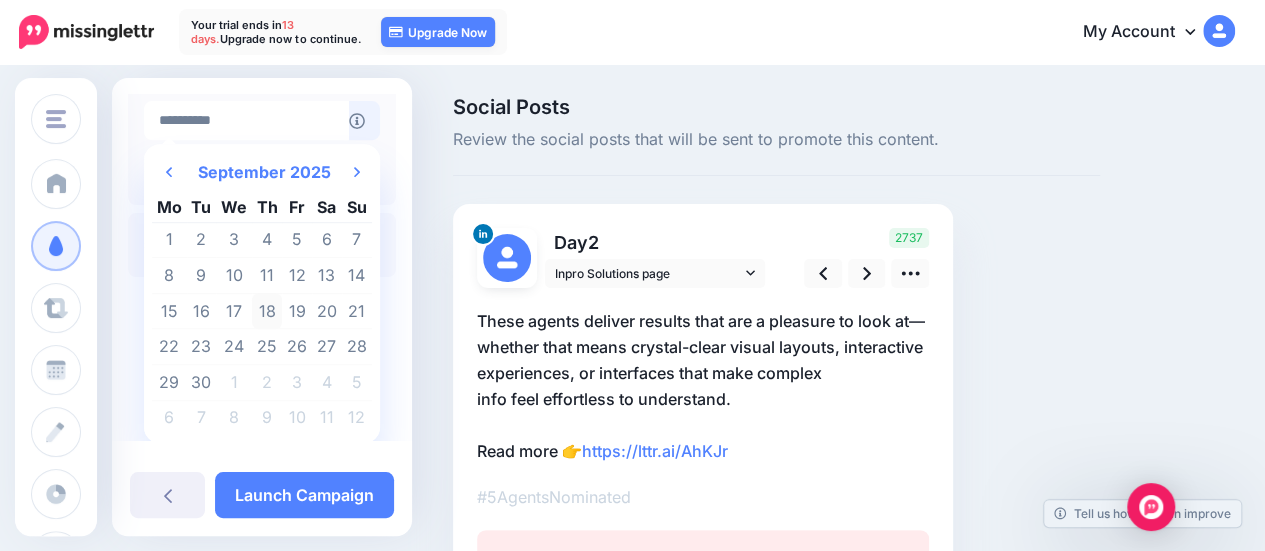 type on "**********" 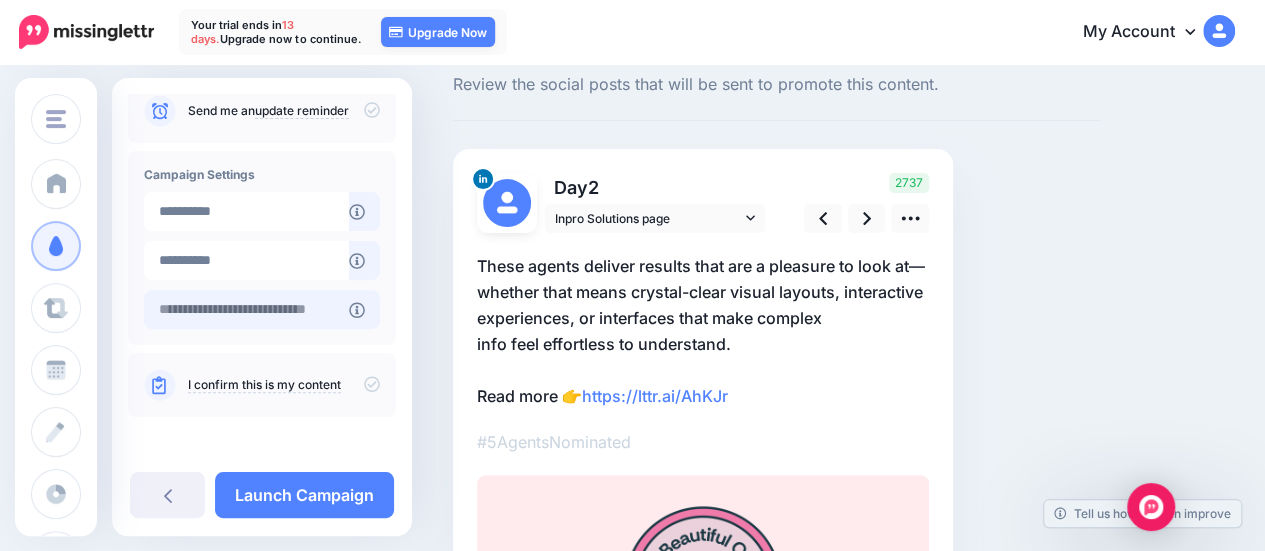 scroll, scrollTop: 57, scrollLeft: 0, axis: vertical 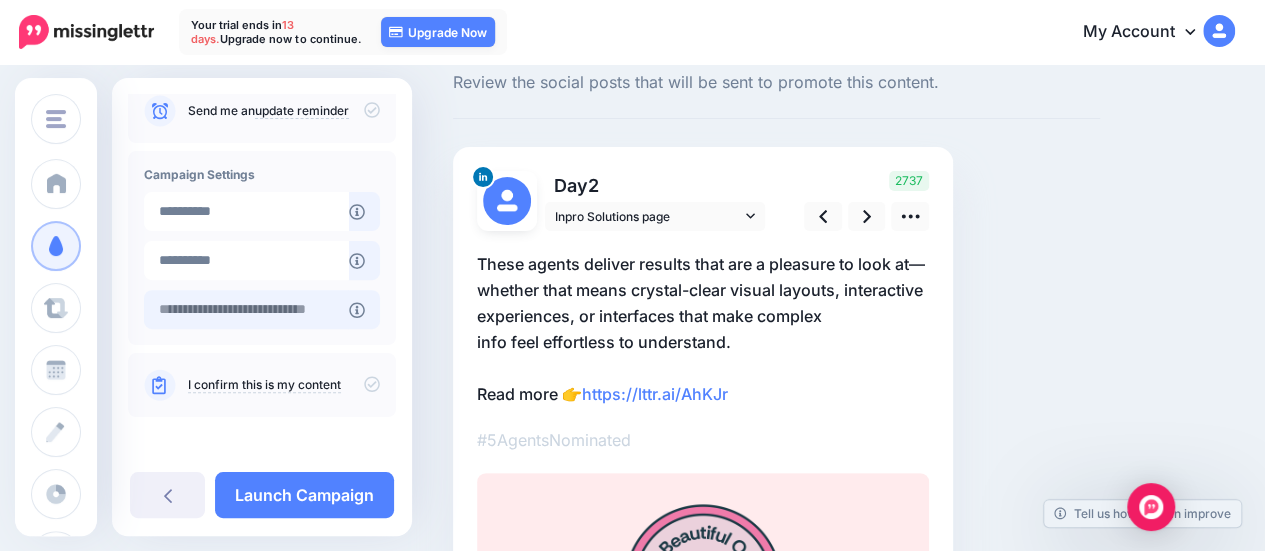 click at bounding box center (246, 309) 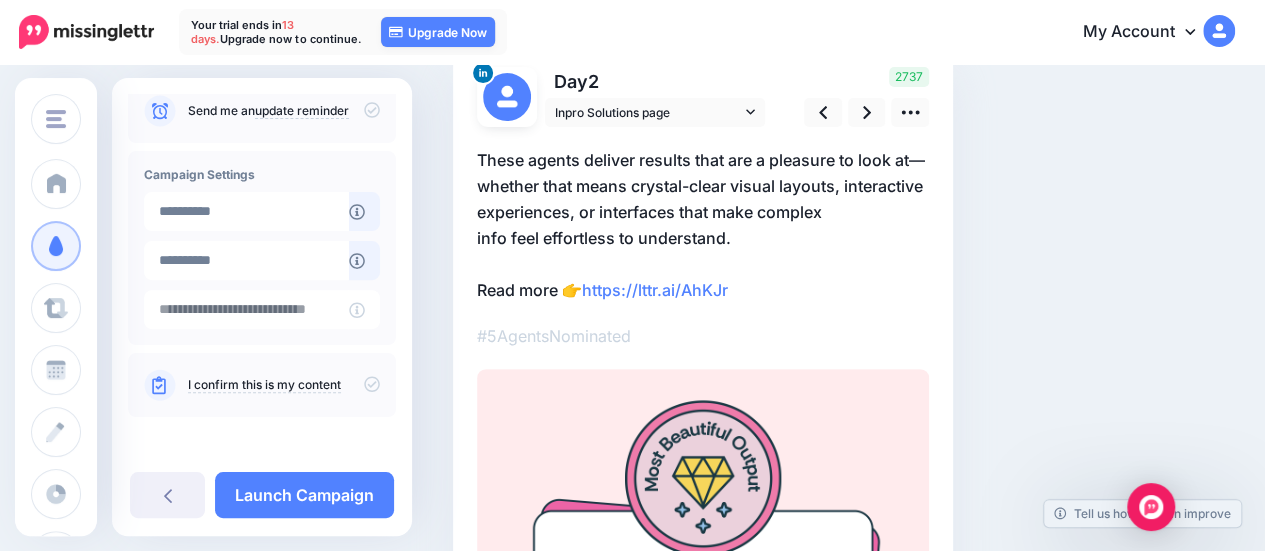 scroll, scrollTop: 162, scrollLeft: 0, axis: vertical 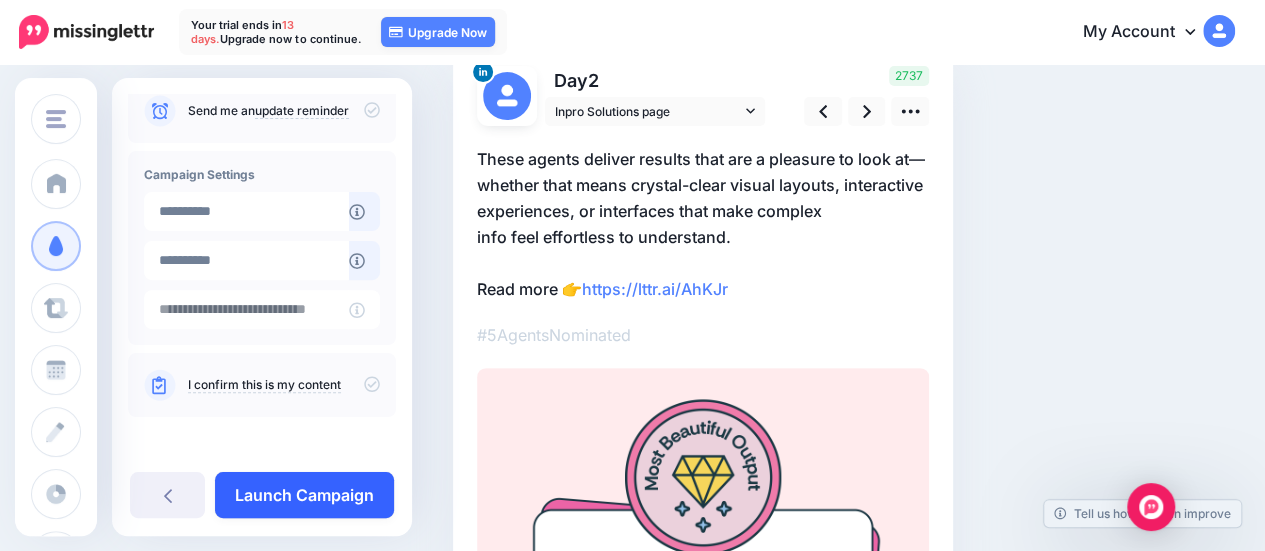 click on "Launch Campaign" at bounding box center (304, 495) 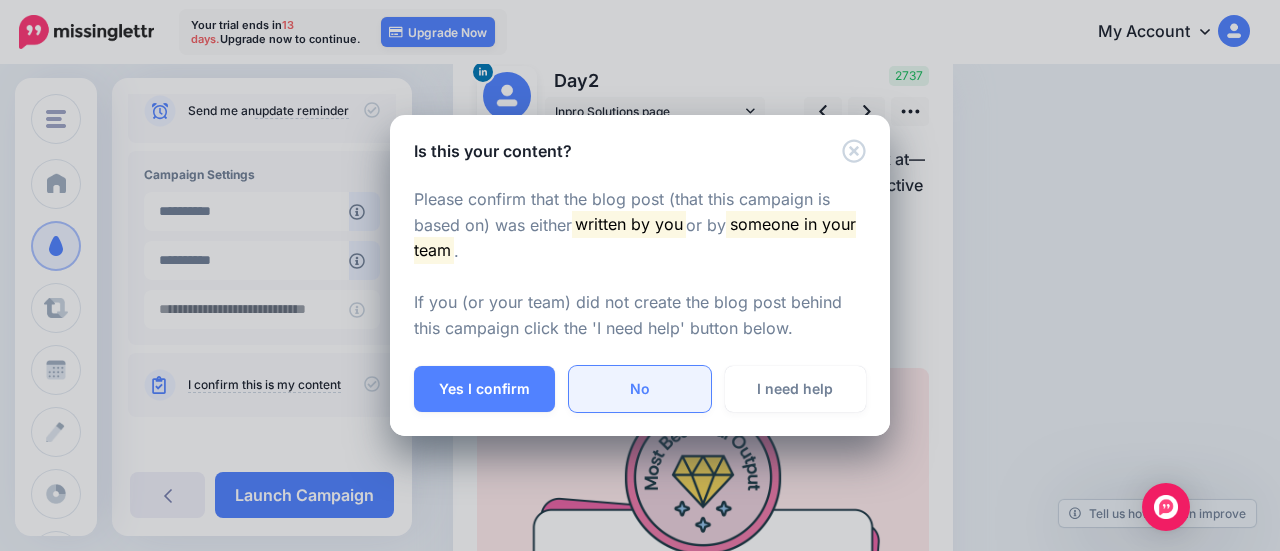 click on "No" at bounding box center [639, 389] 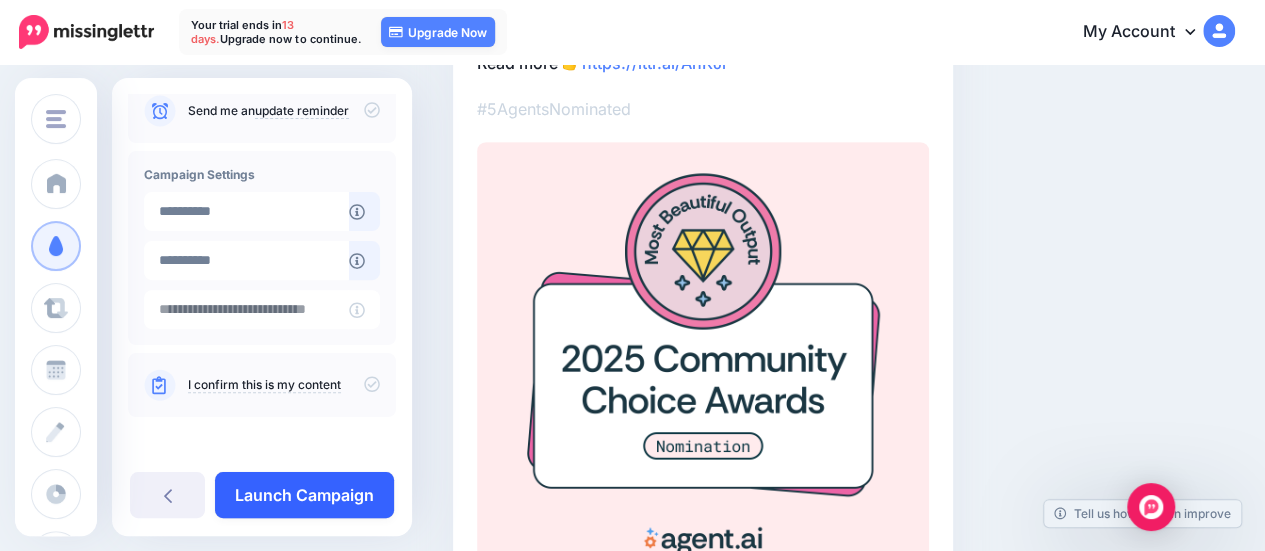 scroll, scrollTop: 398, scrollLeft: 0, axis: vertical 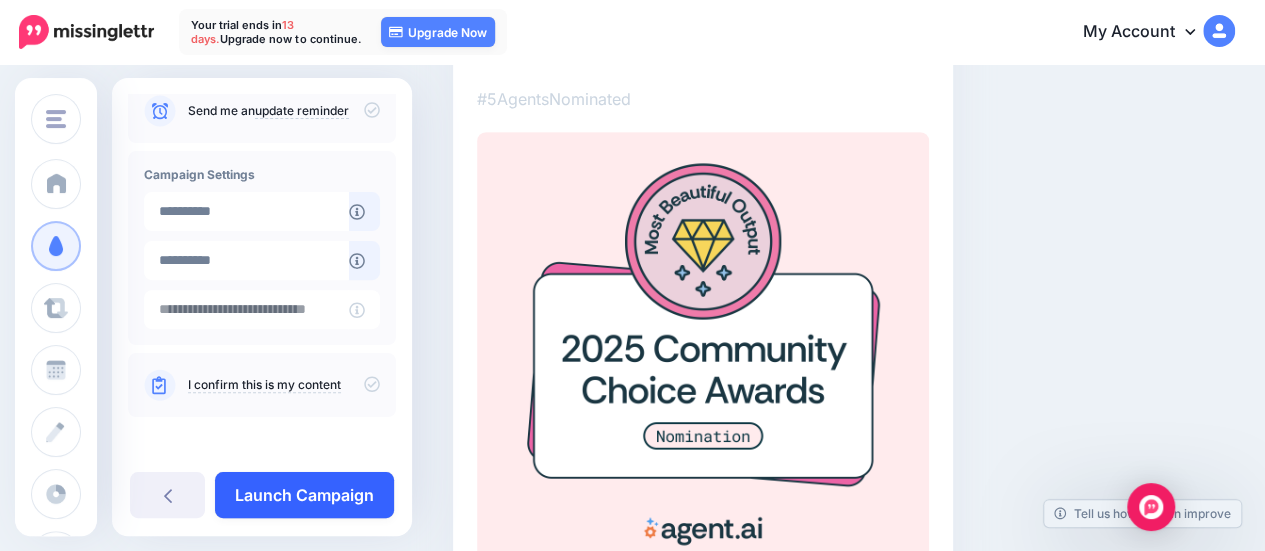 click on "Launch Campaign" at bounding box center (304, 495) 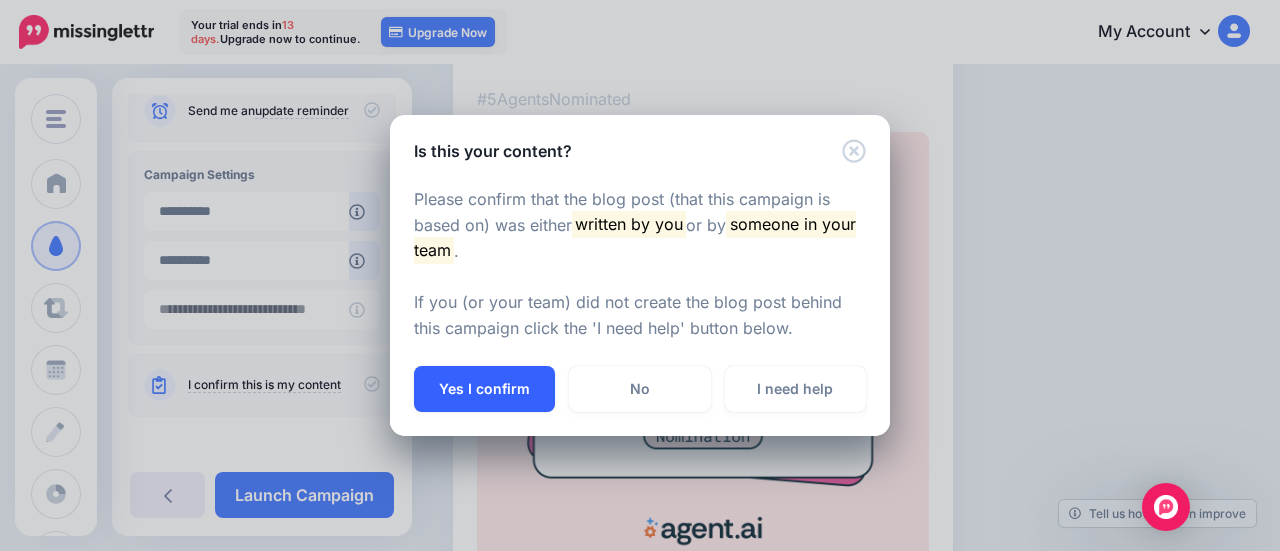 click on "Yes I confirm" at bounding box center [484, 389] 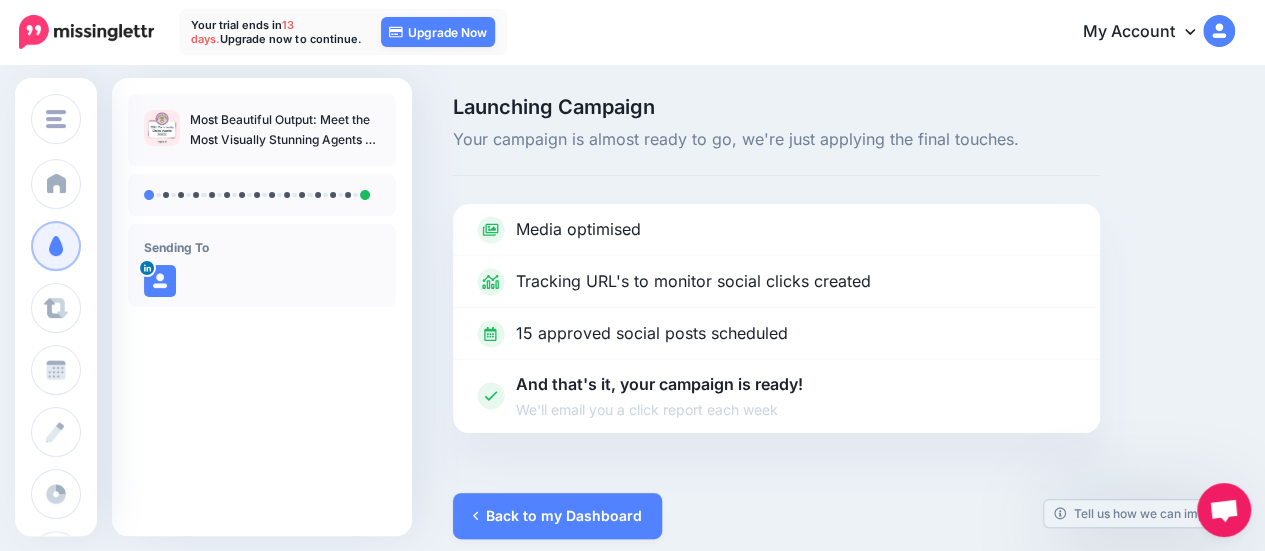 scroll, scrollTop: 17, scrollLeft: 0, axis: vertical 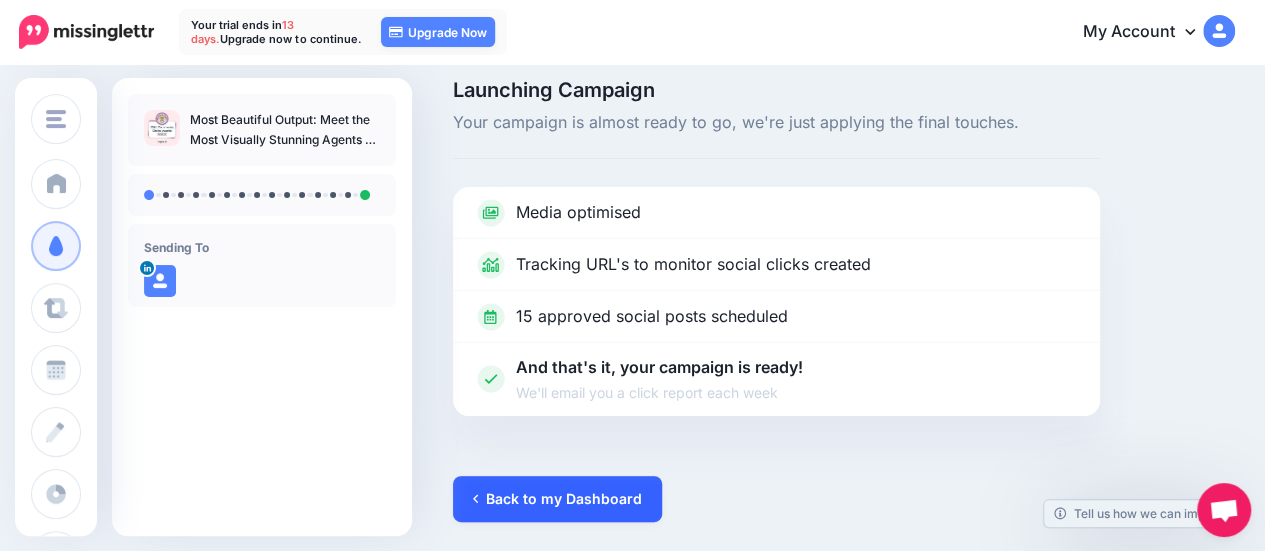 click on "Back to my Dashboard" at bounding box center (557, 499) 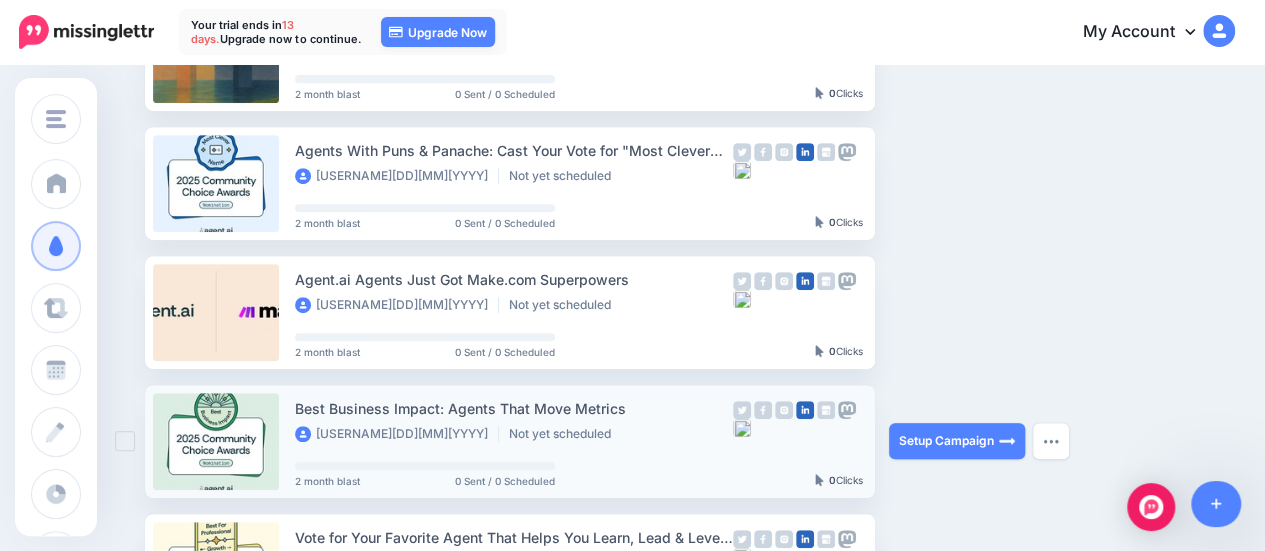 scroll, scrollTop: 345, scrollLeft: 0, axis: vertical 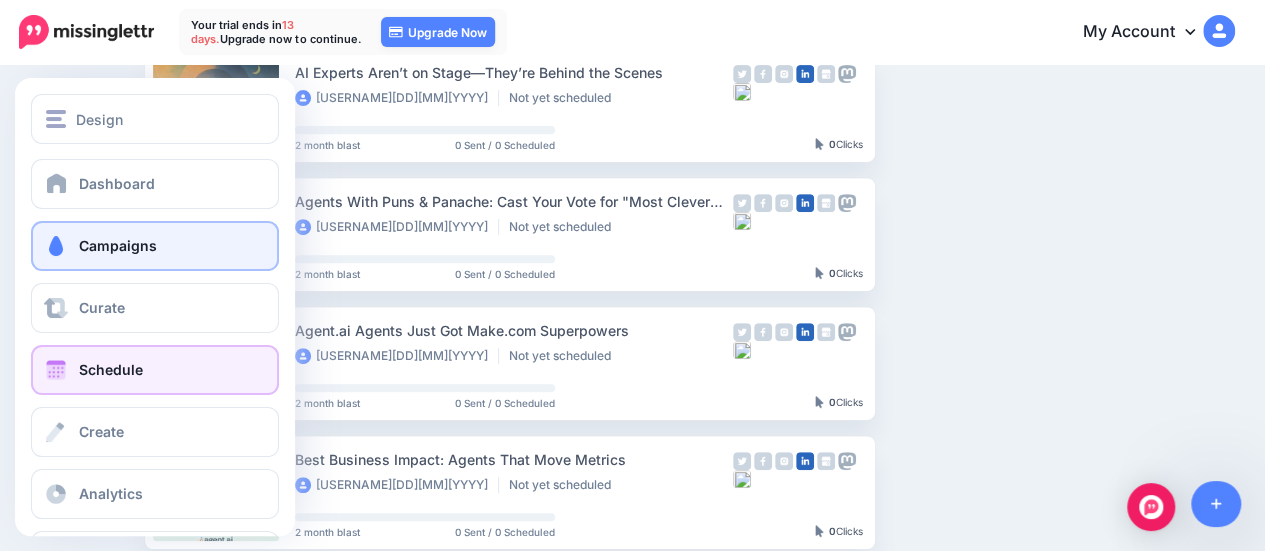 click on "Schedule" at bounding box center (155, 370) 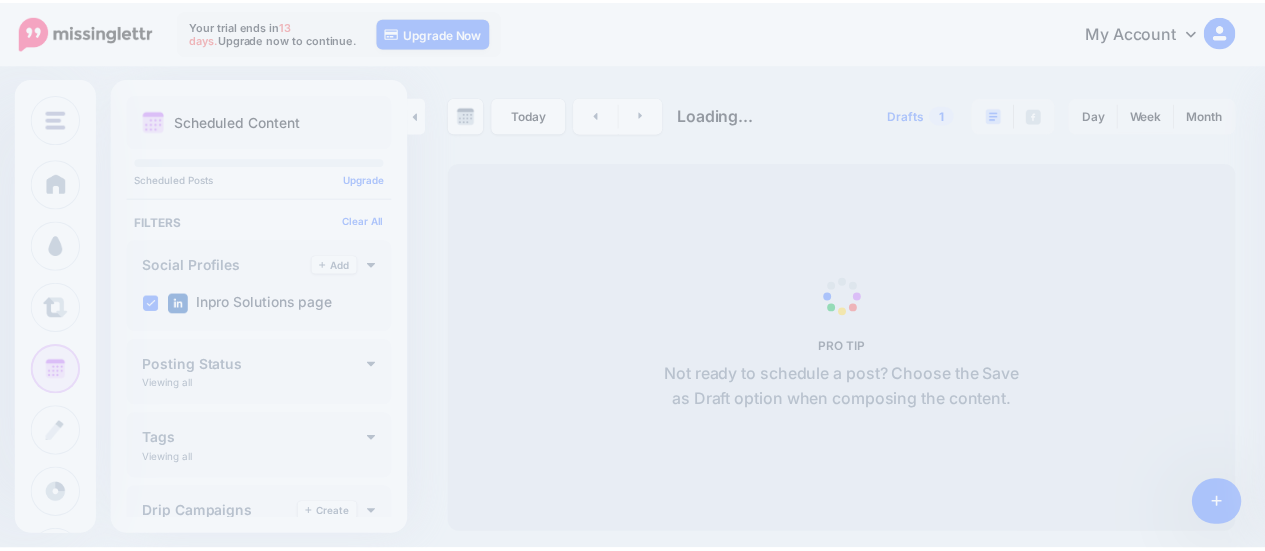 scroll, scrollTop: 0, scrollLeft: 0, axis: both 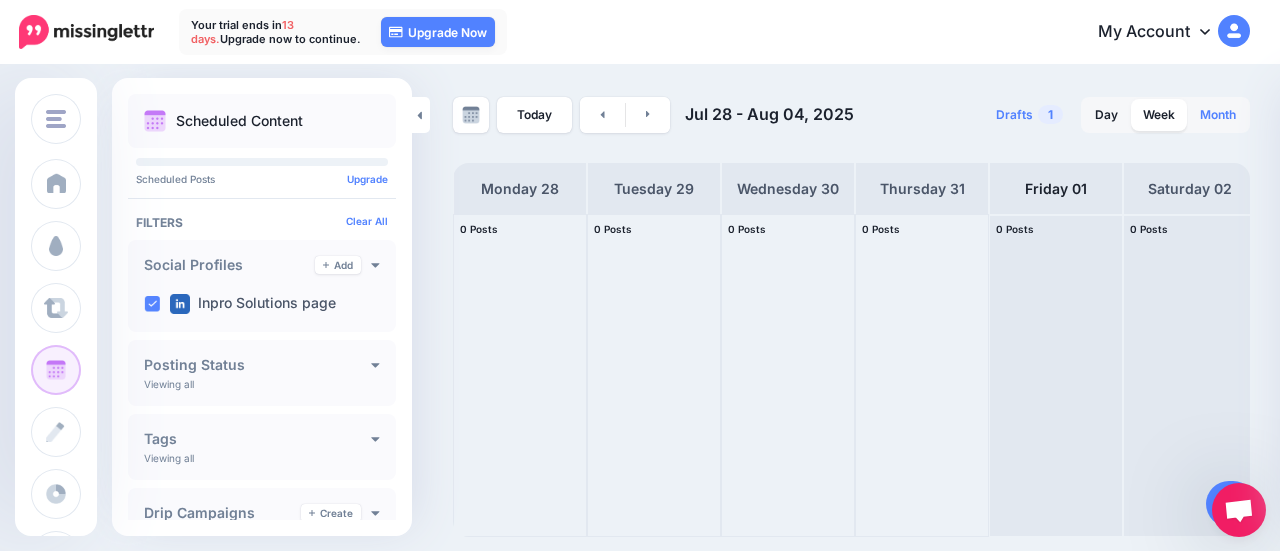 click on "Month" at bounding box center (1218, 115) 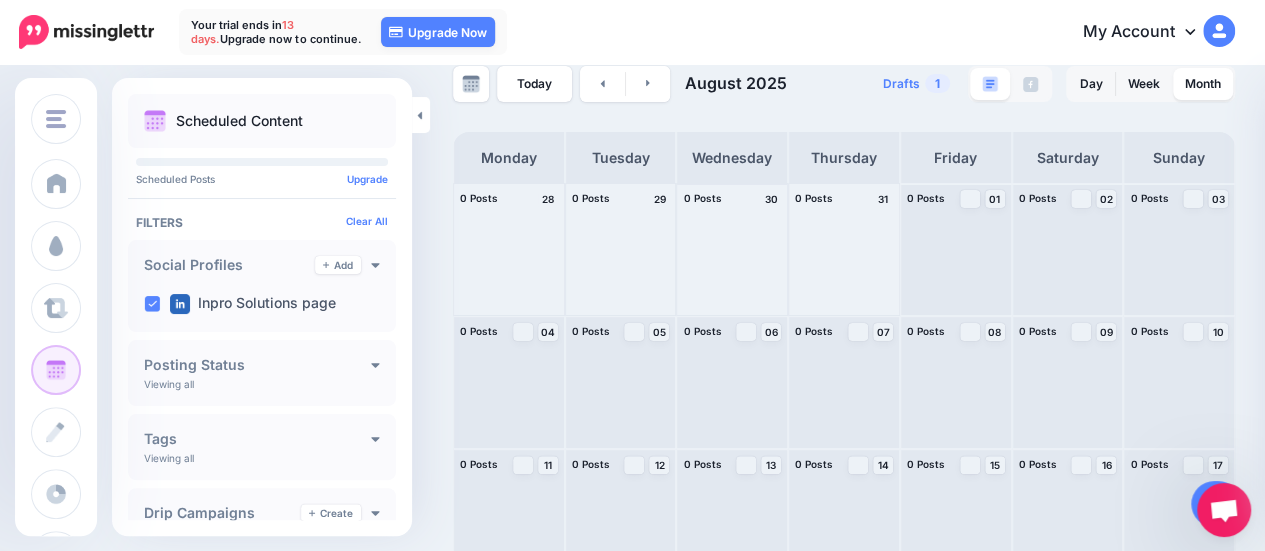 scroll, scrollTop: 29, scrollLeft: 0, axis: vertical 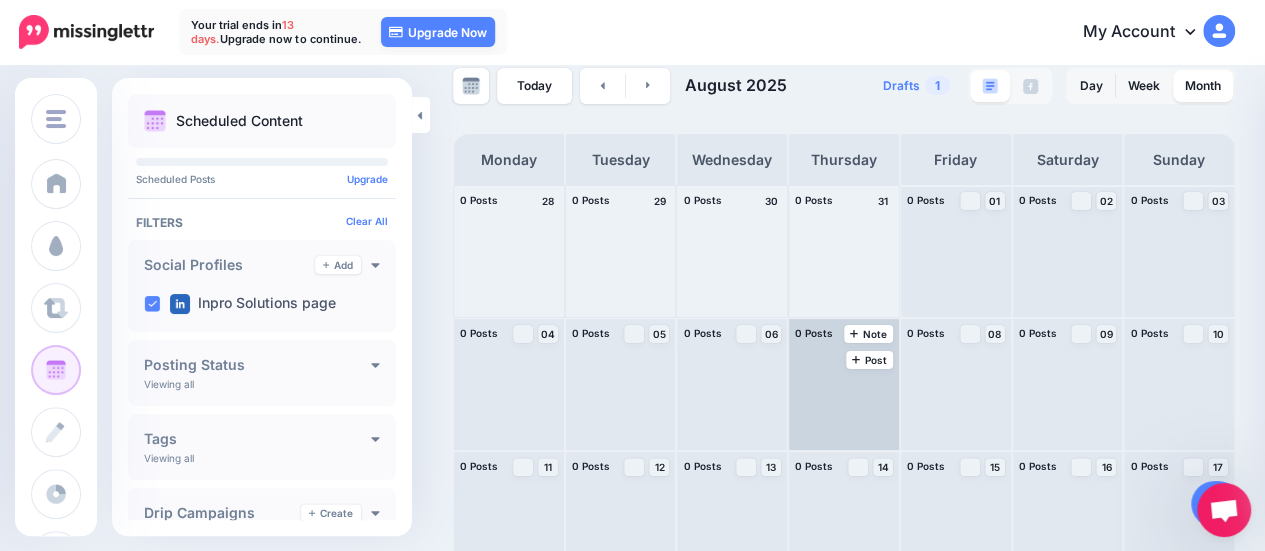 drag, startPoint x: 844, startPoint y: 405, endPoint x: 896, endPoint y: 403, distance: 52.03845 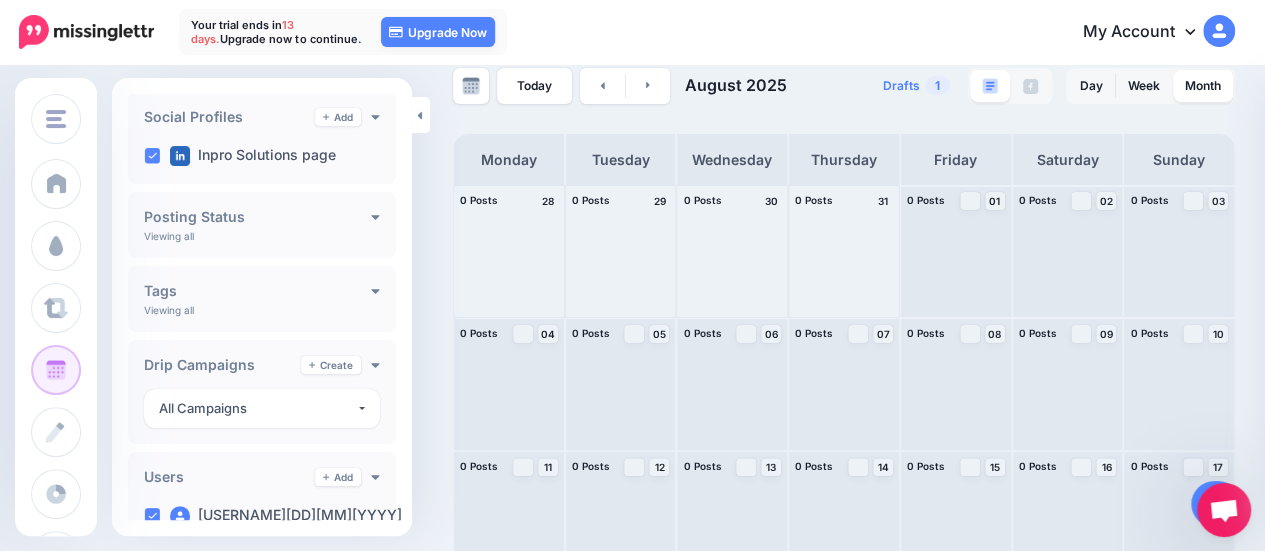 scroll, scrollTop: 220, scrollLeft: 0, axis: vertical 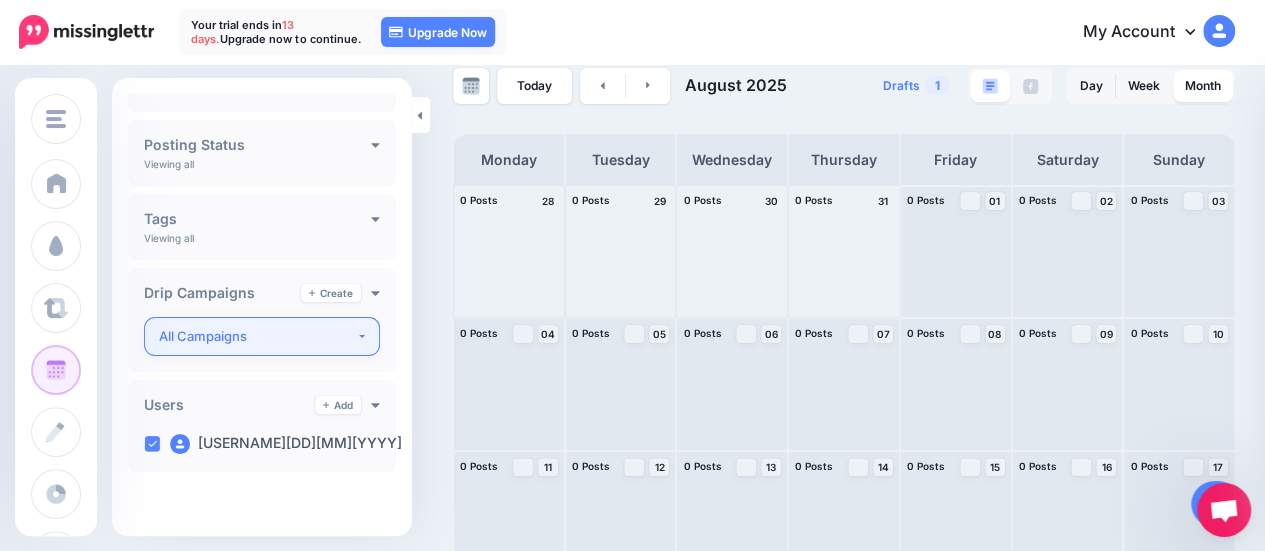 click on "All Campaigns" at bounding box center (262, 336) 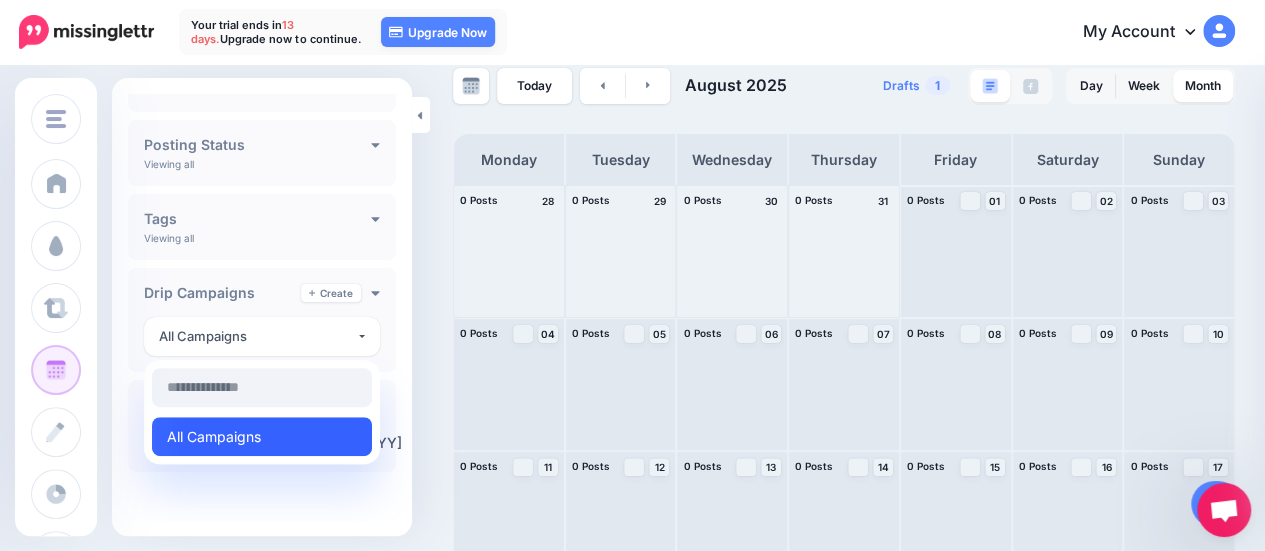 click on "All Campaigns" at bounding box center (262, 436) 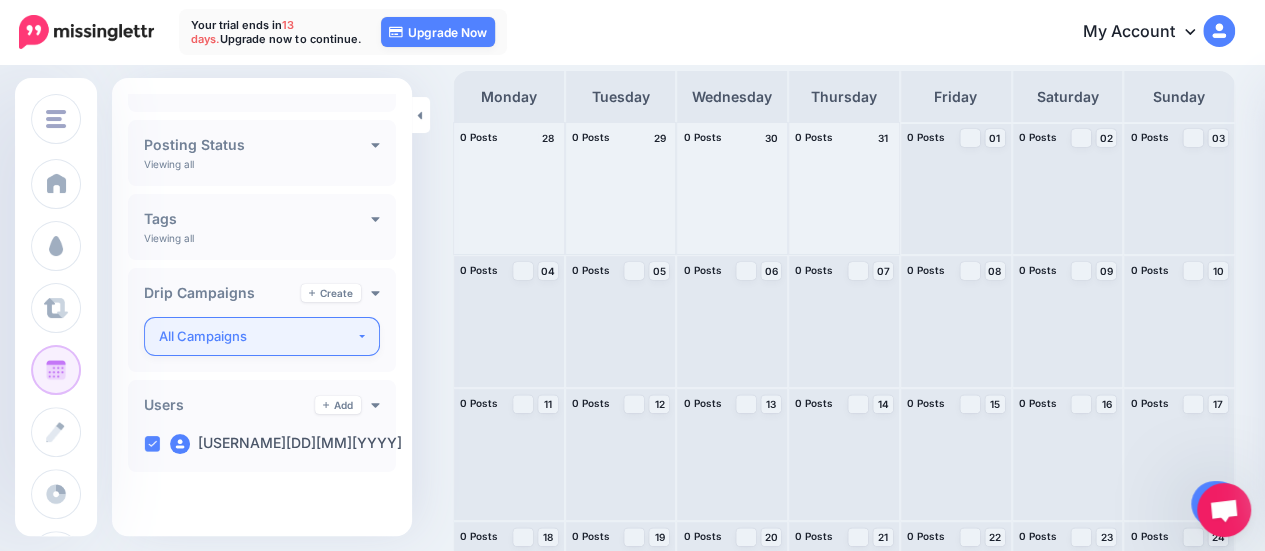 scroll, scrollTop: 95, scrollLeft: 0, axis: vertical 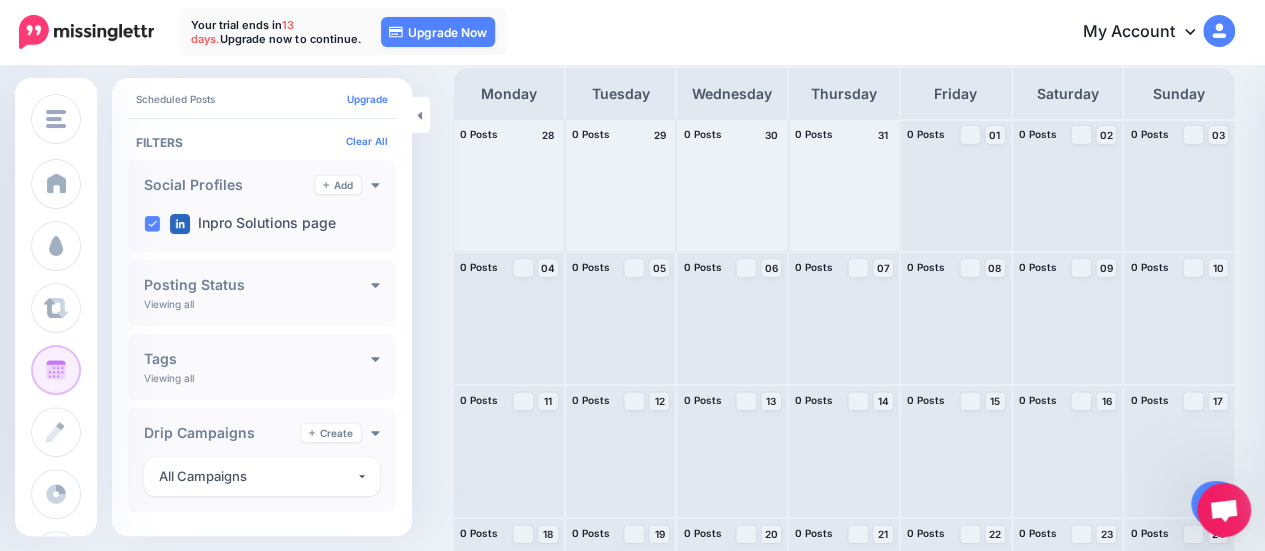 click on "Posting Status
Viewing all
Published
Scheduled
Awaiting Approval
Error" at bounding box center (262, 293) 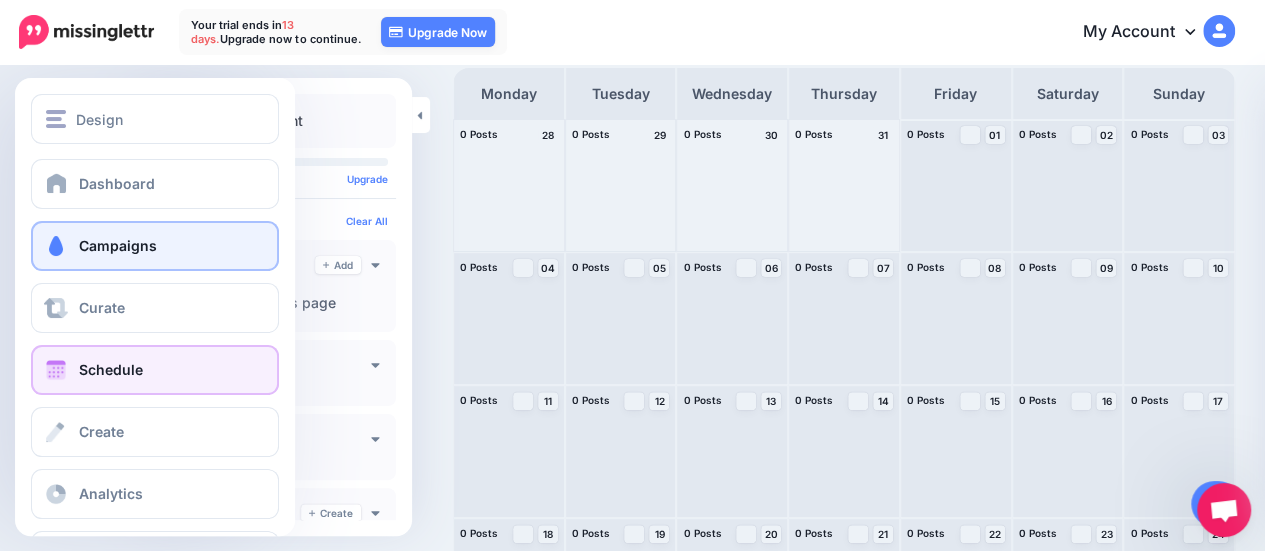 click on "Campaigns" at bounding box center (118, 245) 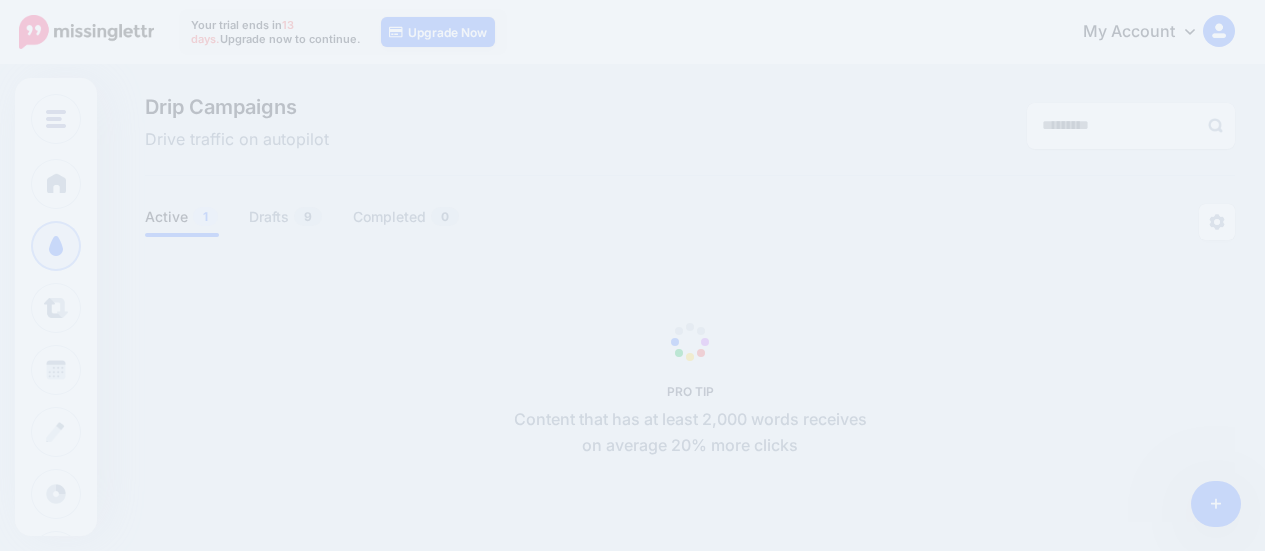 scroll, scrollTop: 0, scrollLeft: 0, axis: both 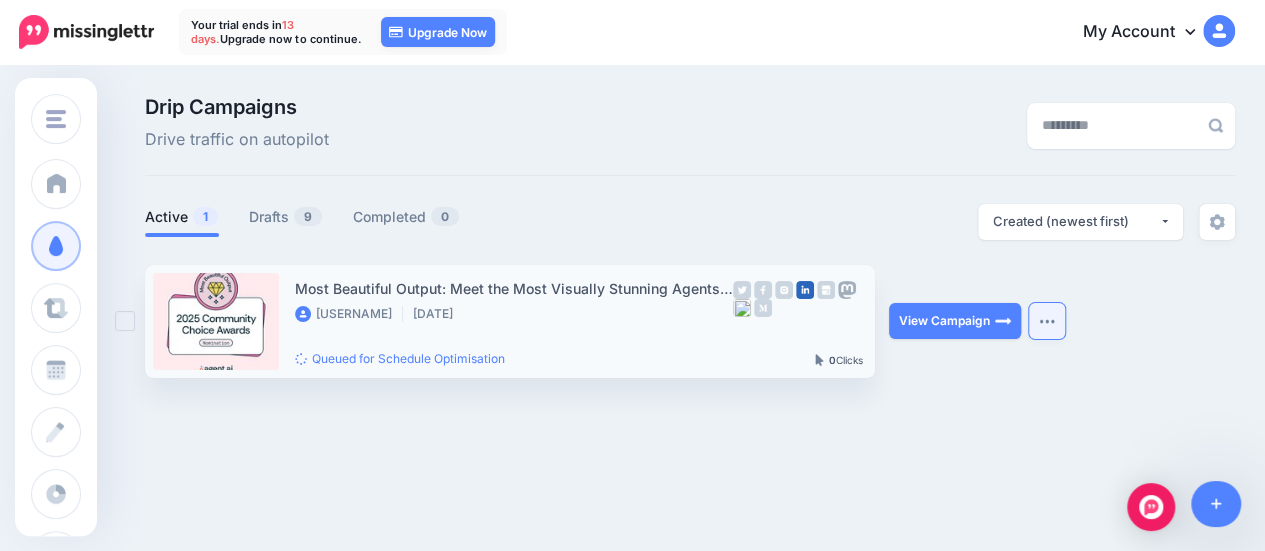 click at bounding box center [1047, 321] 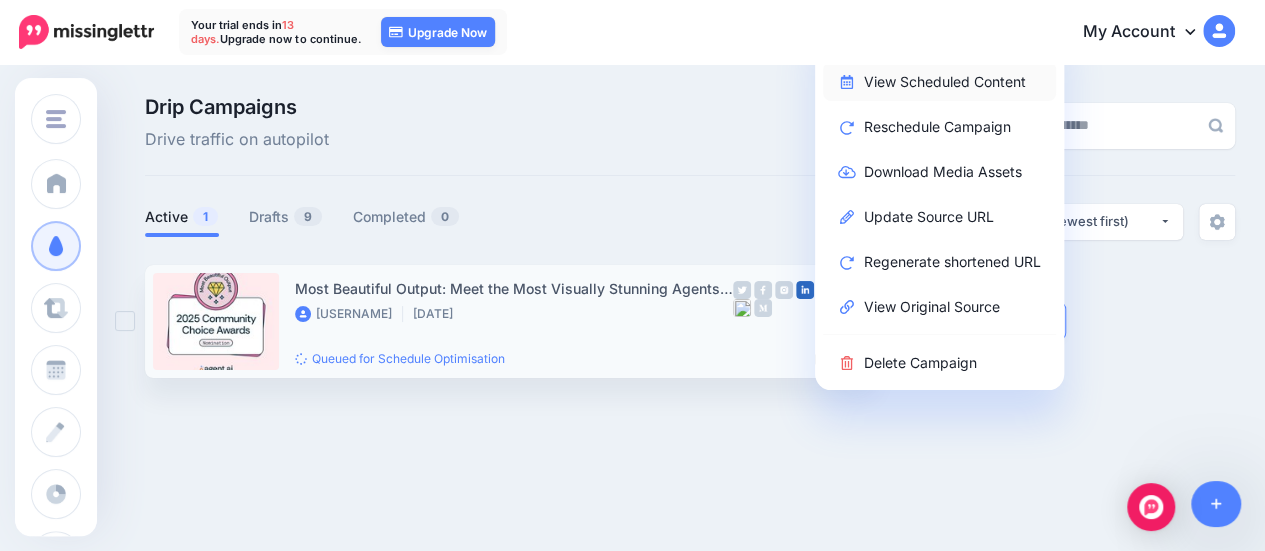 click on "View Scheduled Content" at bounding box center (939, 81) 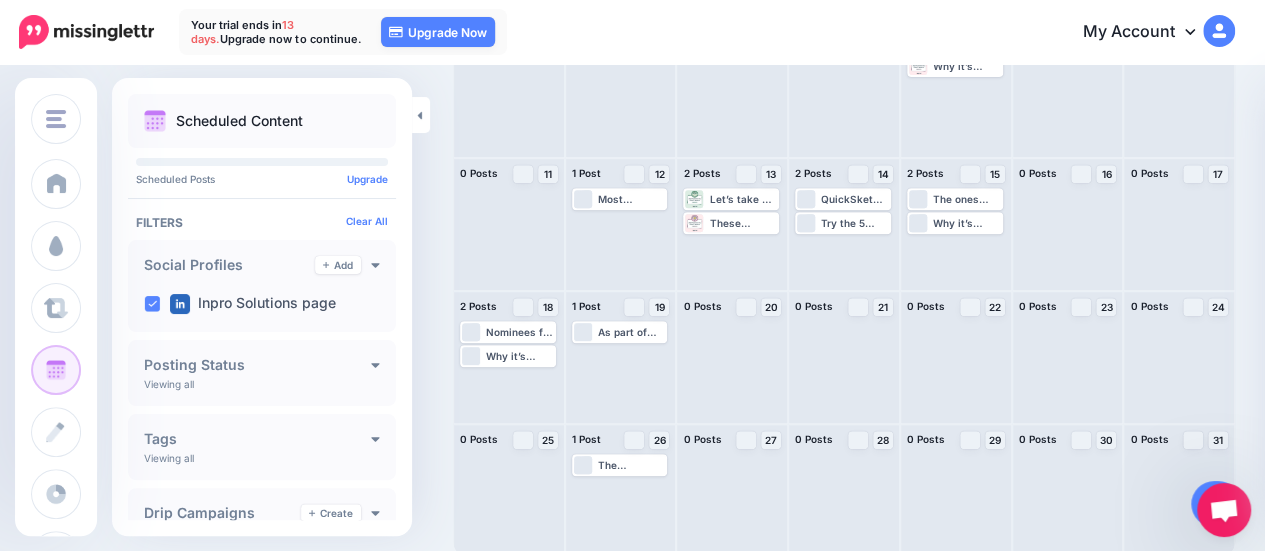 scroll, scrollTop: 328, scrollLeft: 0, axis: vertical 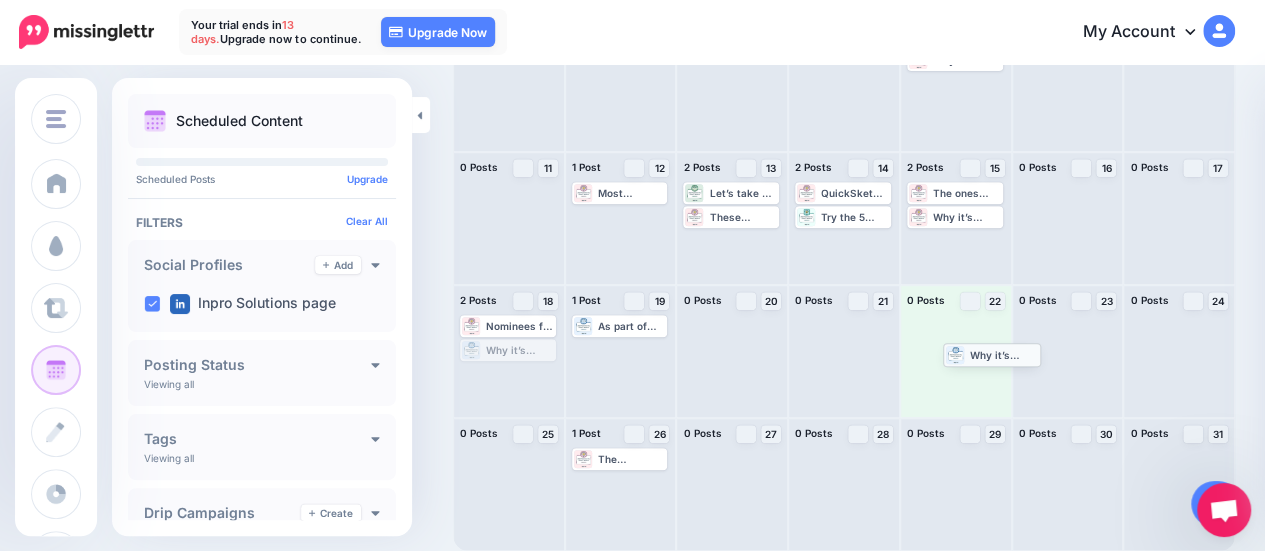 drag, startPoint x: 522, startPoint y: 353, endPoint x: 1005, endPoint y: 357, distance: 483.01657 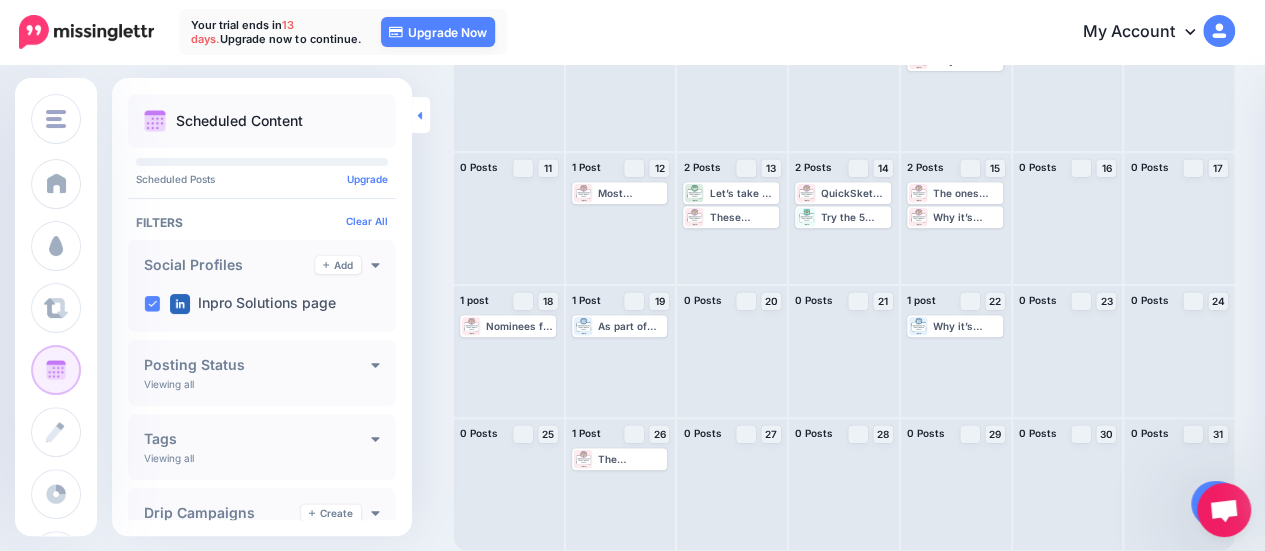 click at bounding box center (421, 115) 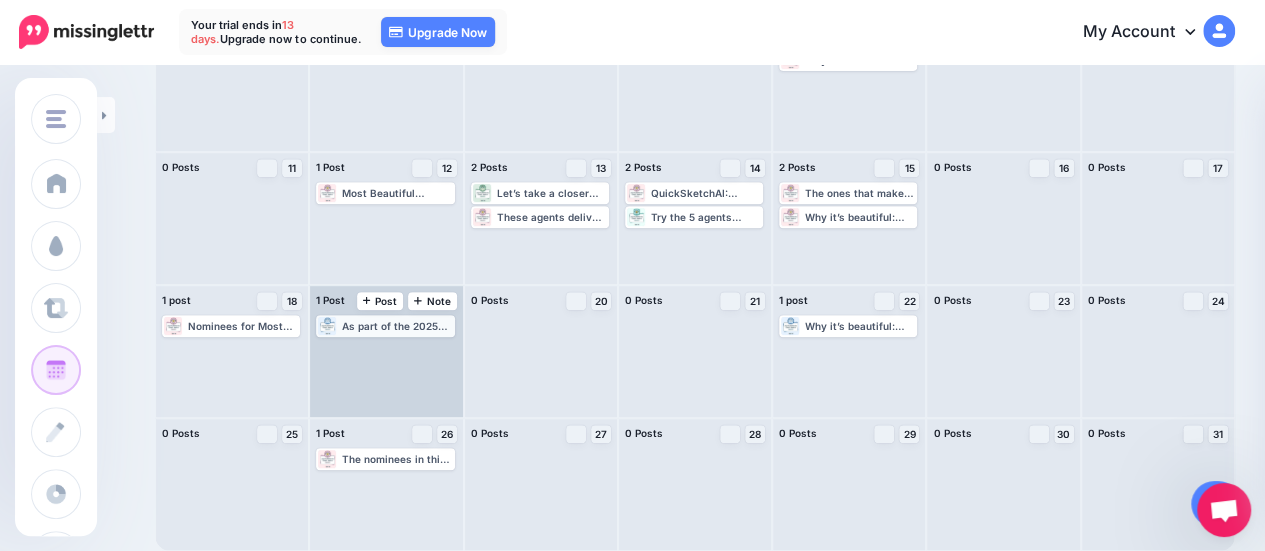 click on "As part of the 2025 Community Choice Awards at Agent.ai, we’re recognizing not only the most powerful and practical agents, but also the ones that delight. Read more 👉 https://lttr.ai/AhKNd #5AgentsNominated #OutputsAestheticallyAppealing #ScrollableReportFormat—Like #LettingUsersPlay #VisuallyOrganizedPlayback #ColorCodedRiskZones #BalancesEditorialRigor #FlashCardGenerator #DeveloperSCheatSheet" at bounding box center [397, 326] 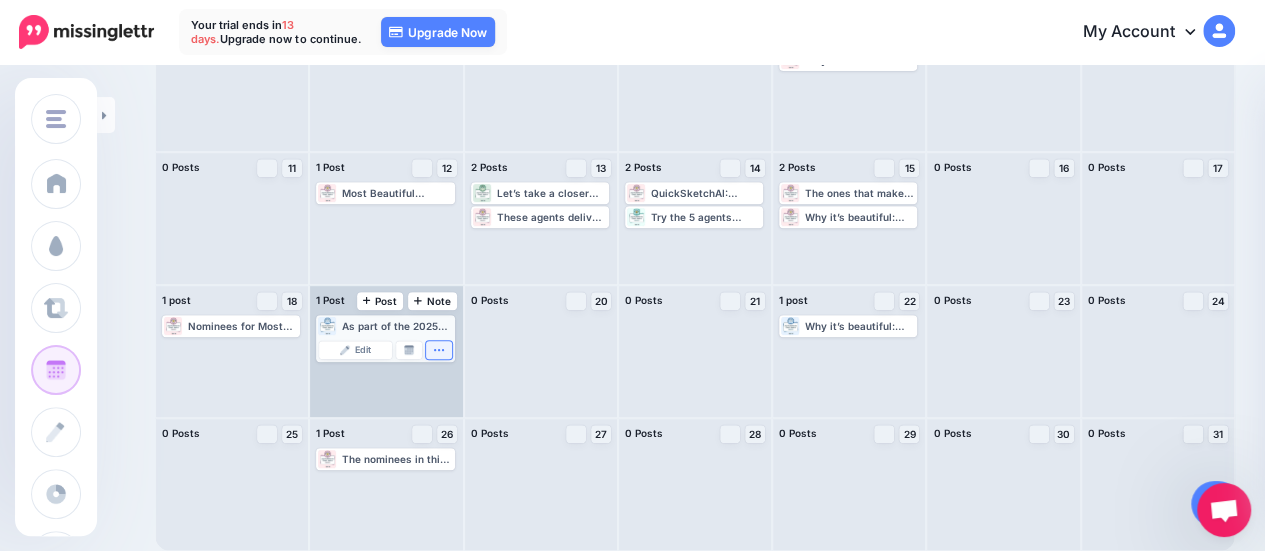 click at bounding box center (439, 350) 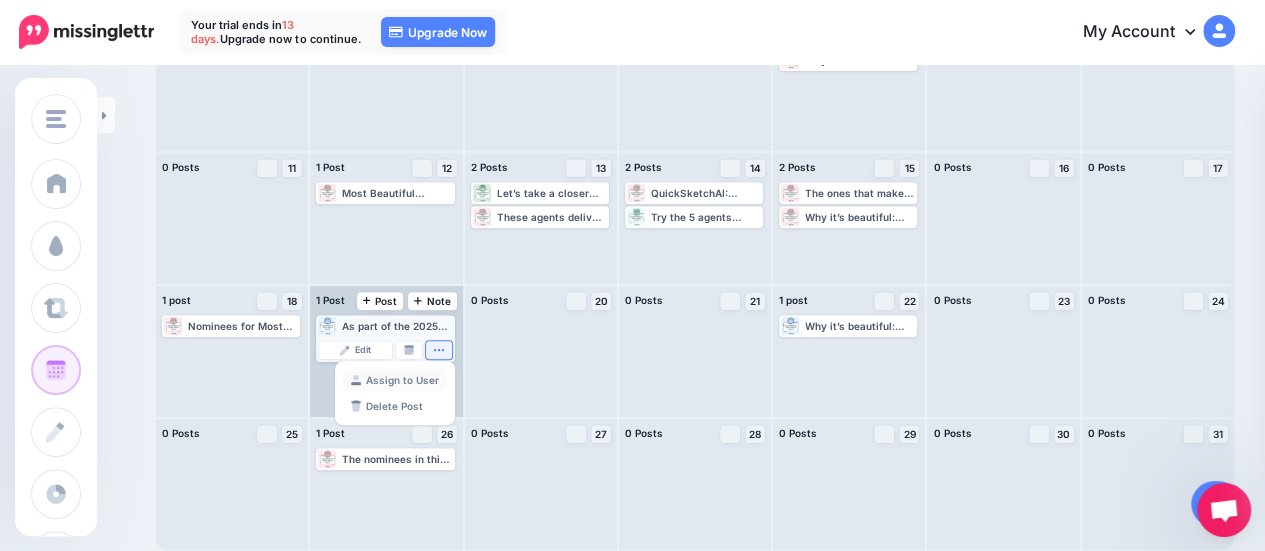 click on "Assign to User" at bounding box center [395, 380] 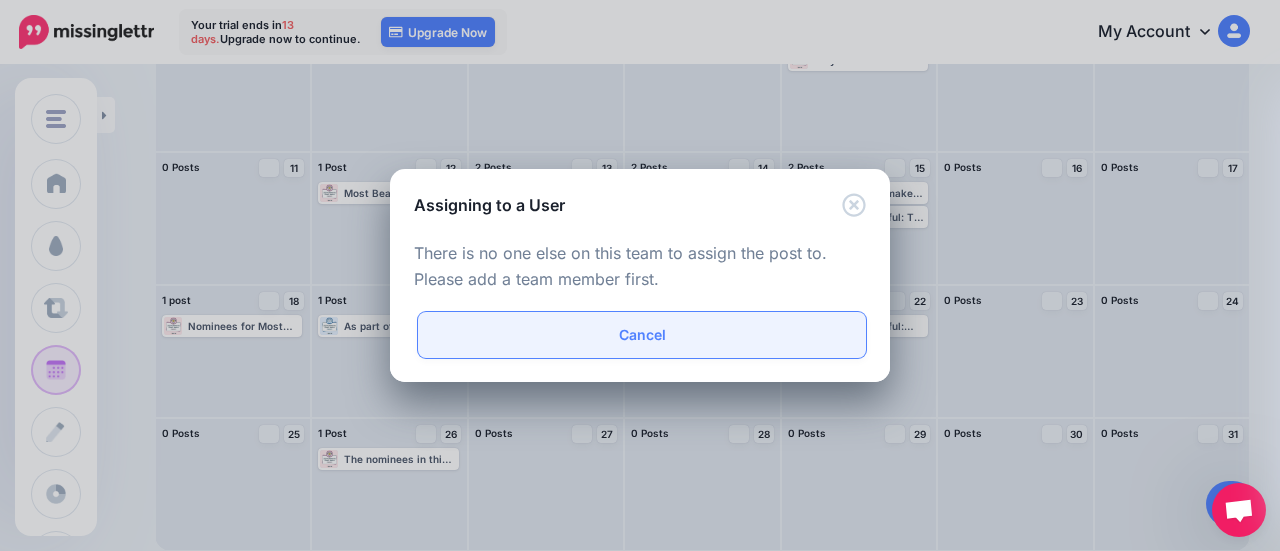 click on "Cancel" at bounding box center [642, 335] 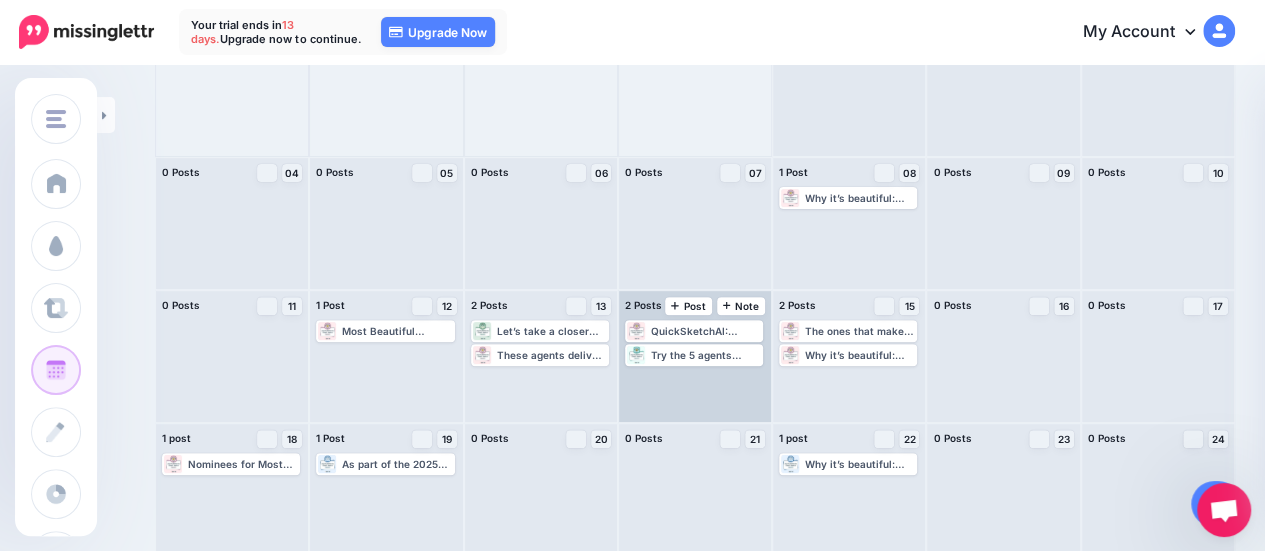 scroll, scrollTop: 185, scrollLeft: 0, axis: vertical 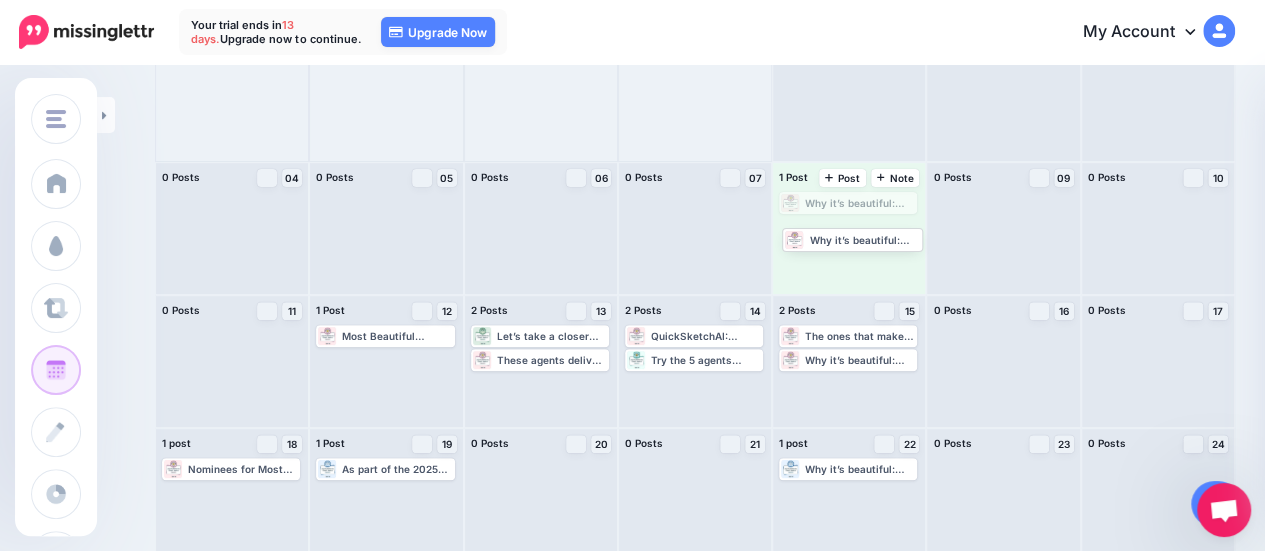 drag, startPoint x: 872, startPoint y: 204, endPoint x: 870, endPoint y: 231, distance: 27.073973 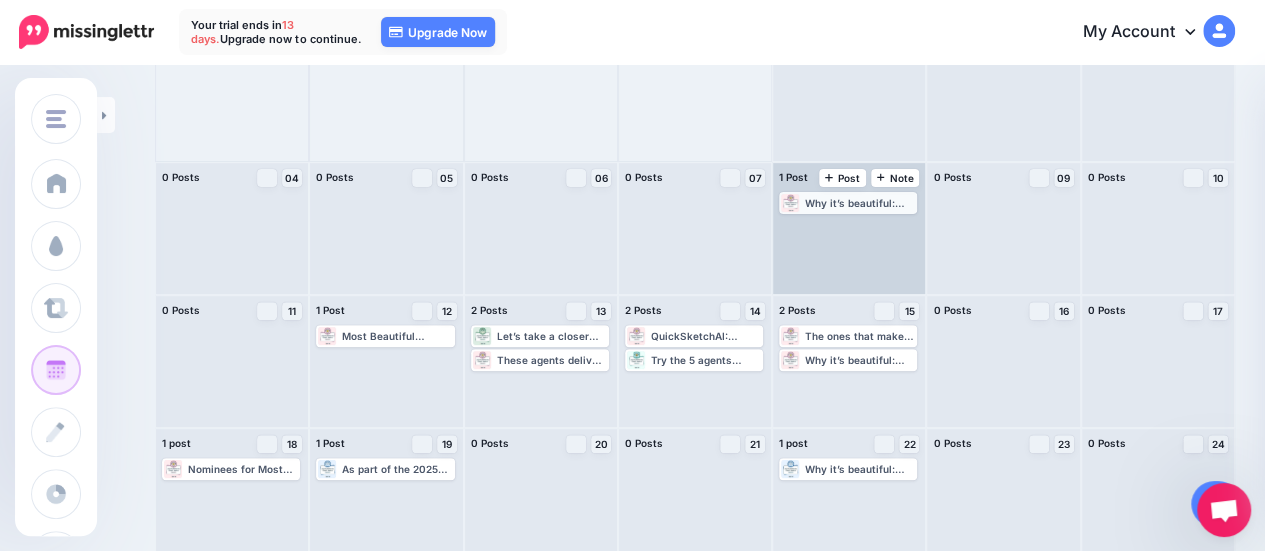 click on "Why it’s beautiful: ObjectionOwl pairs smart conversational insights with visually organized playback and objection categories, complete with intuitive tags and color-coded risk zones. Read more 👉 https://lttr.ai/AhKNT #5AgentsNominated #OutputsAestheticallyAppealing #ScrollableReportFormat—Like #LettingUsersPlay #VisuallyOrganizedPlayback #ColorCodedRiskZones #BalancesEditorialRigor #FlashCardGenerator #DeveloperSCheatSheet" at bounding box center (860, 203) 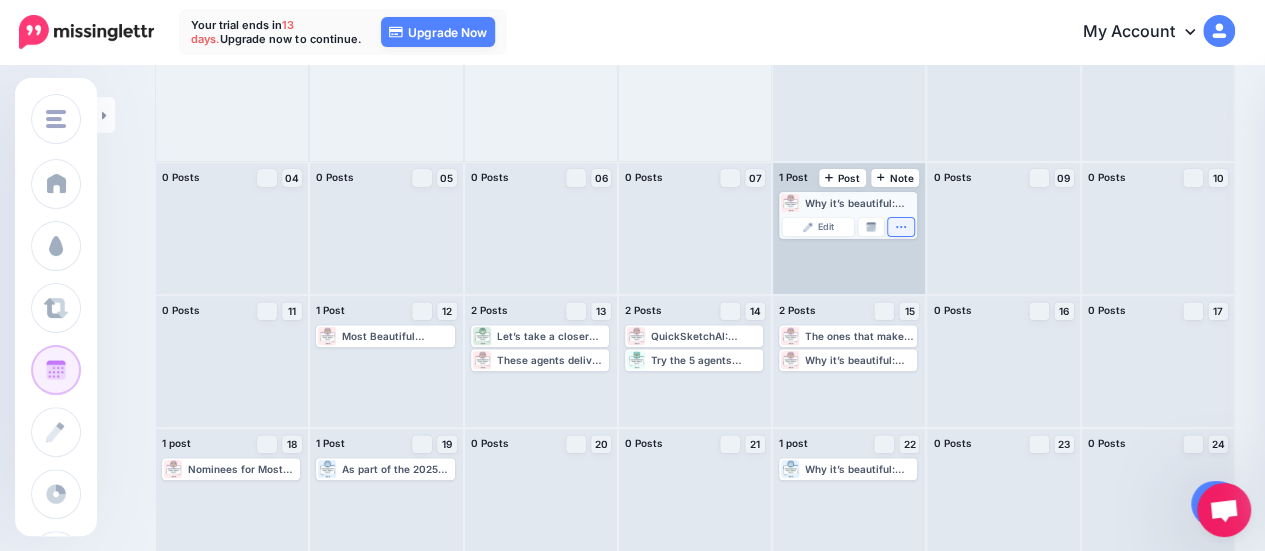 click 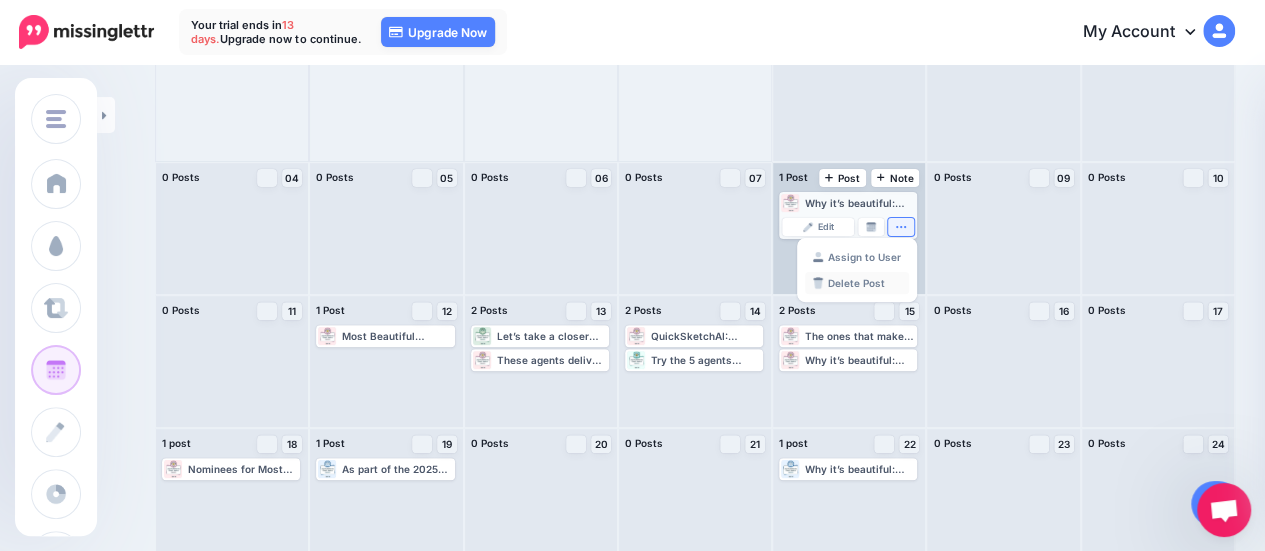 click on "Delete Post" at bounding box center [857, 283] 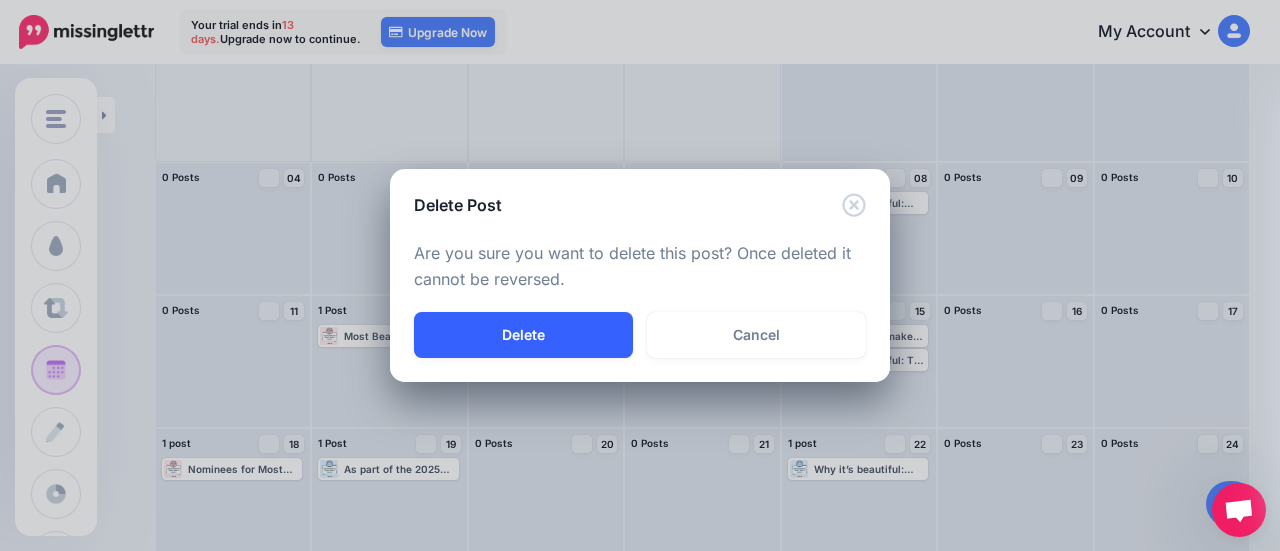 click on "Delete" at bounding box center [523, 335] 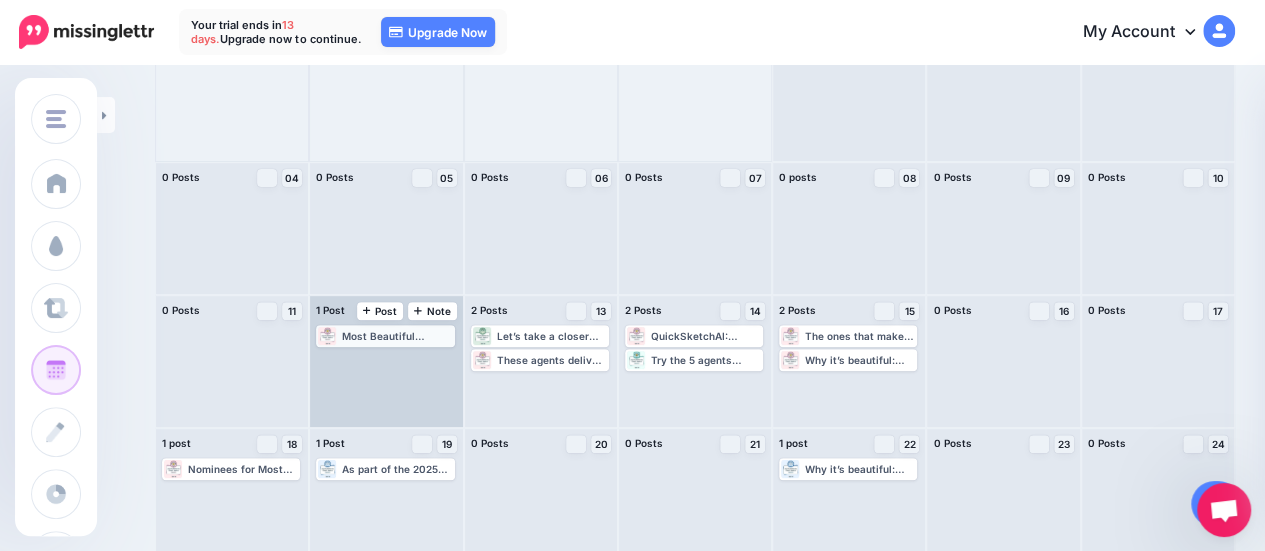click on "Most Beautiful Output: Meet the Most Visually Stunning Agents of 2025—and Cast Your Vote ▸ https://lttr.ai/AhKNU #5AgentsNominated #OutputsAestheticallyAppealing #ScrollableReportFormat—Like #LettingUsersPlay #VisuallyOrganizedPlayback #ColorCodedRiskZones #BalancesEditorialRigor #FlashCardGenerator #DeveloperSCheatSheet" at bounding box center (397, 336) 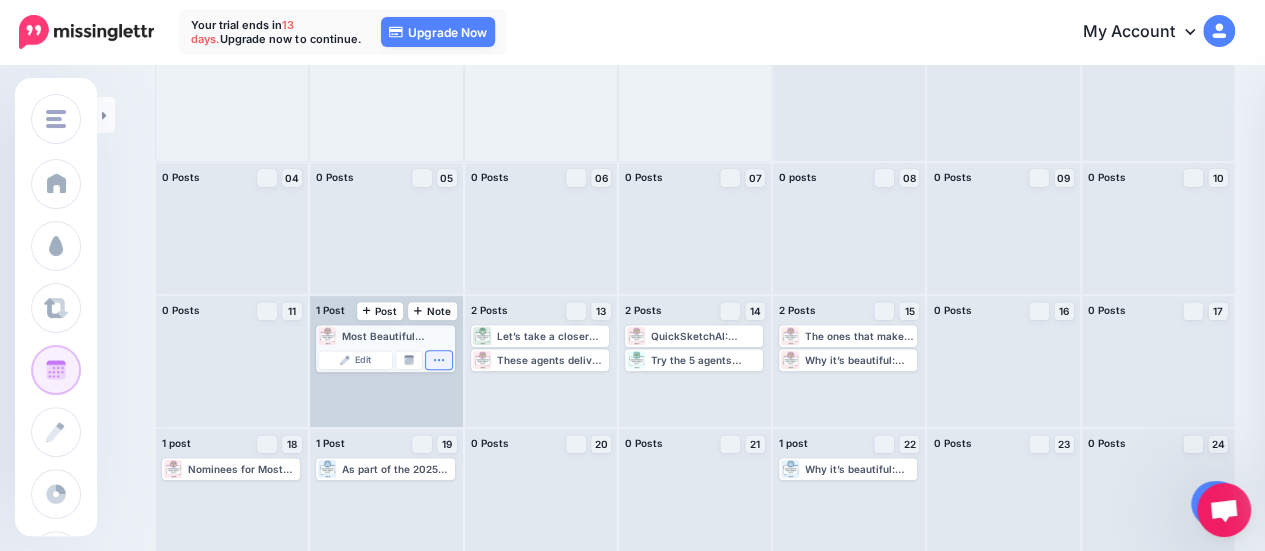 click 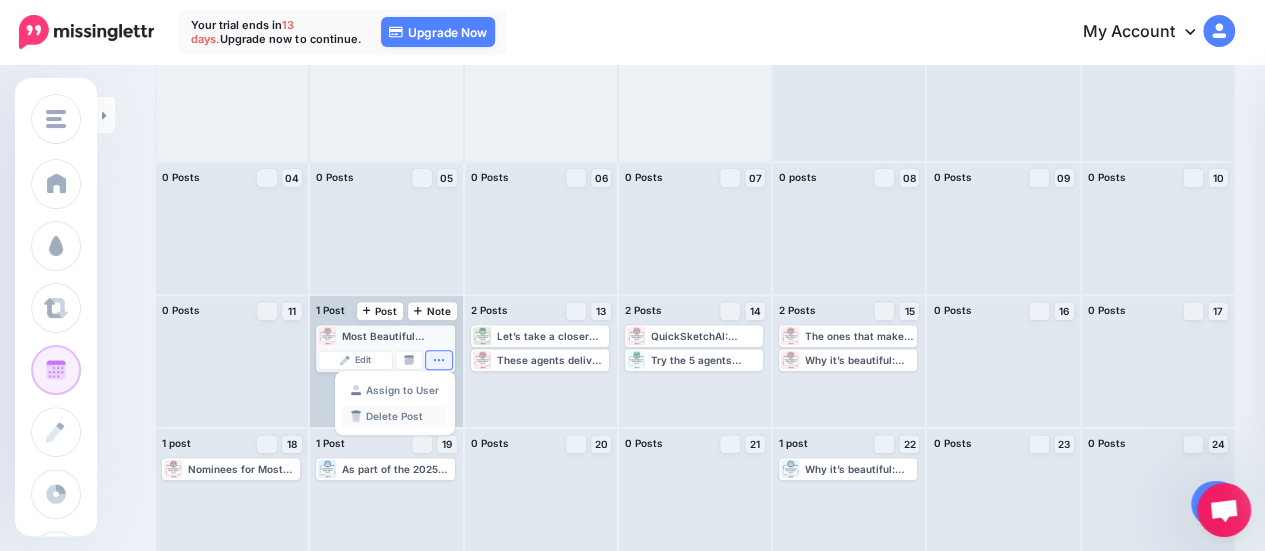 click on "Delete Post" at bounding box center [395, 416] 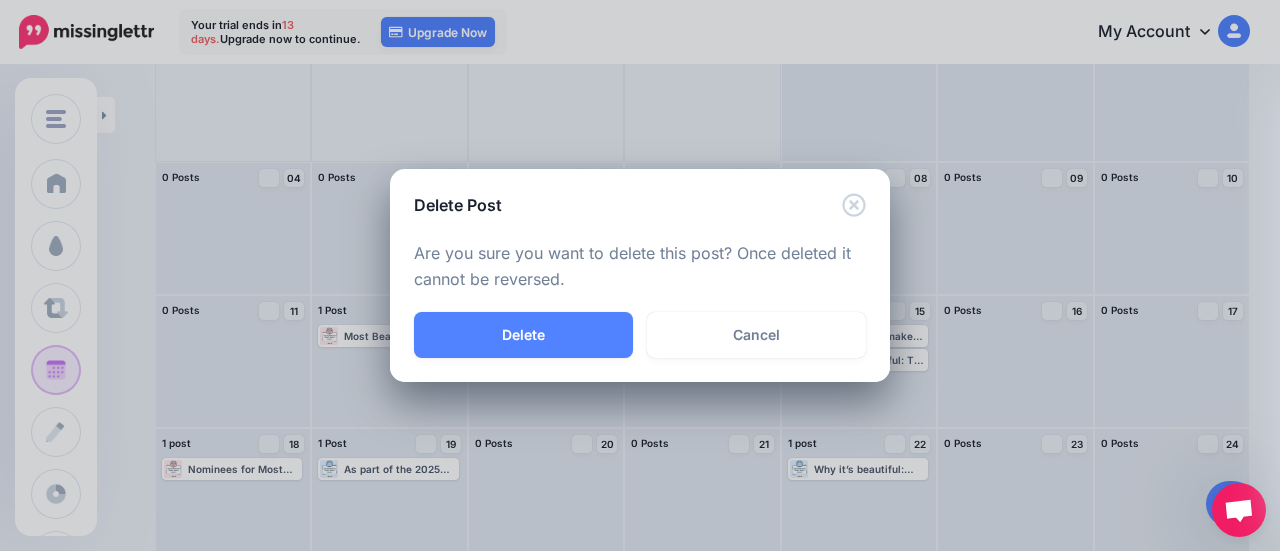 click on "Delete" at bounding box center [523, 335] 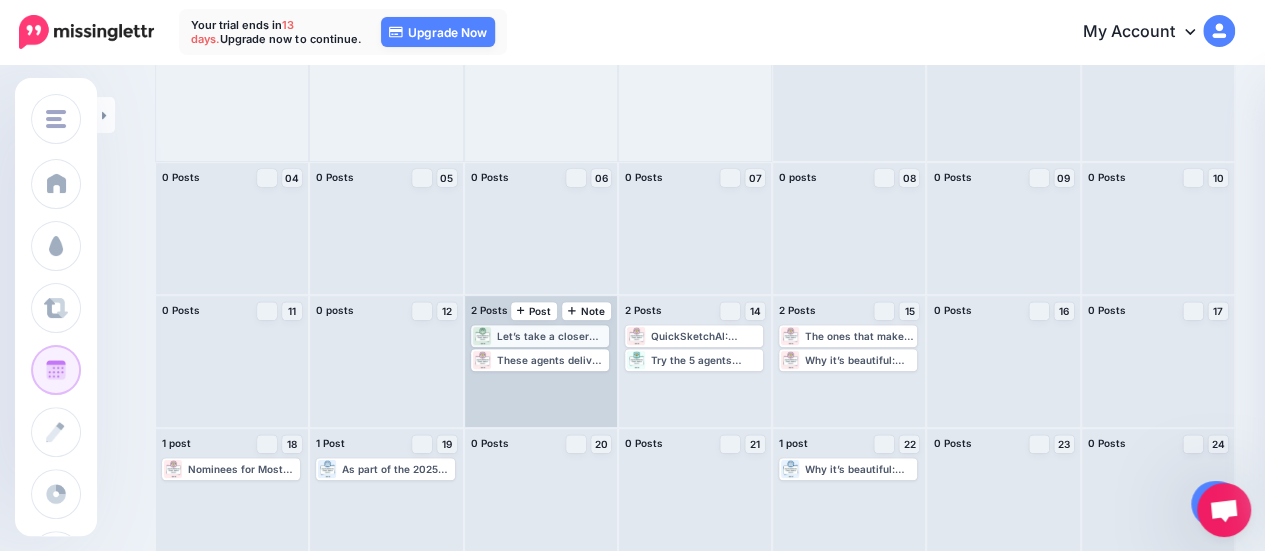 click on "Let’s take a closer look at the five agents that exemplify visual excellence in the agentic AI space. Read more 👉 https://lttr.ai/AhKNV #5AgentsNominated #OutputsAestheticallyAppealing #ScrollableReportFormat—Like #LettingUsersPlay #VisuallyOrganizedPlayback #ColorCodedRiskZones #BalancesEditorialRigor #FlashCardGenerator #DeveloperSCheatSheet" at bounding box center [540, 336] 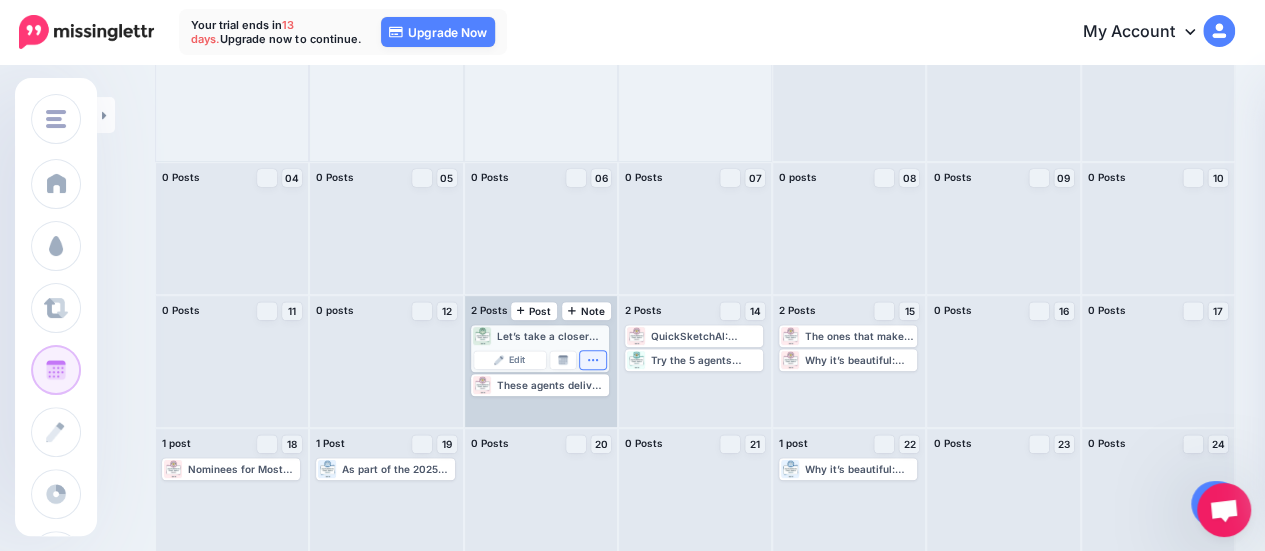 click 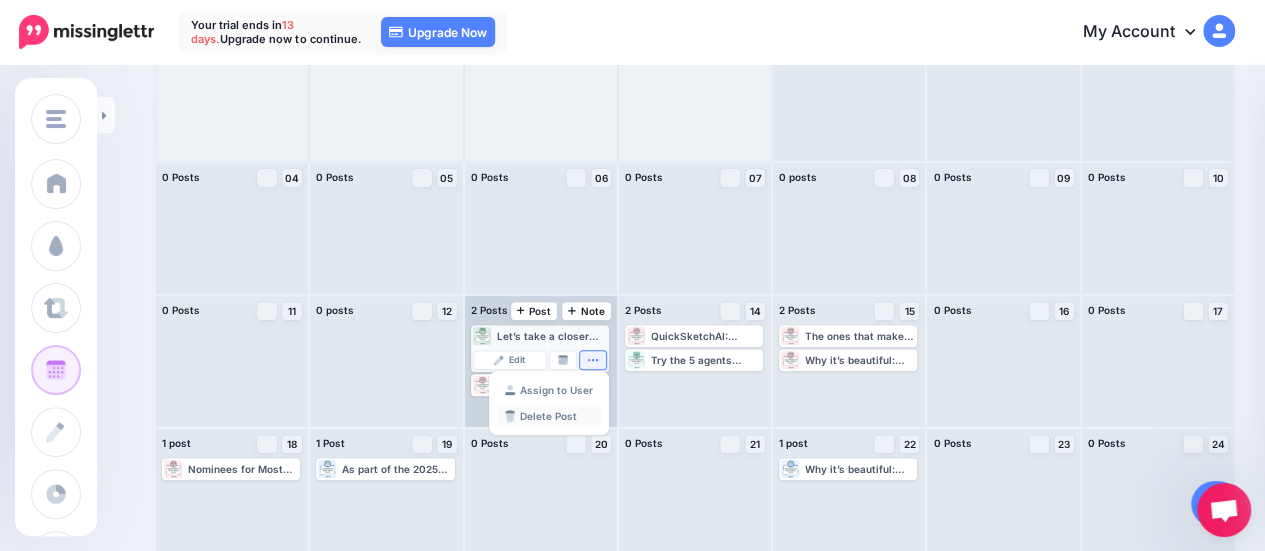 click on "Delete Post" at bounding box center [549, 416] 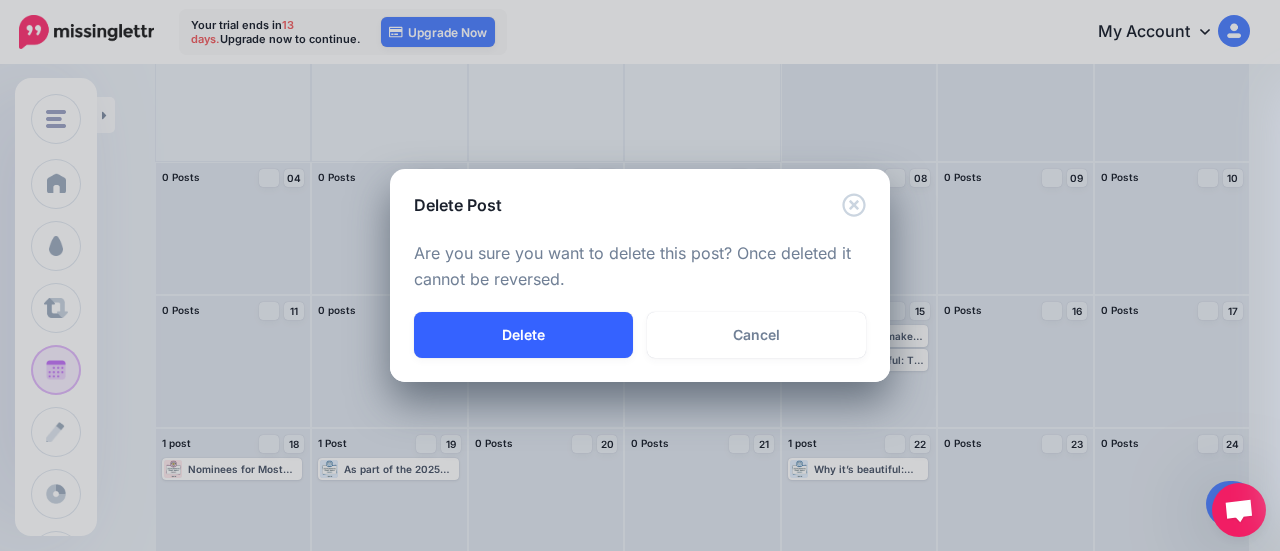 click on "Delete" at bounding box center [523, 335] 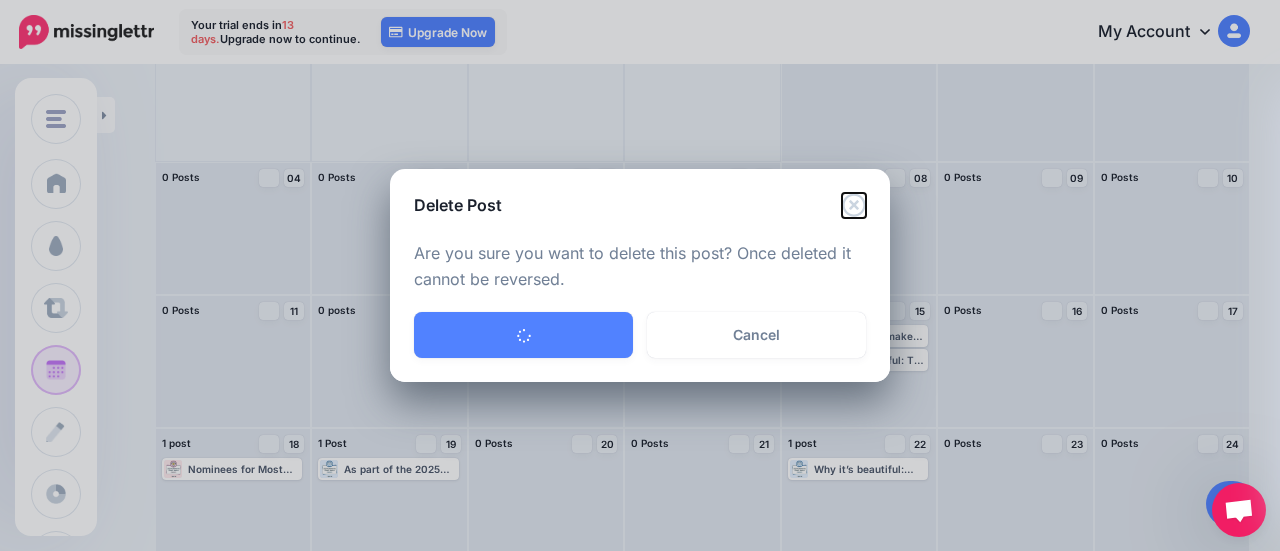 click 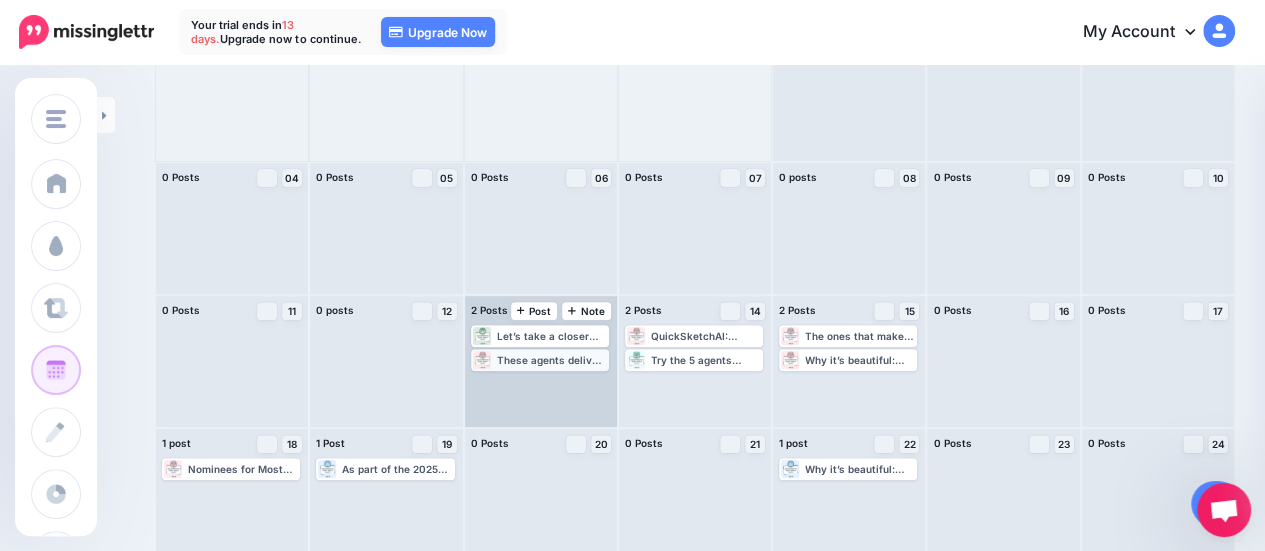 click on "These agents deliver results that are a pleasure to look at—whether that means crystal-clear visual layouts, interactive experiences, or interfaces that make complex   info feel effortless to understand. Read more 👉 https://lttr.ai/AhKNW #5AgentsNominated #OutputsAestheticallyAppealing #ScrollableReportFormat—Like #LettingUsersPlay #VisuallyOrganizedPlayback #ColorCodedRiskZones #BalancesEditorialRigor #FlashCardGenerator #DeveloperSCheatSheet" at bounding box center (552, 360) 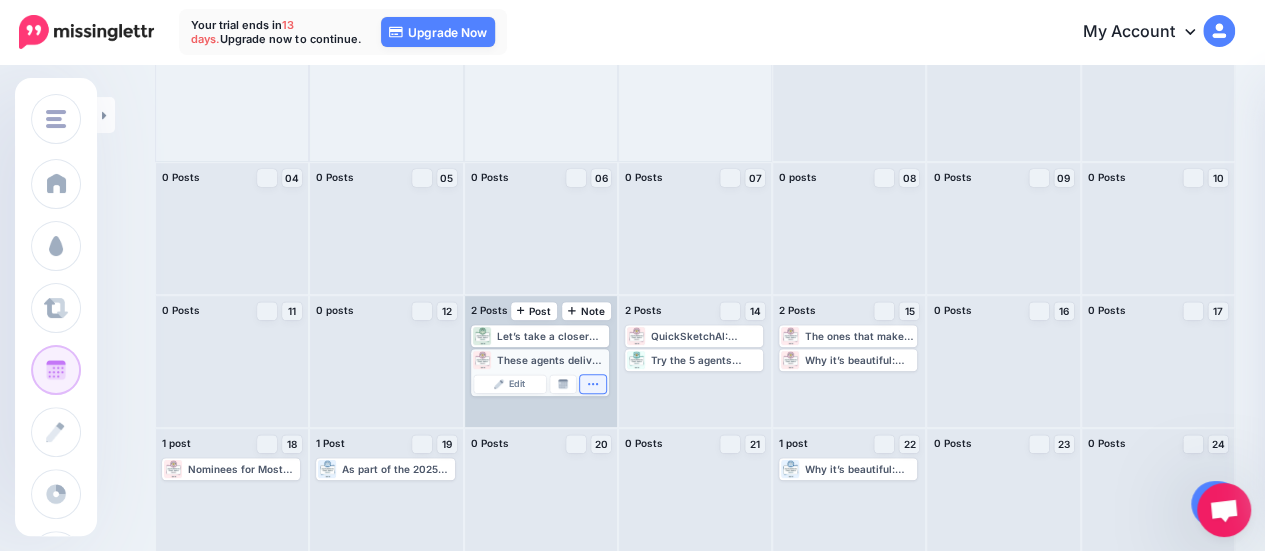 click 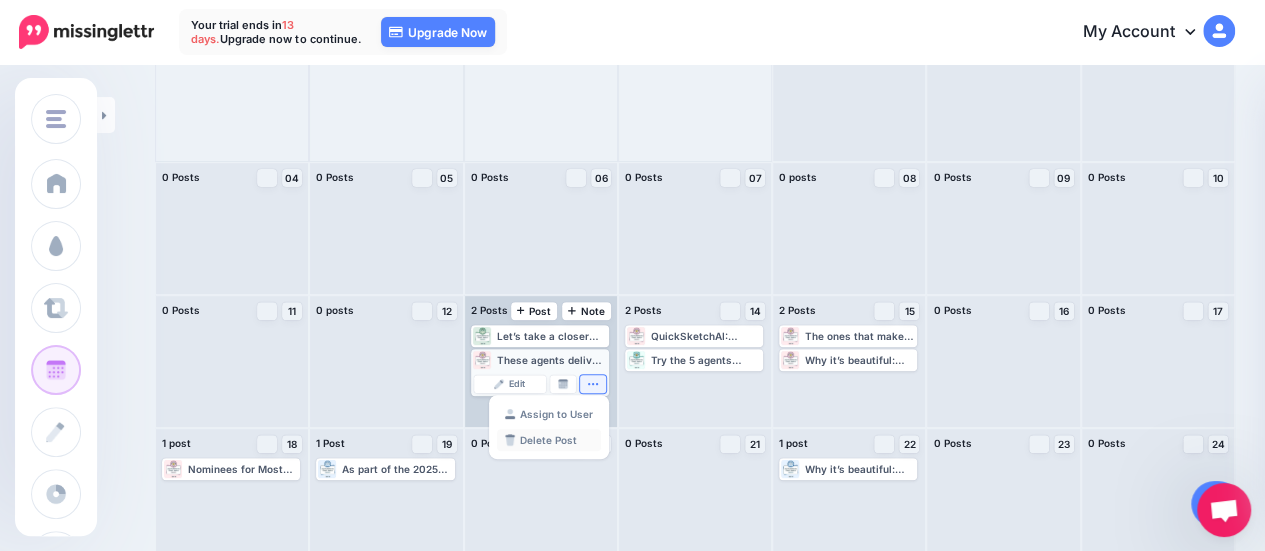 click on "Delete Post" at bounding box center (549, 440) 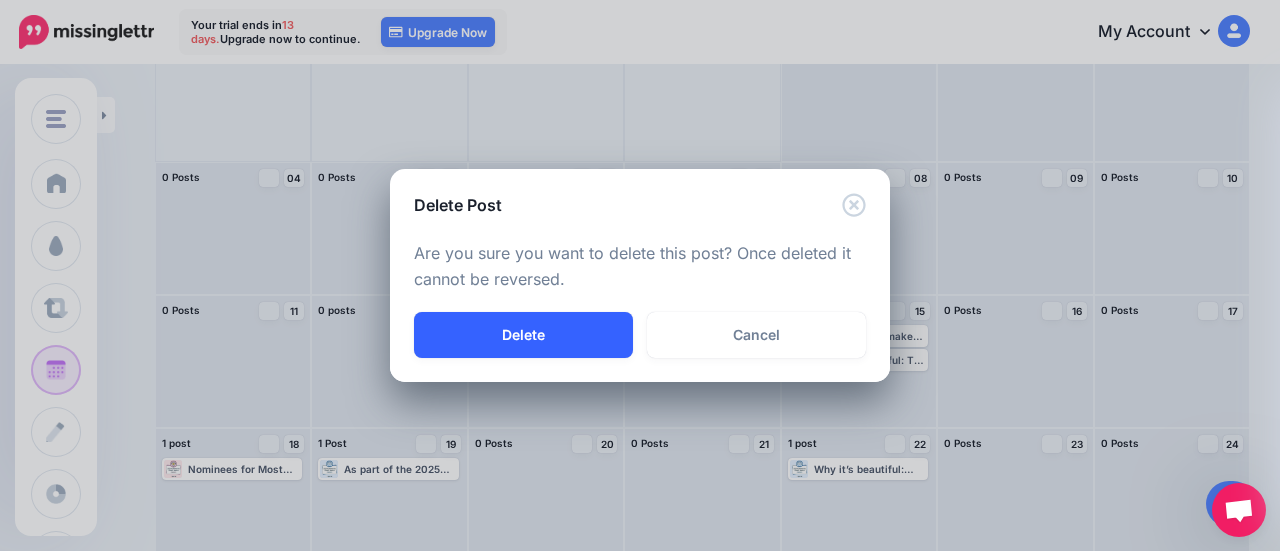 click on "Delete" at bounding box center (523, 335) 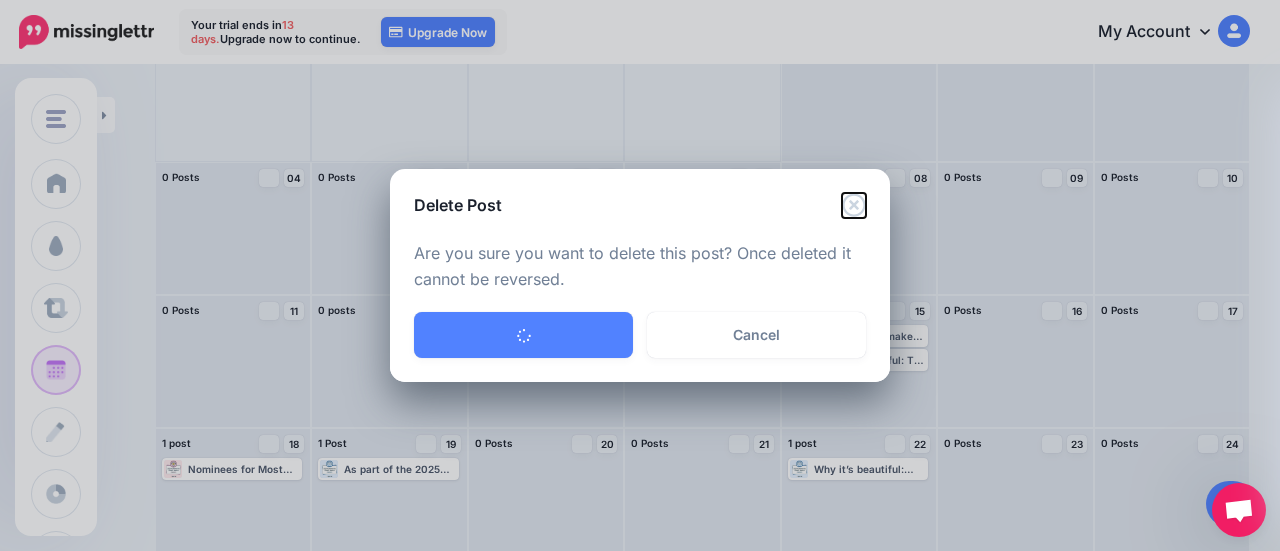 click 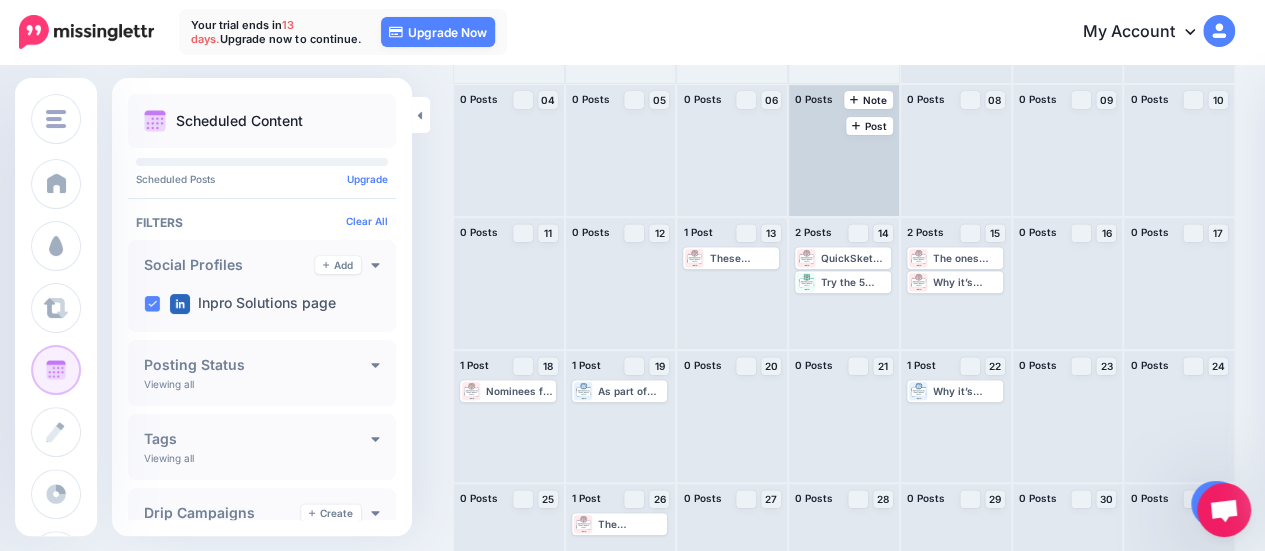 scroll, scrollTop: 264, scrollLeft: 0, axis: vertical 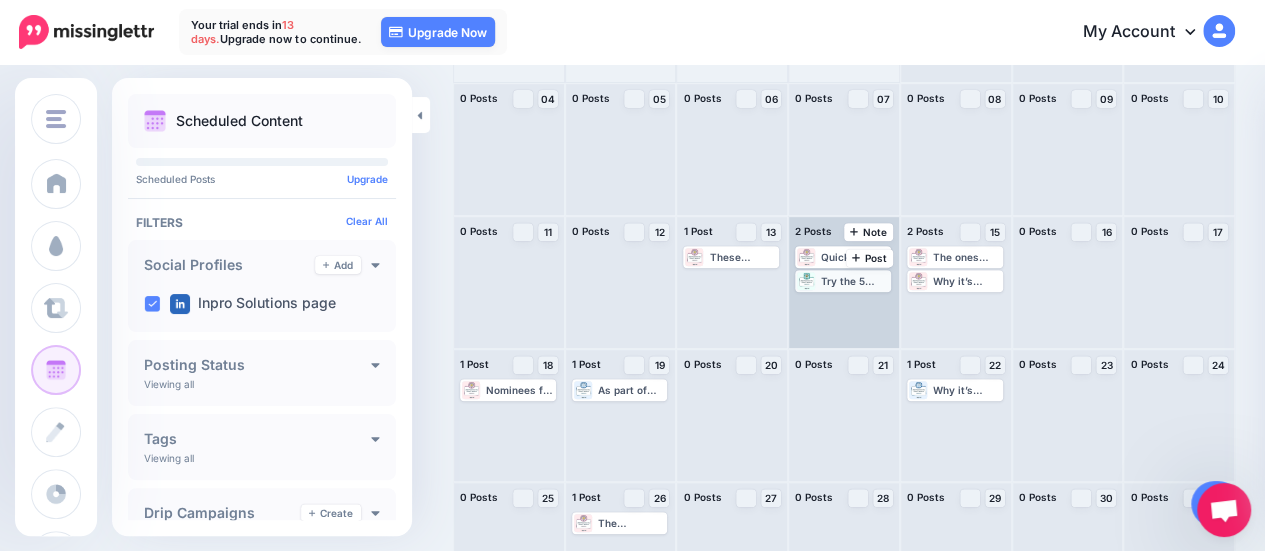 click on "Try the 5 agents nominated for “Most Beautiful Output” in the Agent.ai Community Choice Awards—vote for your favorite by [MONTH] [DAY]. Read more 👉 https://lttr.ai/AhKNY #5AgentsNominated #OutputsAestheticallyAppealing #ScrollableReportFormat—Like #LettingUsersPlay #VisuallyOrganizedPlayback #ColorCodedRiskZones #BalancesEditorialRigor #FlashCardGenerator #DeveloperSCheatSheet" at bounding box center (855, 281) 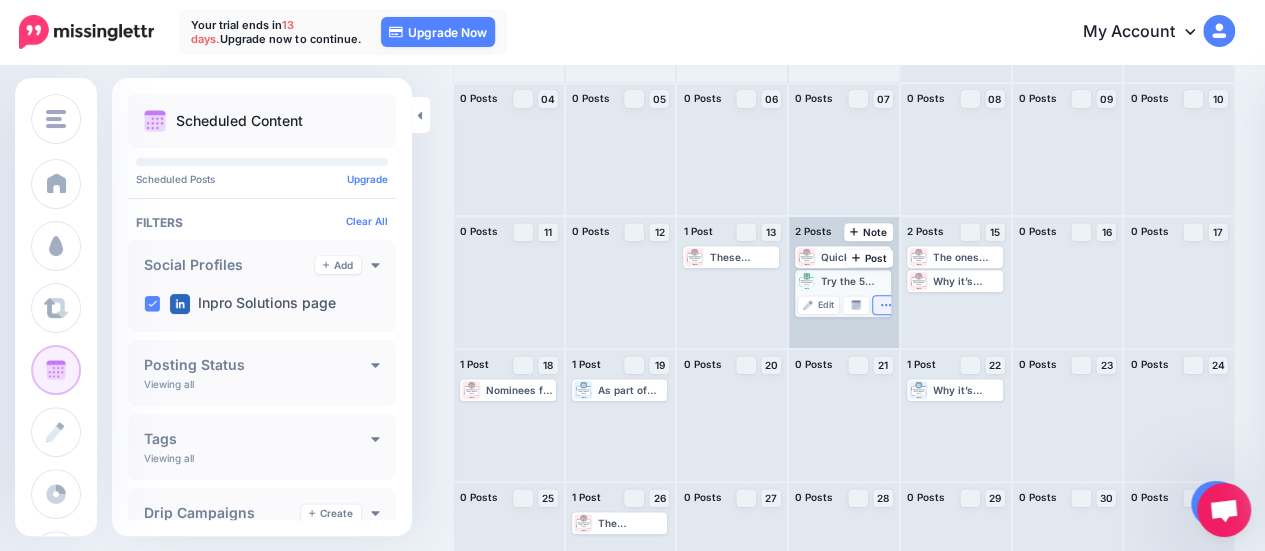 click 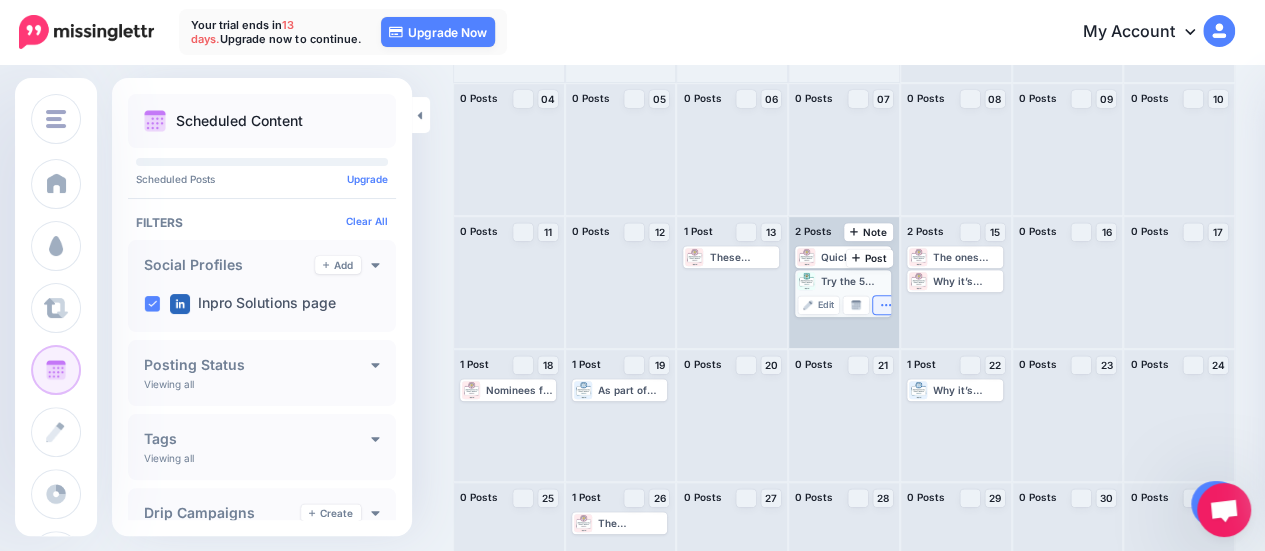click 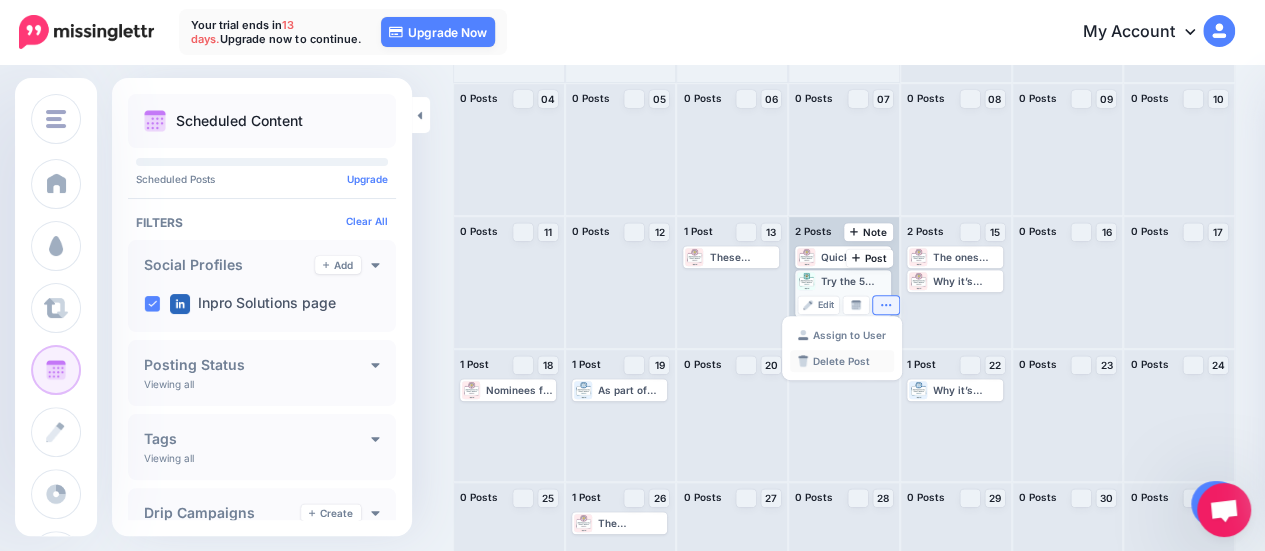 click on "Delete Post" at bounding box center [842, 361] 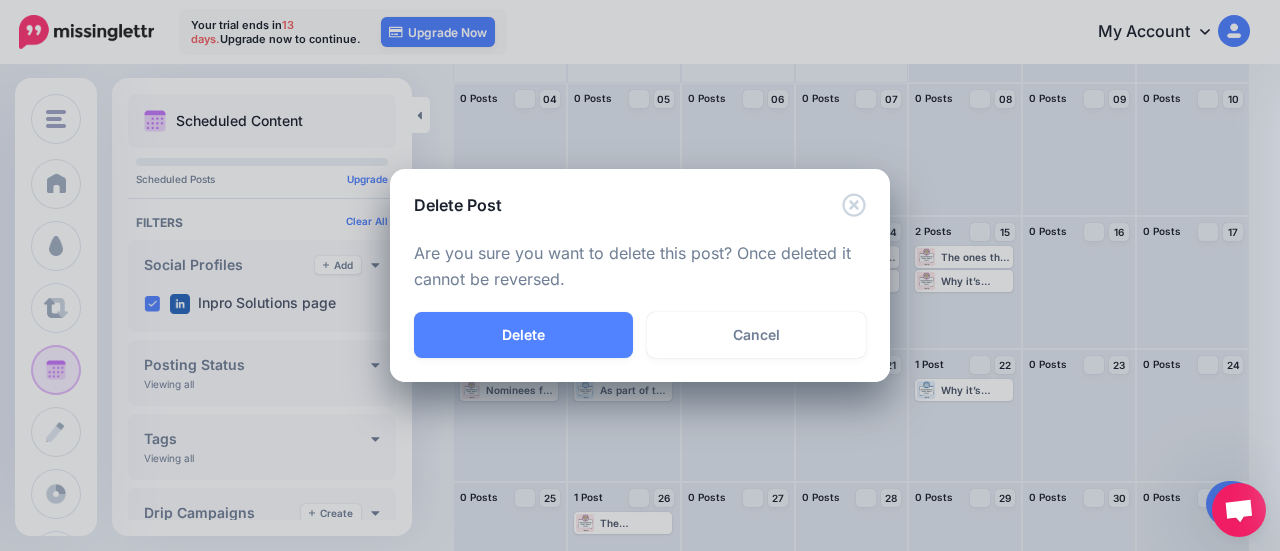 click on "Delete" at bounding box center (523, 335) 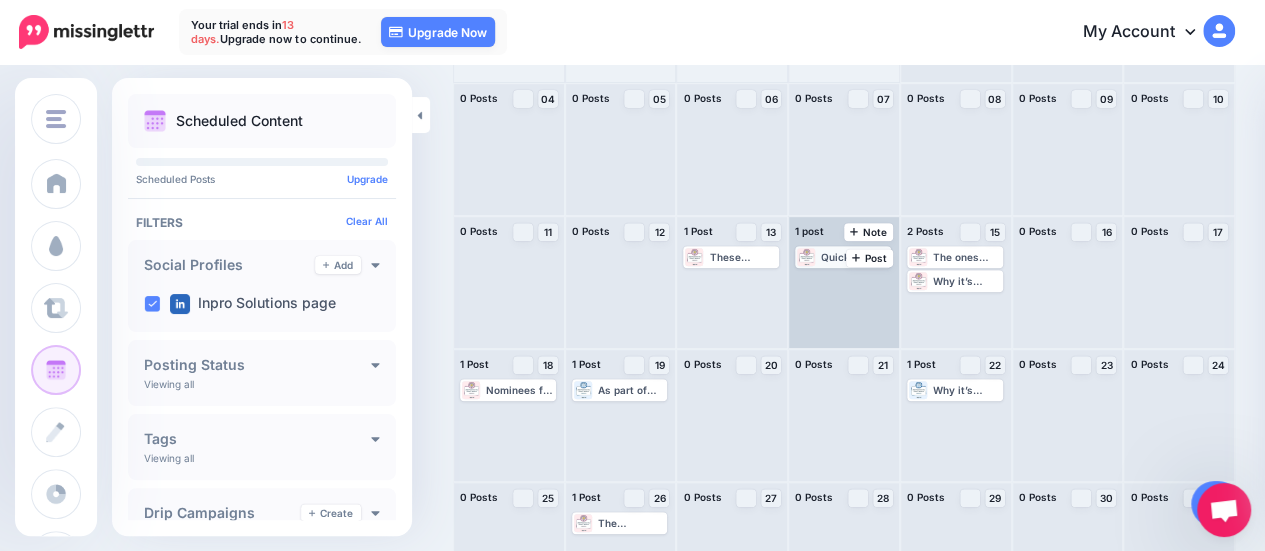 click on "QuickSketchAI: Interactive Prototype Generator By [FIRST] [LAST] What it does: Give it a product idea or prompt, and it generates interactive wireframes and UI suggestions on the fly. Read more 👉 https://lttr.ai/AhKNX #5AgentsNominated #OutputsAestheticallyAppealing #ScrollableReportFormat—Like #LettingUsersPlay #VisuallyOrganizedPlayback #ColorCodedRiskZones #BalancesEditorialRigor #FlashCardGenerator #DeveloperSCheatSheet" at bounding box center [855, 257] 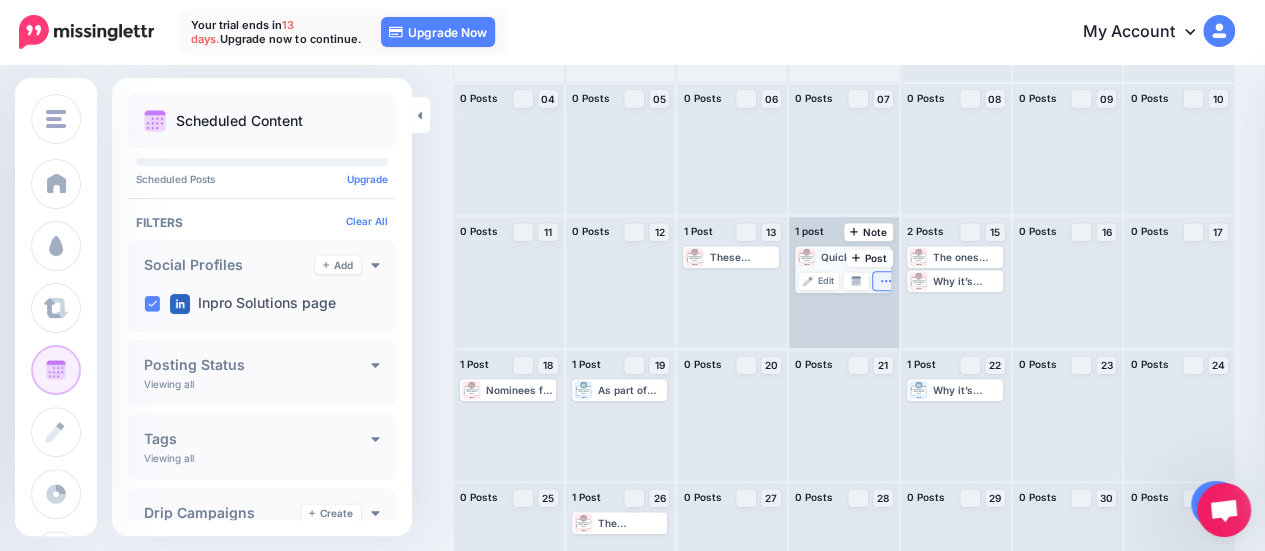 click 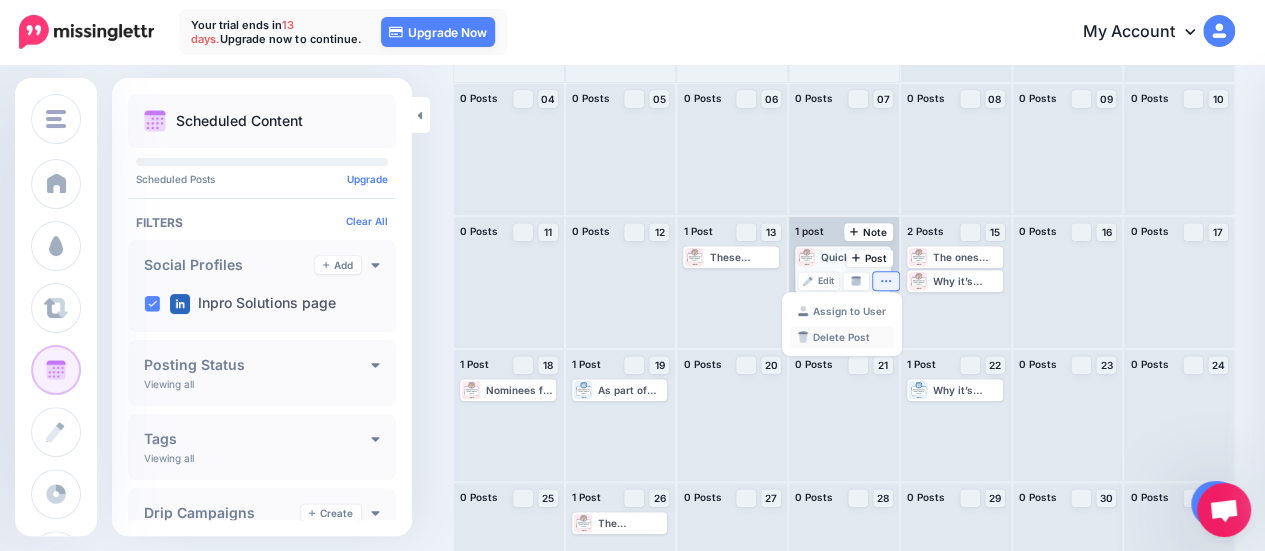 click on "Delete Post" at bounding box center (842, 337) 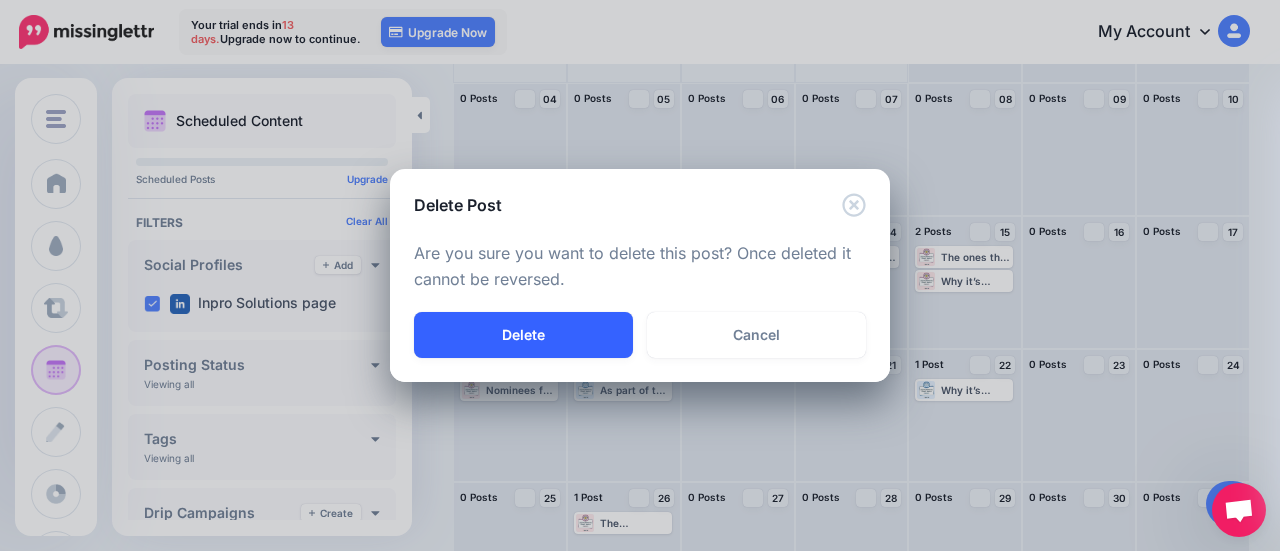 click on "Delete" at bounding box center (523, 335) 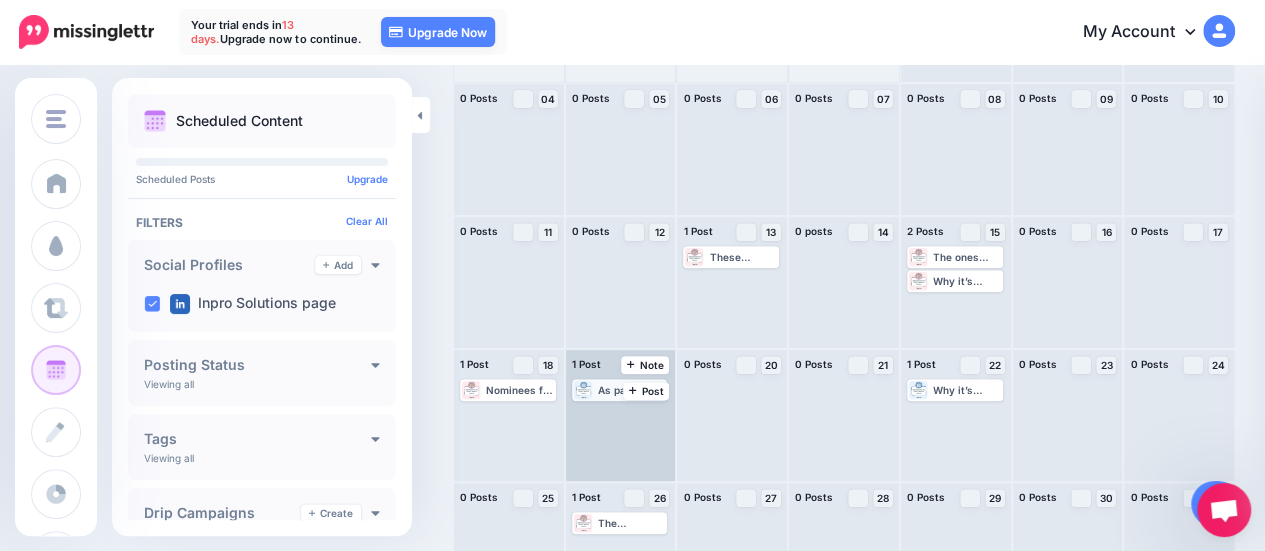 click on "As part of the 2025 Community Choice Awards at Agent.ai, we’re recognizing not only the most powerful and practical agents, but also the ones that delight. Read more 👉 https://lttr.ai/AhKNd #5AgentsNominated #OutputsAestheticallyAppealing #ScrollableReportFormat—Like #LettingUsersPlay #VisuallyOrganizedPlayback #ColorCodedRiskZones #BalancesEditorialRigor #FlashCardGenerator #DeveloperSCheatSheet" at bounding box center [620, 390] 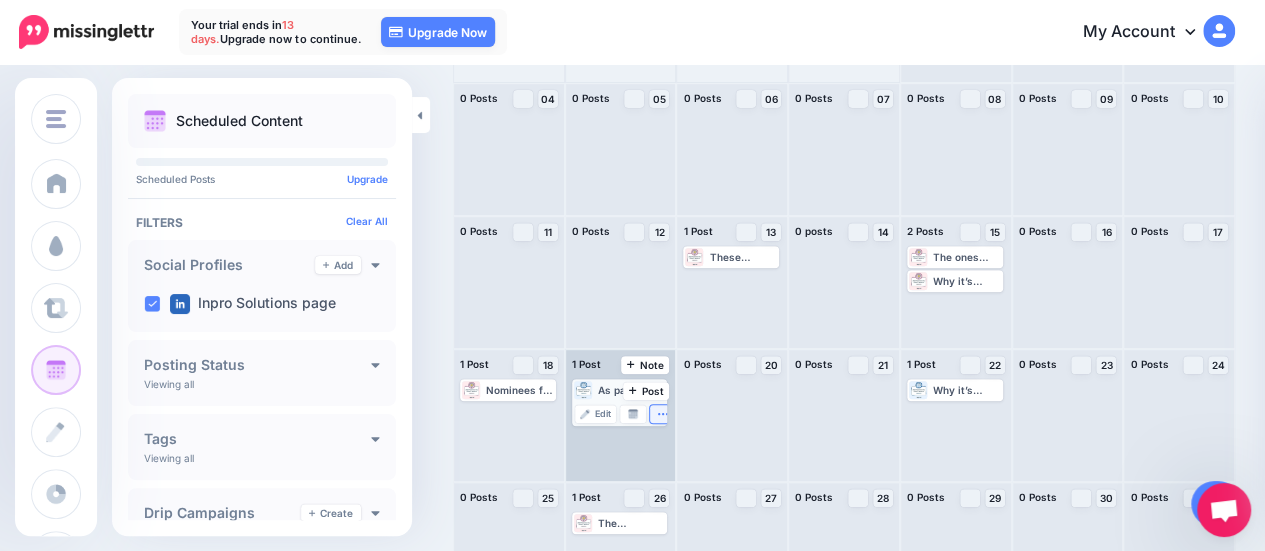 click 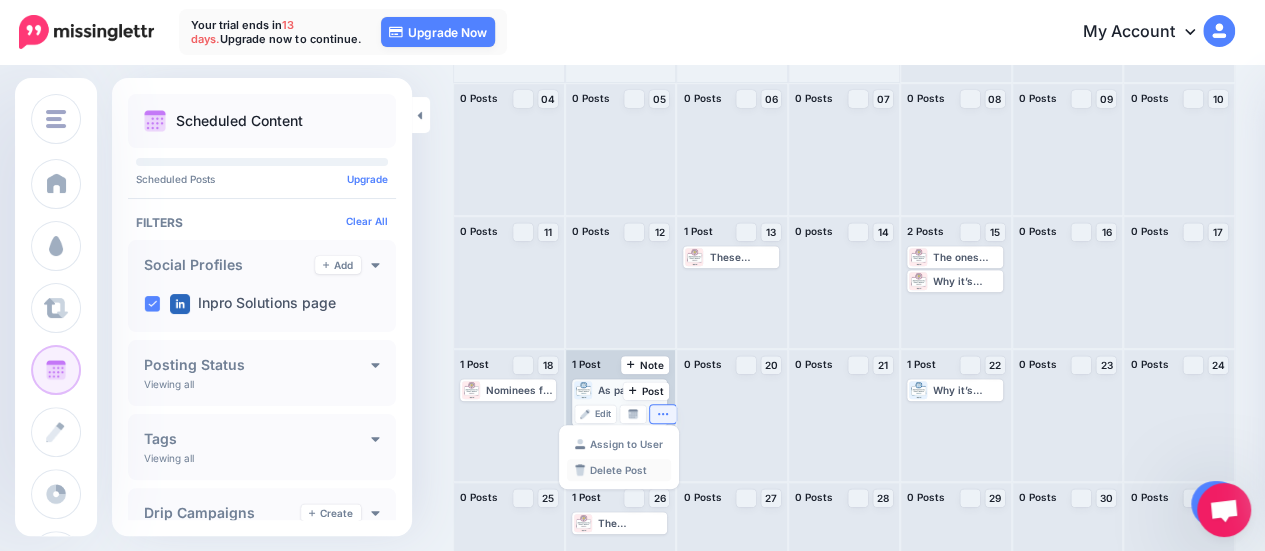 click on "Delete Post" at bounding box center (619, 470) 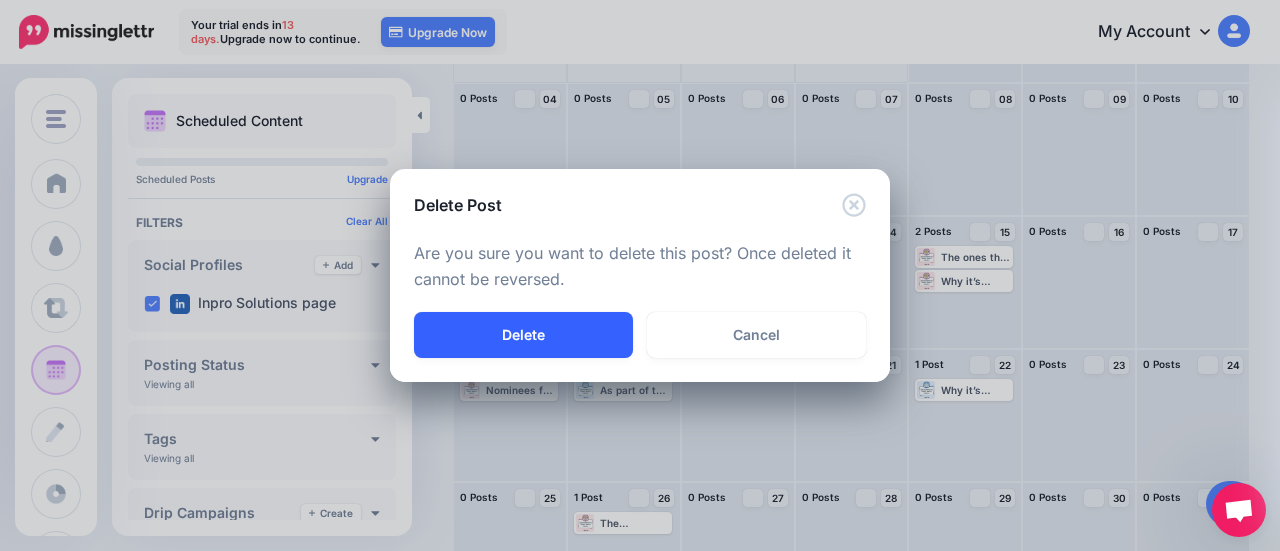 click on "Delete" at bounding box center (523, 335) 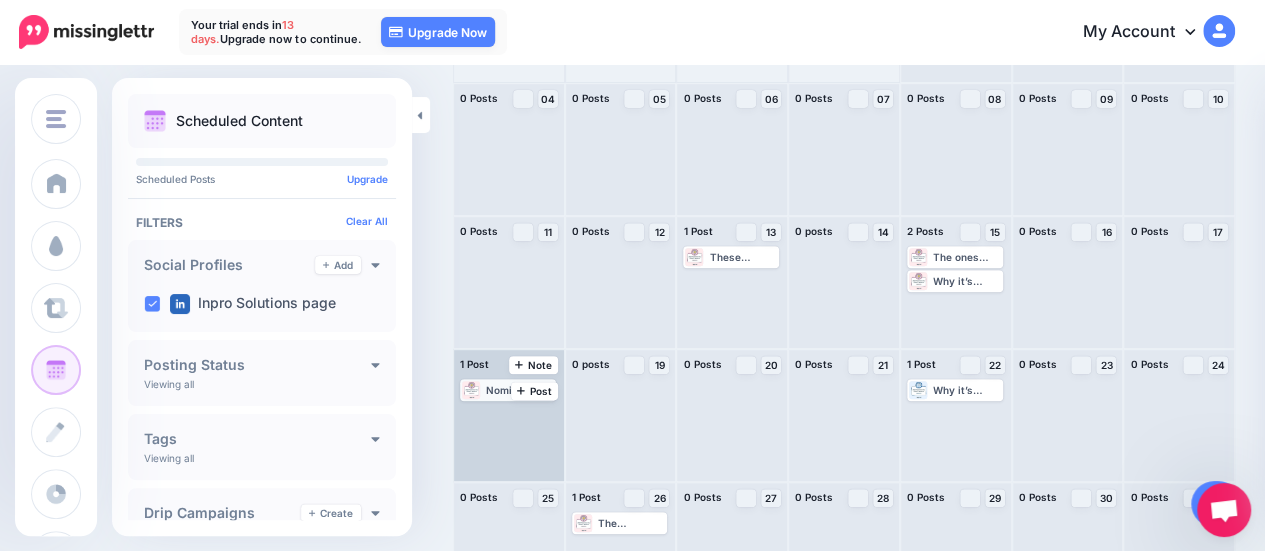 click on "Nominees for Most Beautiful Output Website Technology Analyzer By [FIRST] [LAST] What it does: Enter a URL, and this agent analyzes the underlying tech stack powering that website—then presents it in a clean, visual dashboard. Read more 👉 https://lttr.ai/AhKNb #5AgentsNominated #OutputsAestheticallyAppealing #ScrollableReportFormat—Like #LettingUsersPlay #VisuallyOrganizedPlayback #ColorCodedRiskZones #BalancesEditorialRigor #FlashCardGenerator #DeveloperSCheatSheet" at bounding box center [520, 390] 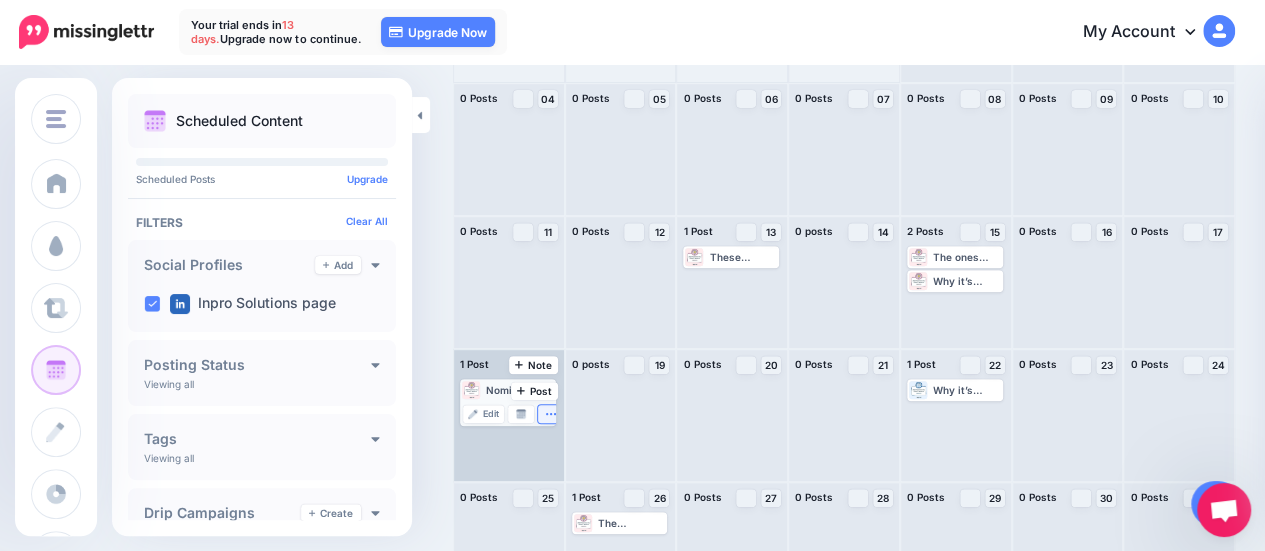 click 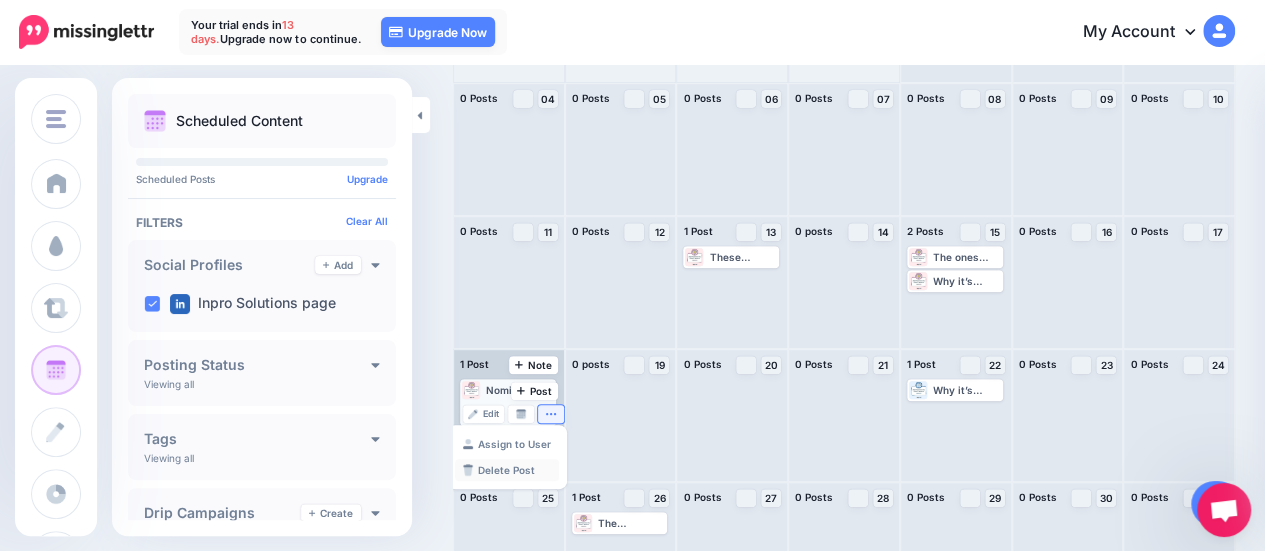 click on "Delete Post" at bounding box center [507, 470] 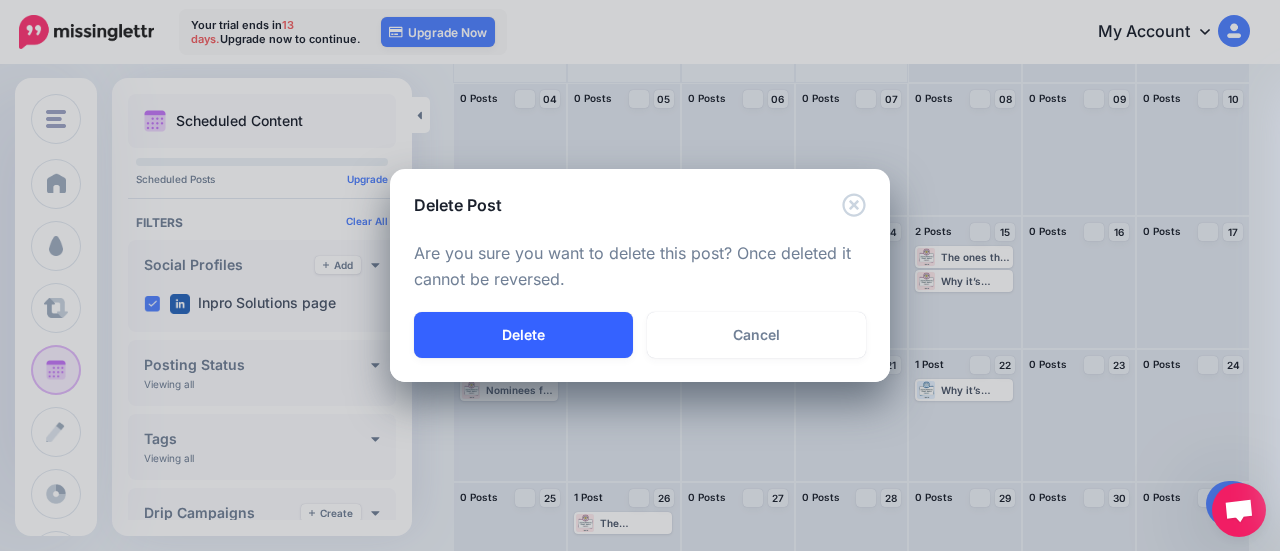 click on "Delete" at bounding box center (523, 335) 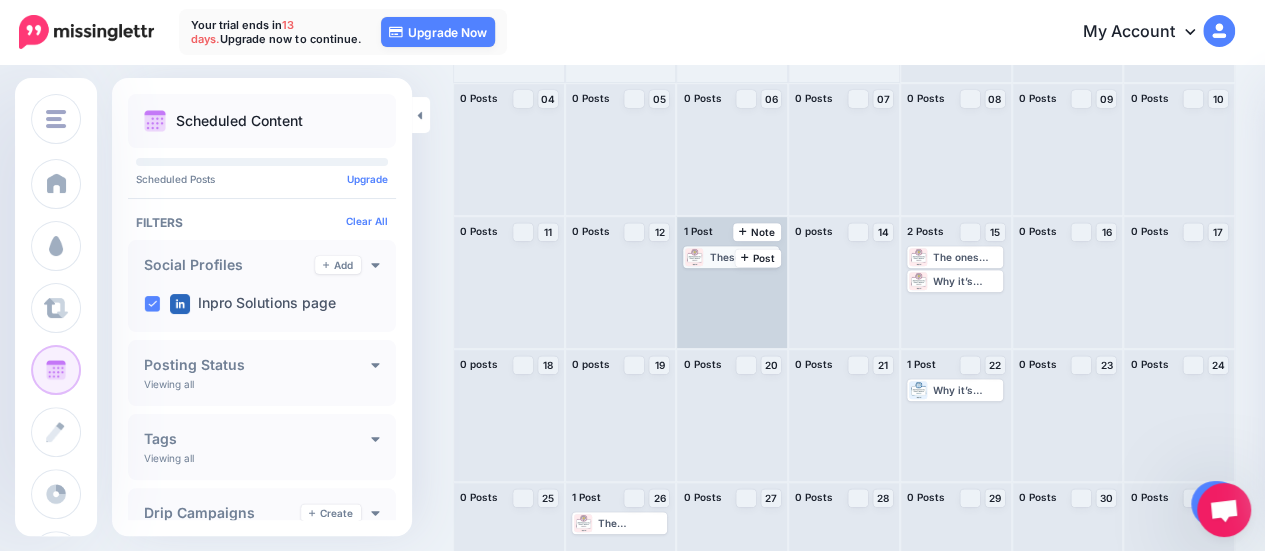 click on "These agents deliver results that are a pleasure to look at—whether that means crystal-clear visual layouts, interactive experiences, or interfaces that make complex   info feel effortless to understand. Read more 👉 https://lttr.ai/AhKNW #5AgentsNominated #OutputsAestheticallyAppealing #ScrollableReportFormat—Like #LettingUsersPlay #VisuallyOrganizedPlayback #ColorCodedRiskZones #BalancesEditorialRigor #FlashCardGenerator #DeveloperSCheatSheet" at bounding box center [743, 257] 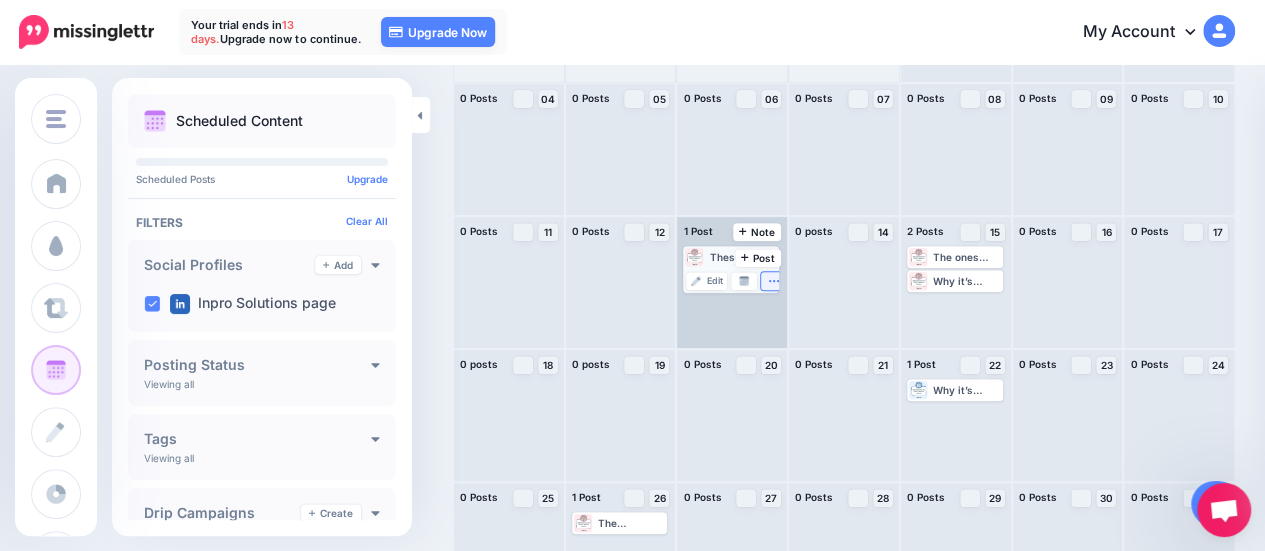 click 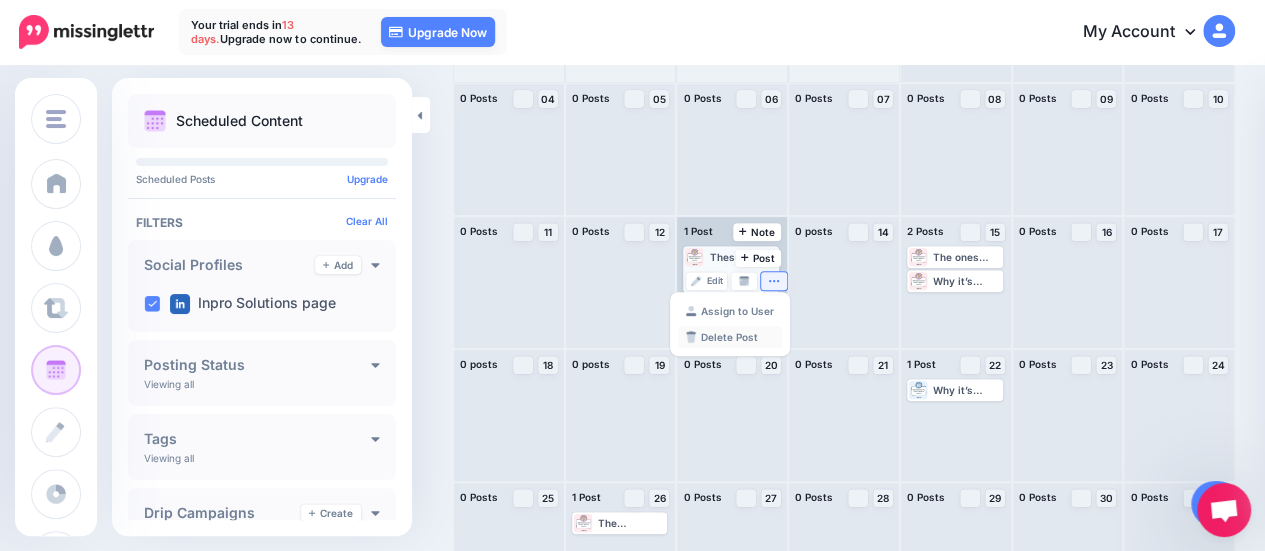 click on "Delete Post" at bounding box center [730, 337] 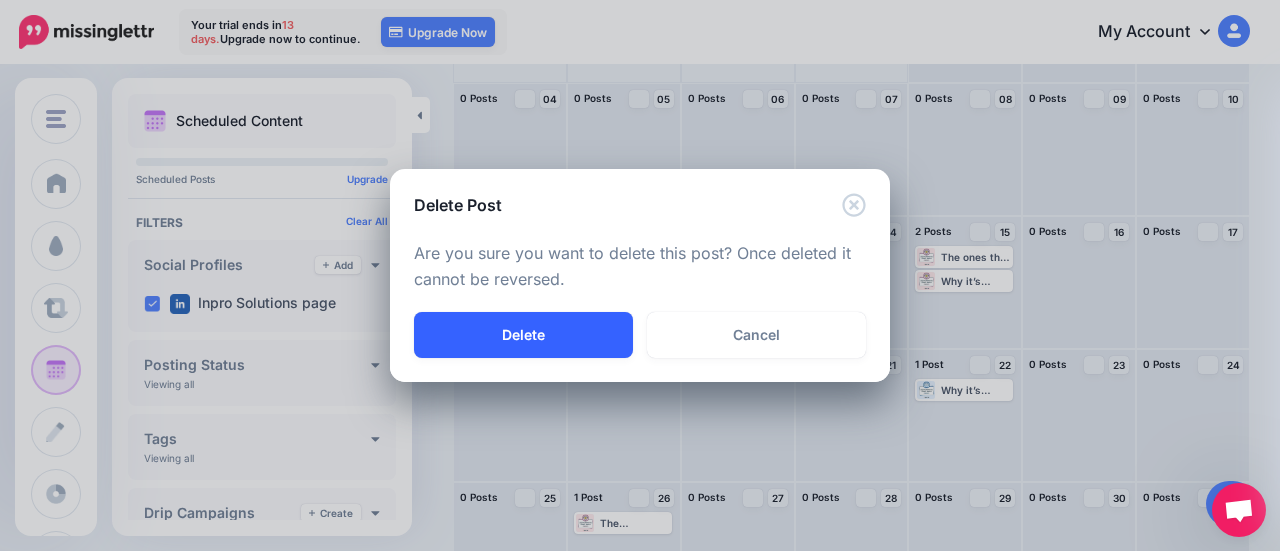 click on "Delete" at bounding box center (523, 335) 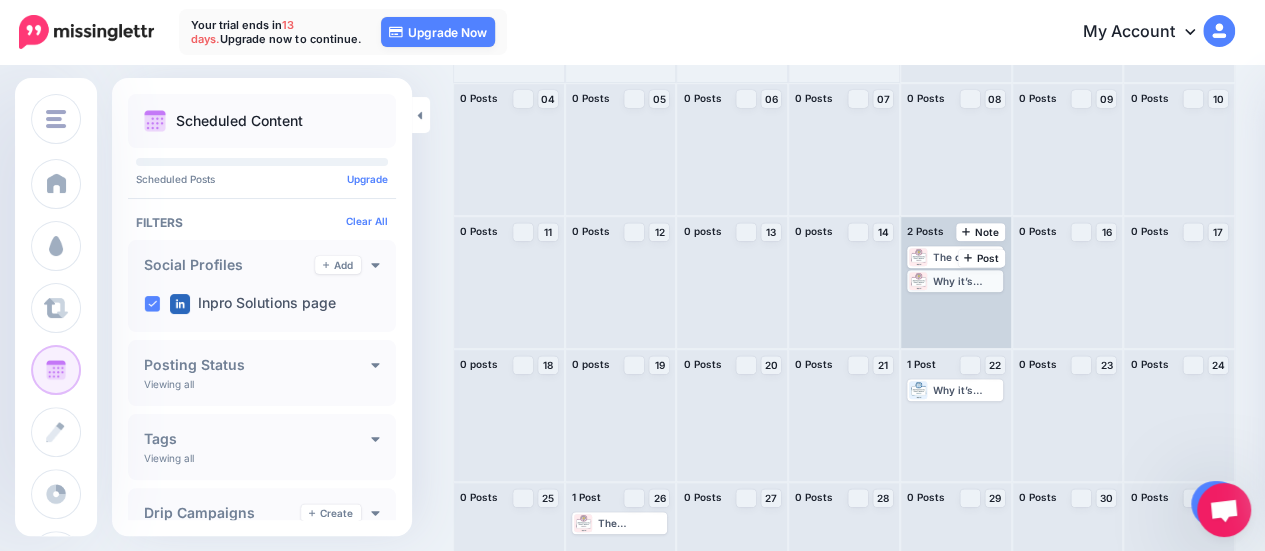click on "Why it’s beautiful: The audit results are presented in a gorgeous, scrollable report format—like a designer gave your knowledge ops a makeover. Read more 👉 https://lttr.ai/AhKNa #5AgentsNominated #OutputsAestheticallyAppealing #ScrollableReportFormat—Like #LettingUsersPlay #VisuallyOrganizedPlayback #ColorCodedRiskZones #BalancesEditorialRigor #FlashCardGenerator #DeveloperSCheatSheet" at bounding box center (967, 281) 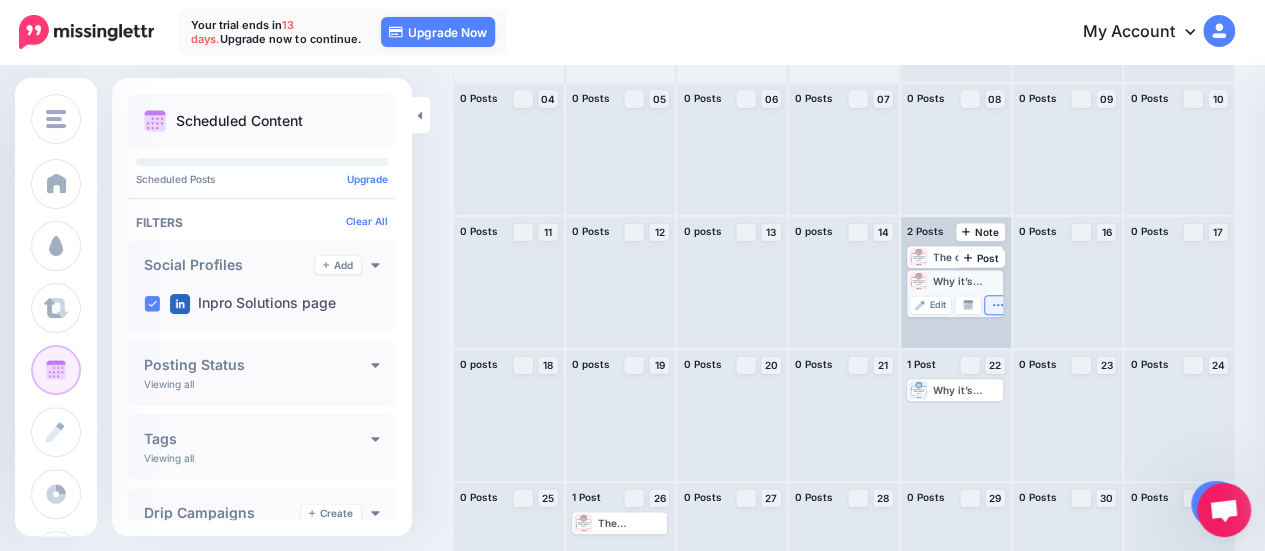 click 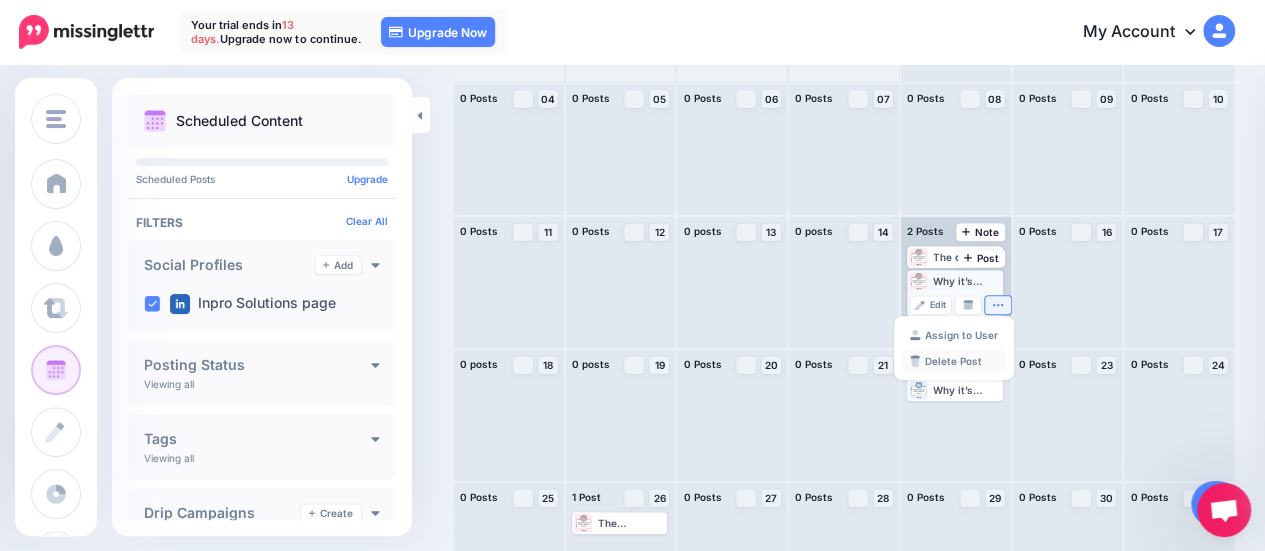 click on "Delete Post" at bounding box center (954, 361) 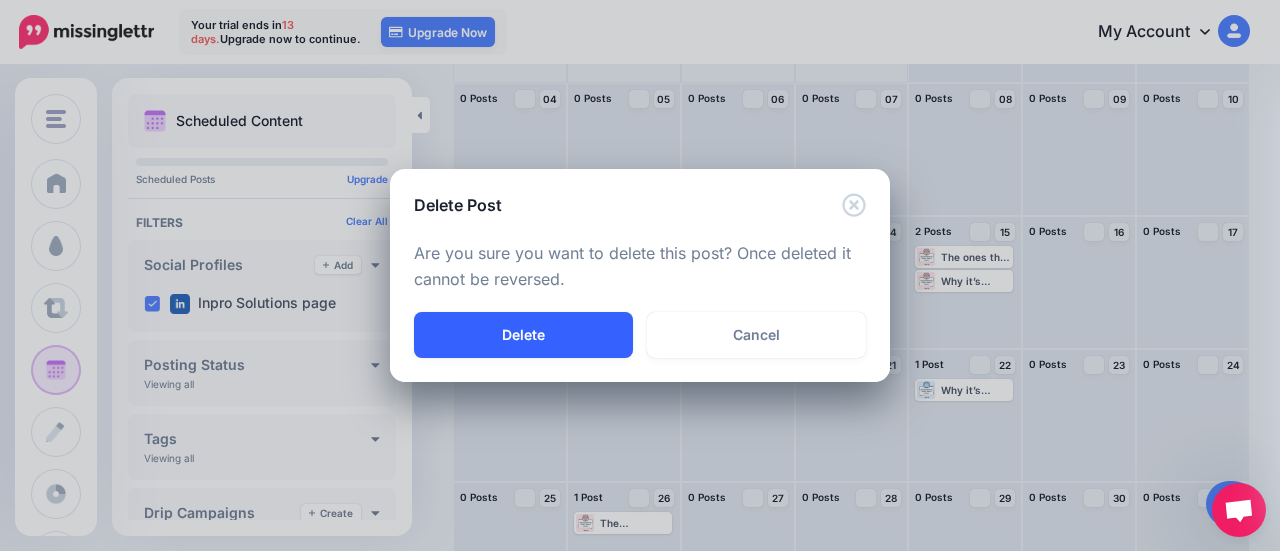 click on "Delete" at bounding box center [523, 335] 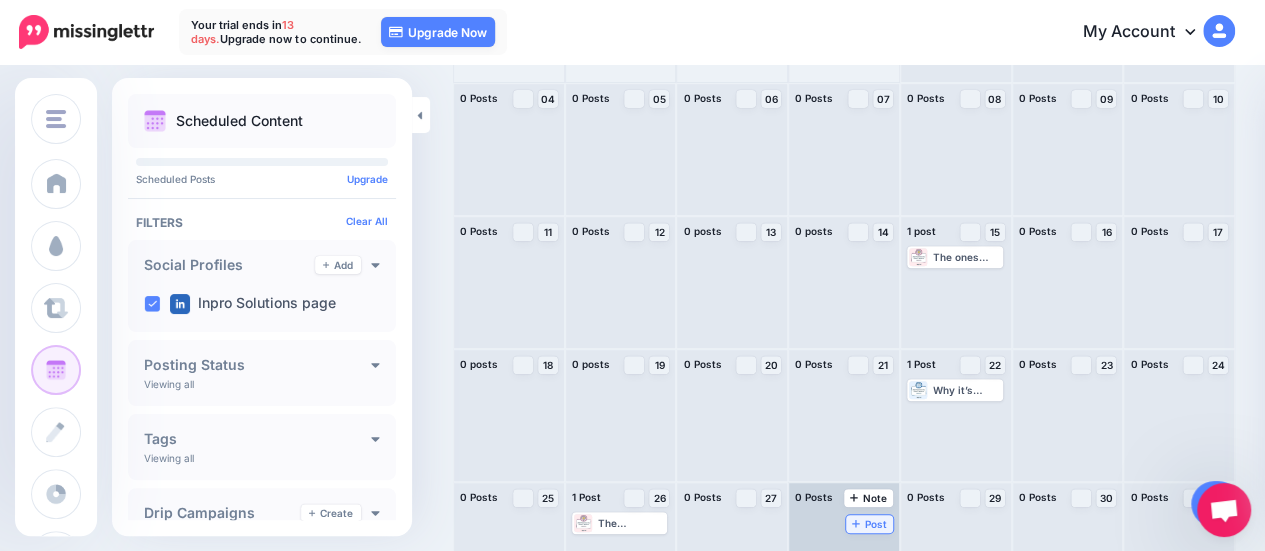 scroll, scrollTop: 328, scrollLeft: 0, axis: vertical 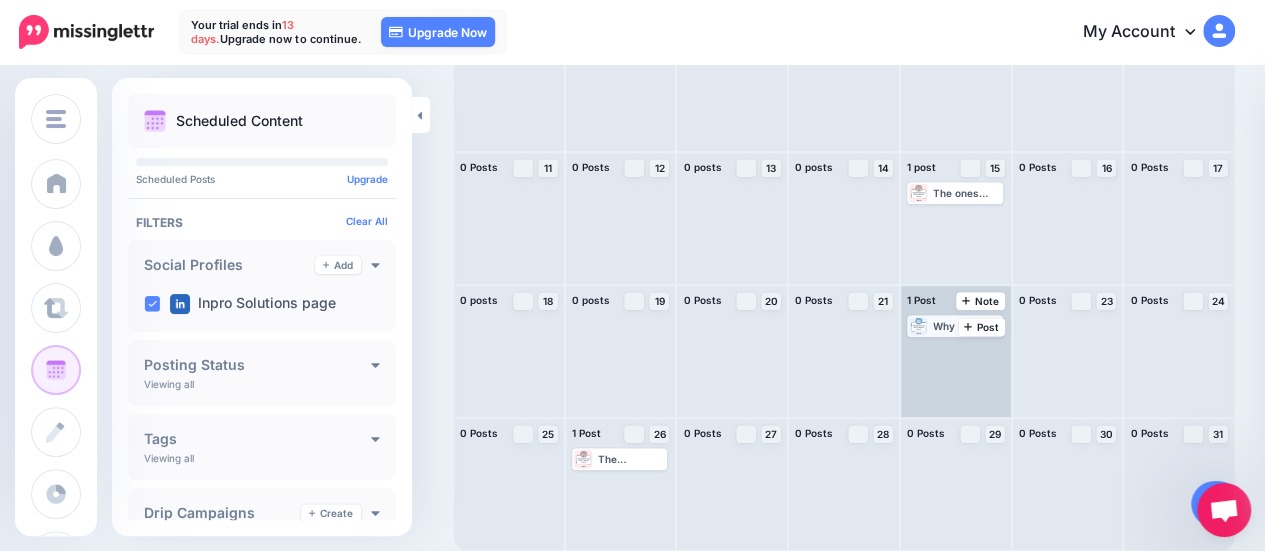 click on "Why it’s beautiful: This agent merges ideation and interface design in real time, letting users play with layouts, components, and flows—all presented in a smooth, clickable preview. Read more 👉 https://lttr.ai/AhKNc #5AgentsNominated #OutputsAestheticallyAppealing #ScrollableReportFormat—Like #LettingUsersPlay #VisuallyOrganizedPlayback #ColorCodedRiskZones #BalancesEditorialRigor #FlashCardGenerator #DeveloperSCheatSheet" at bounding box center [967, 326] 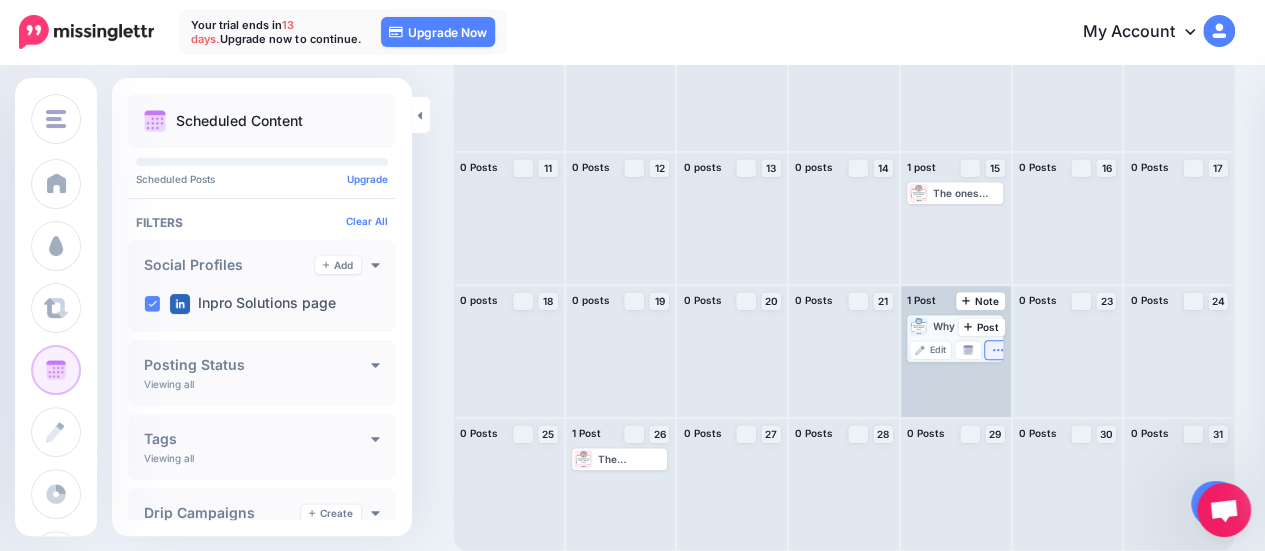 click 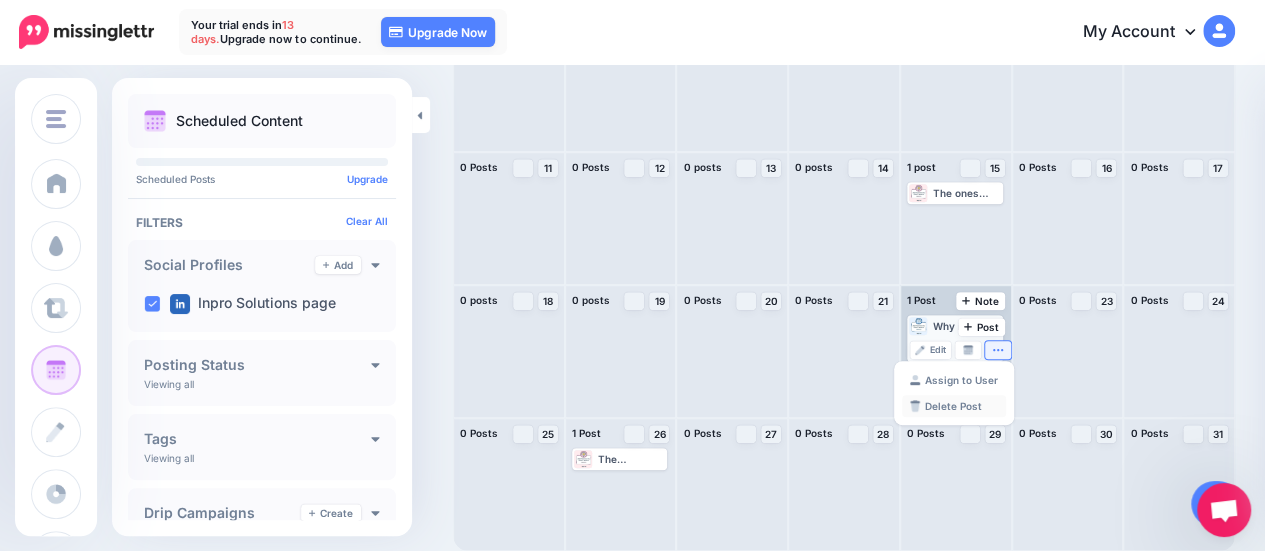 click on "Delete Post" at bounding box center (954, 406) 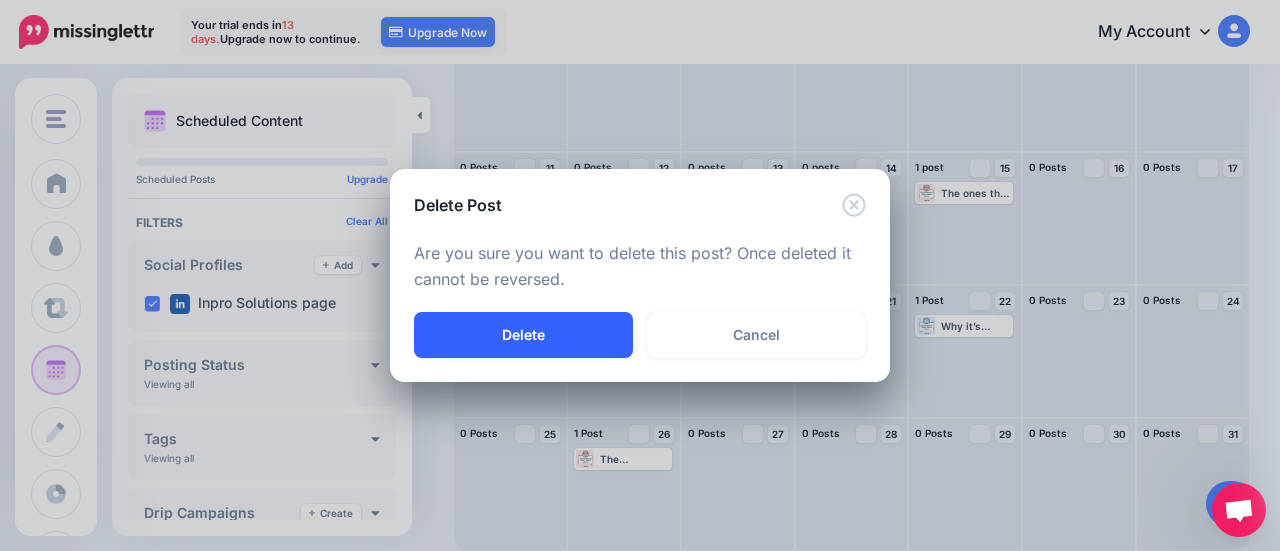click on "Delete" at bounding box center [523, 335] 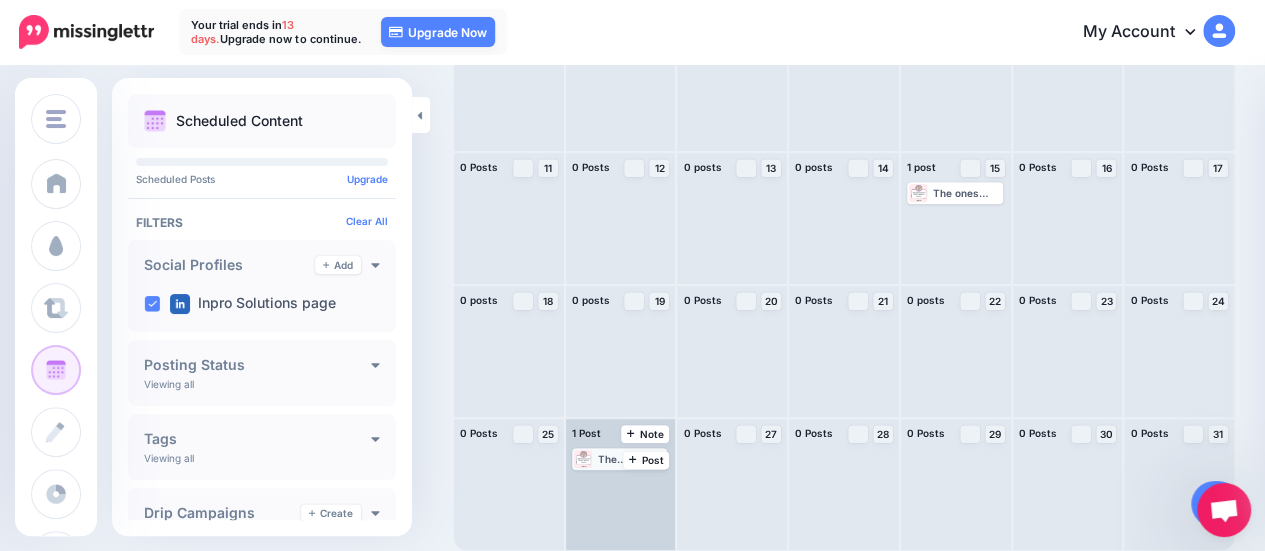 click on "The nominees in this category were chosen for their:  Clarity and visual design: Are the outputs aesthetically appealing, well-organized, and easy to absorb? Read more 👉 https://lttr.ai/AhKNe #5AgentsNominated #OutputsAestheticallyAppealing #ScrollableReportFormat—Like #LettingUsersPlay #VisuallyOrganizedPlayback #ColorCodedRiskZones #BalancesEditorialRigor #FlashCardGenerator #DeveloperSCheatSheet" at bounding box center [632, 459] 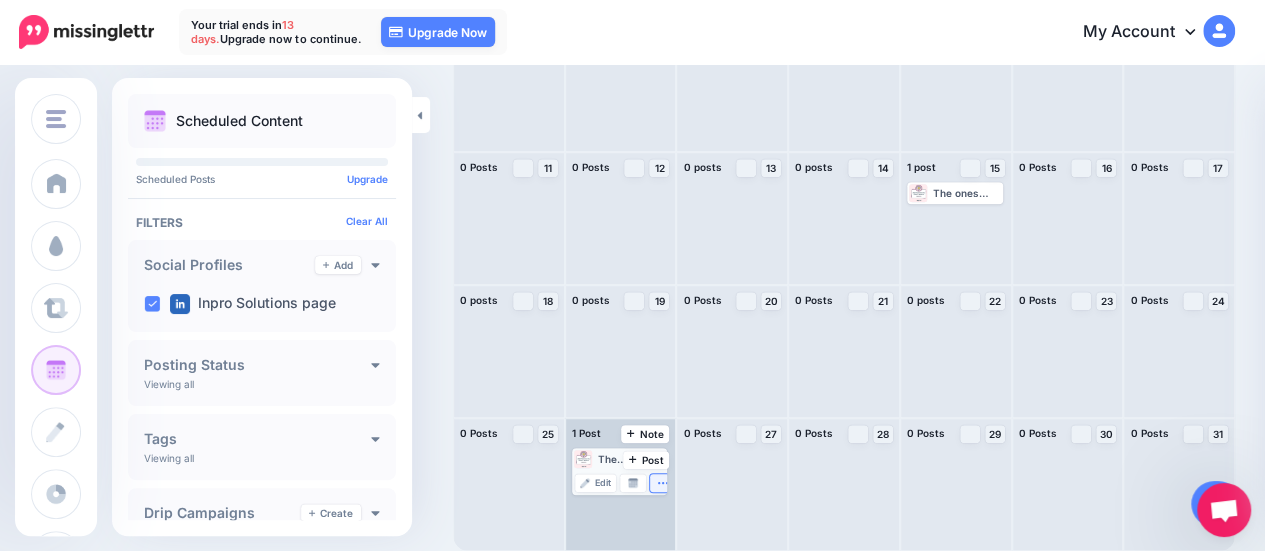 click 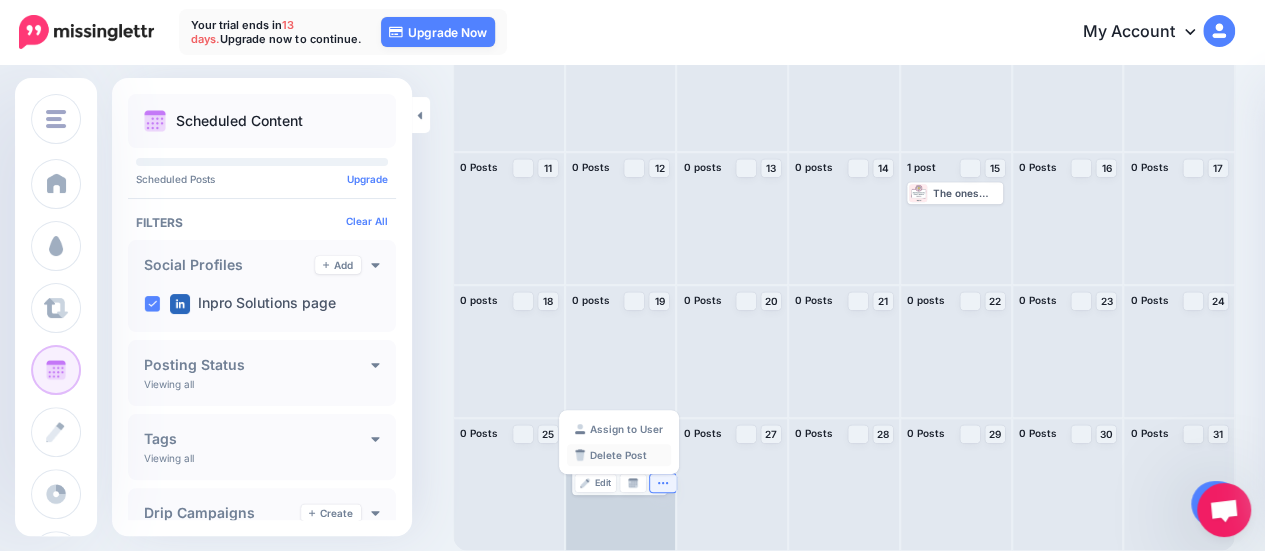 click on "Delete Post" at bounding box center (619, 455) 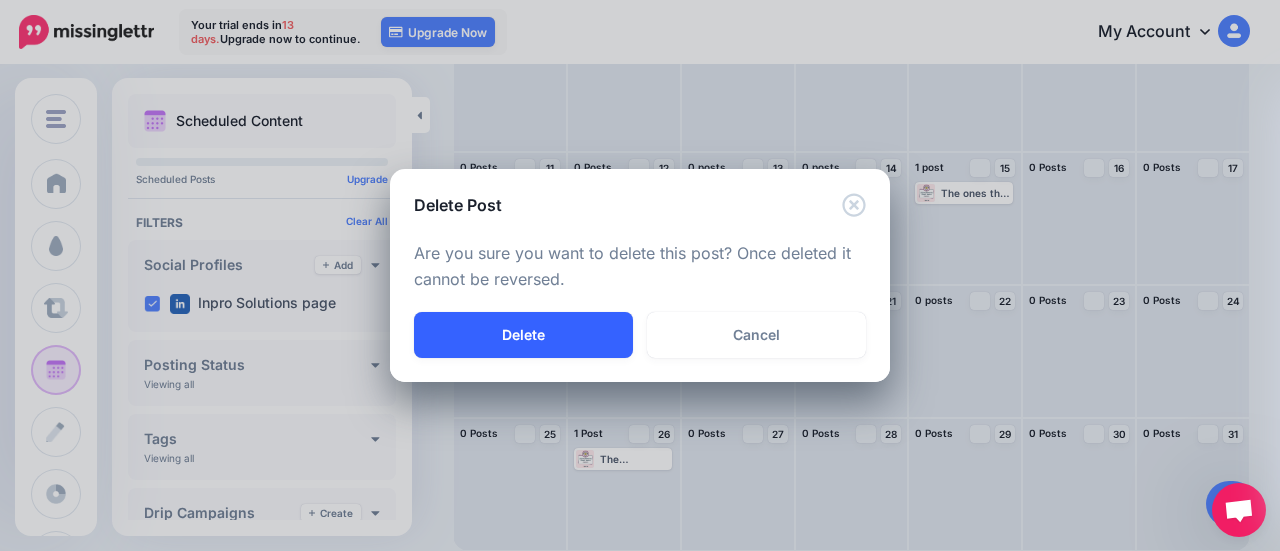 click on "Delete" at bounding box center (523, 335) 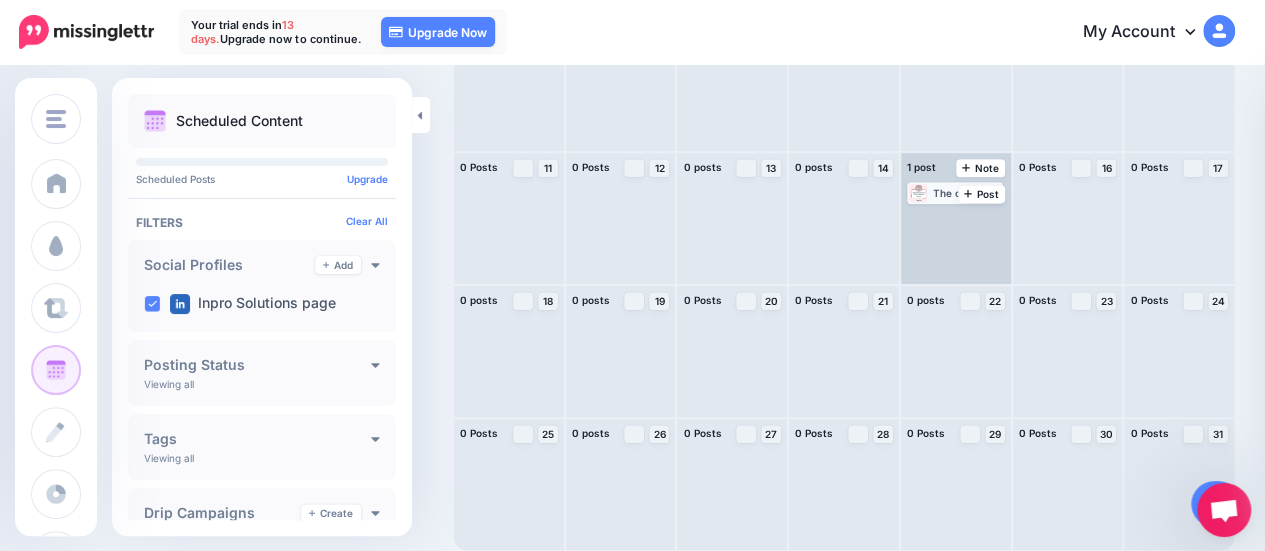 click on "The ones that make you say “wow.” The ones that show just how far agentic AI can go—not just in reasoning and results, but in polish, elegance, and visual design. Read more 👉 https://lttr.ai/AhKNZ #5AgentsNominated #OutputsAestheticallyAppealing #ScrollableReportFormat—Like #LettingUsersPlay #VisuallyOrganizedPlayback #ColorCodedRiskZones #BalancesEditorialRigor #FlashCardGenerator #DeveloperSCheatSheet" at bounding box center (955, 193) 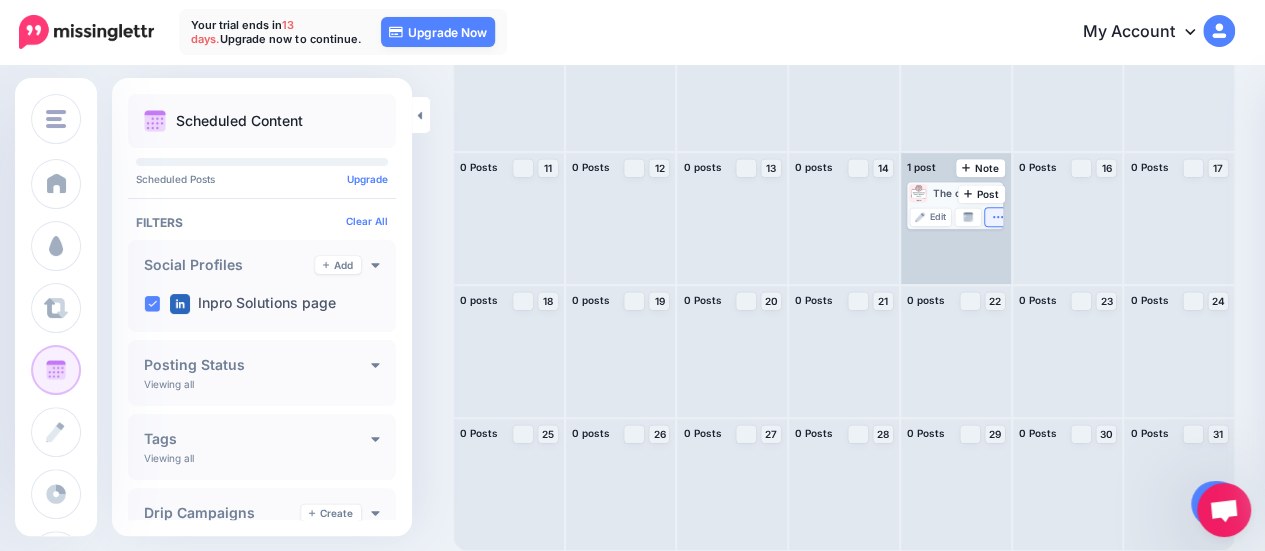 click 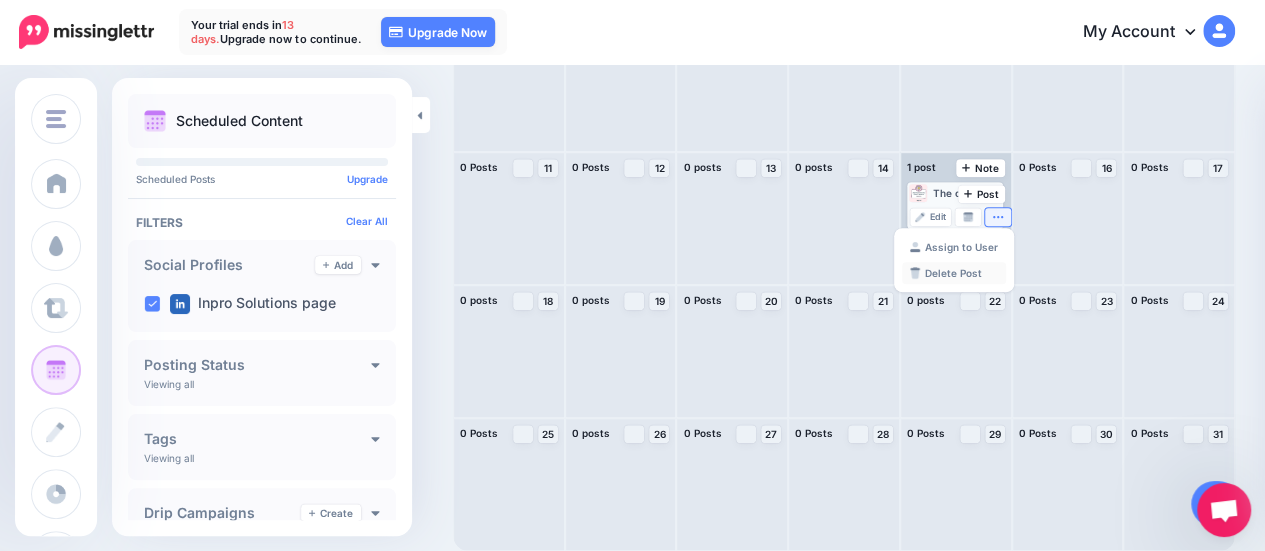 click on "Delete Post" at bounding box center (954, 273) 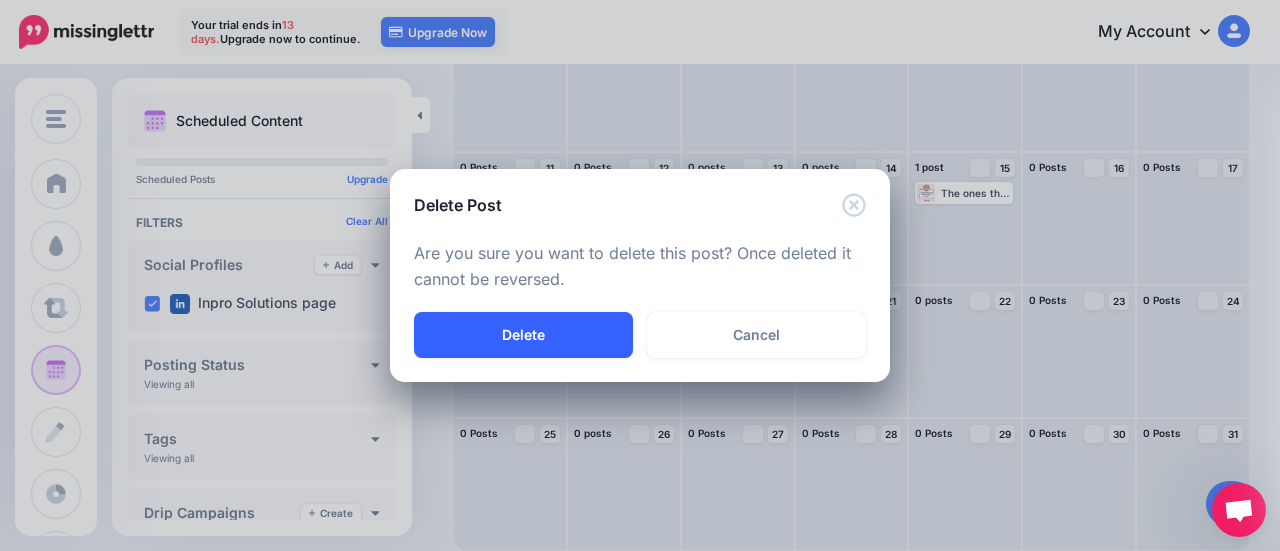 click on "Delete" at bounding box center (523, 335) 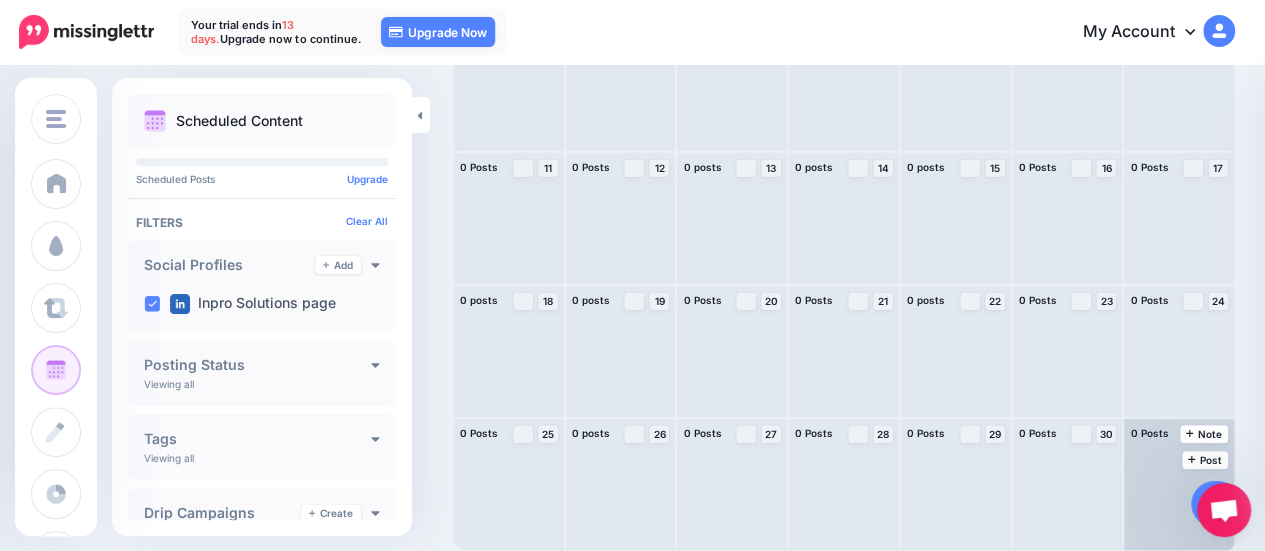 scroll, scrollTop: 0, scrollLeft: 0, axis: both 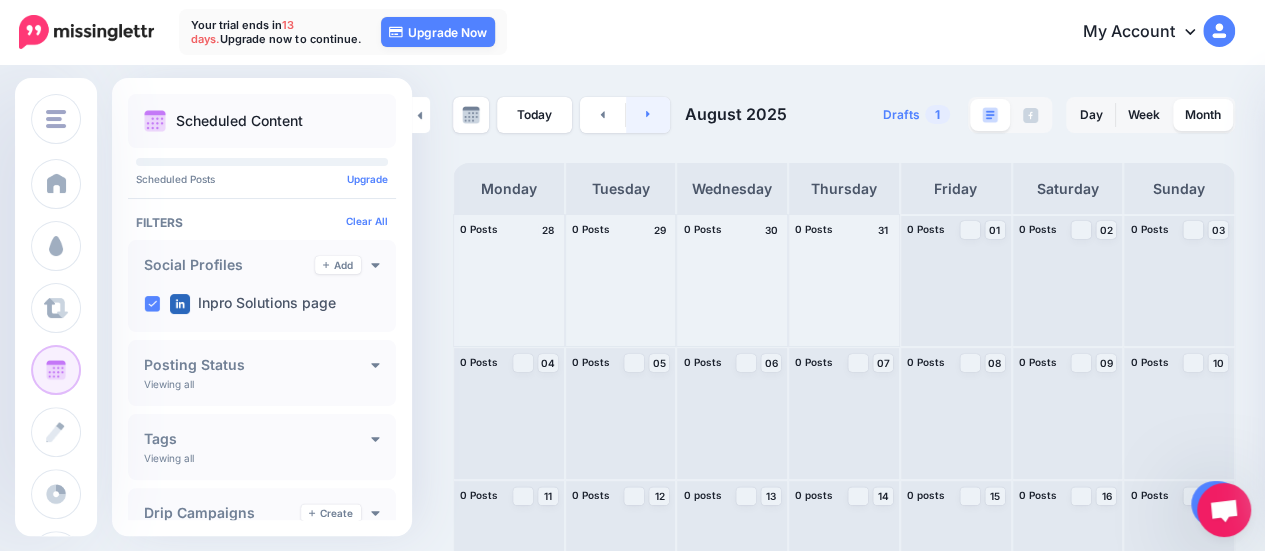click at bounding box center (648, 115) 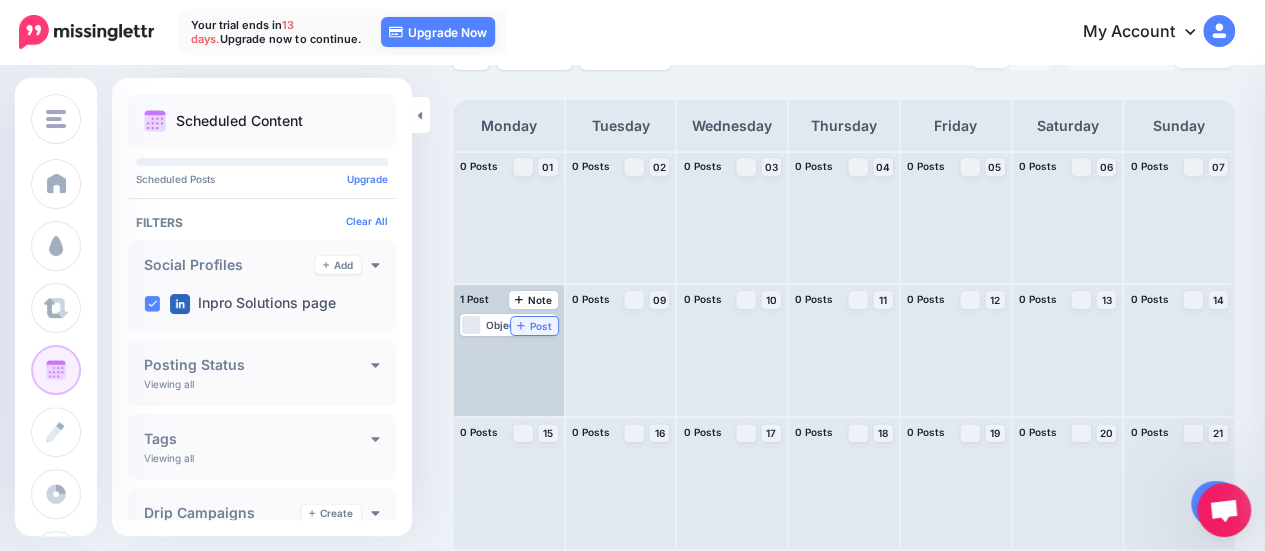 scroll, scrollTop: 0, scrollLeft: 0, axis: both 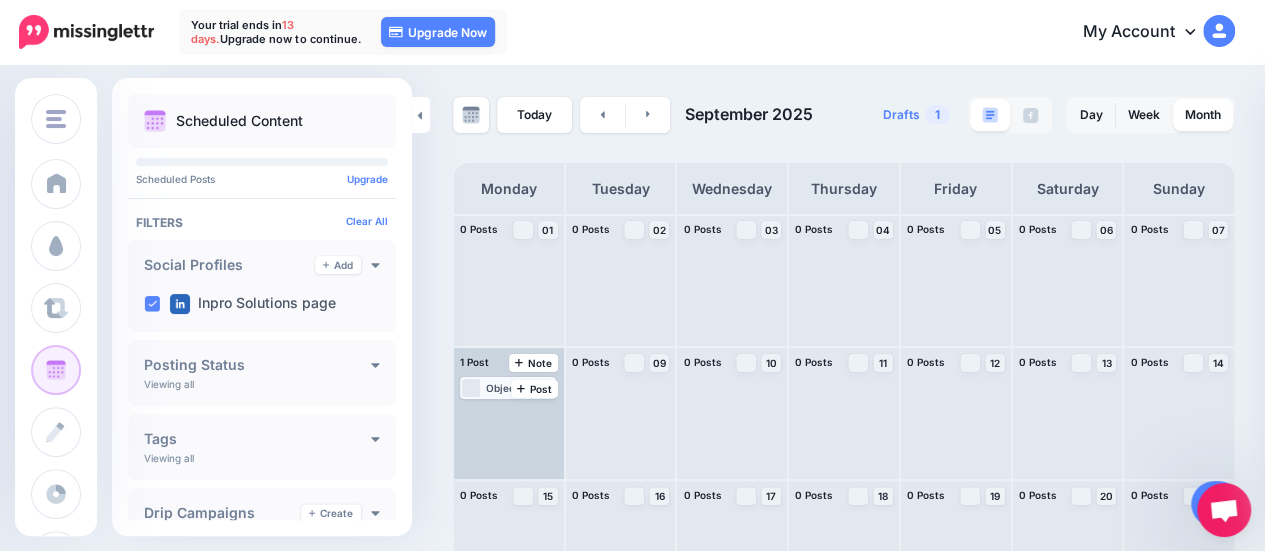 click on "ObjectionOwl: Your AI-Powered Sales Call Objection Analyst By [FIRST] [LAST] What it does: This agent reads call transcripts, identifies objections, and summarizes them into actionable insights. Read more 👉 https://lttr.ai/AhKNl #5AgentsNominated #OutputsAestheticallyAppealing #ScrollableReportFormat—Like #LettingUsersPlay #VisuallyOrganizedPlayback #ColorCodedRiskZones #BalancesEditorialRigor #FlashCardGenerator #DeveloperSCheatSheet" at bounding box center (508, 388) 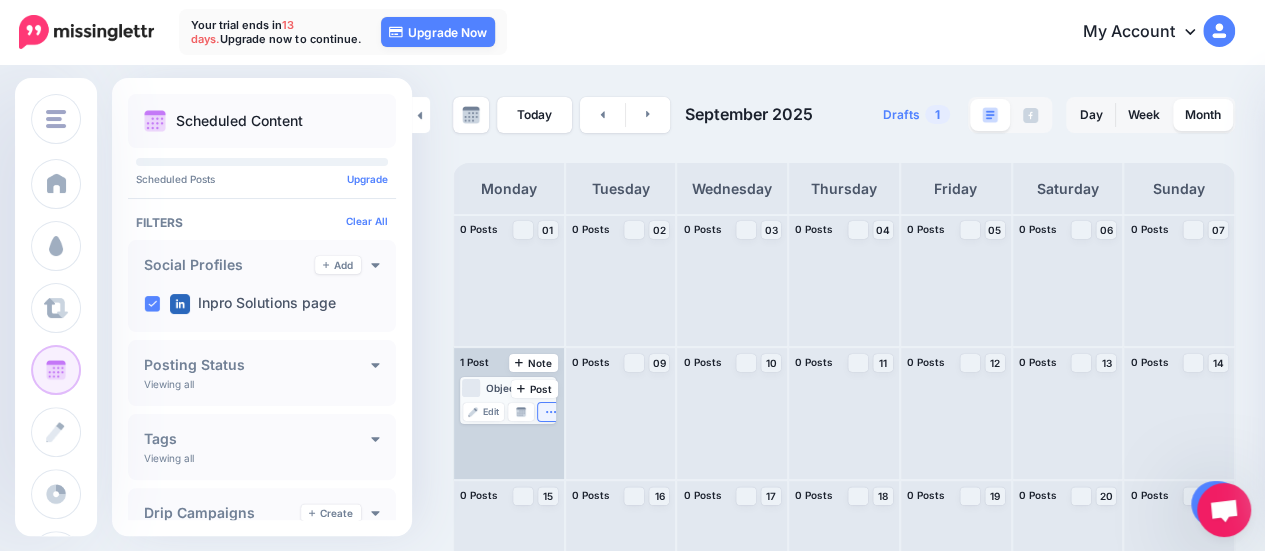 click 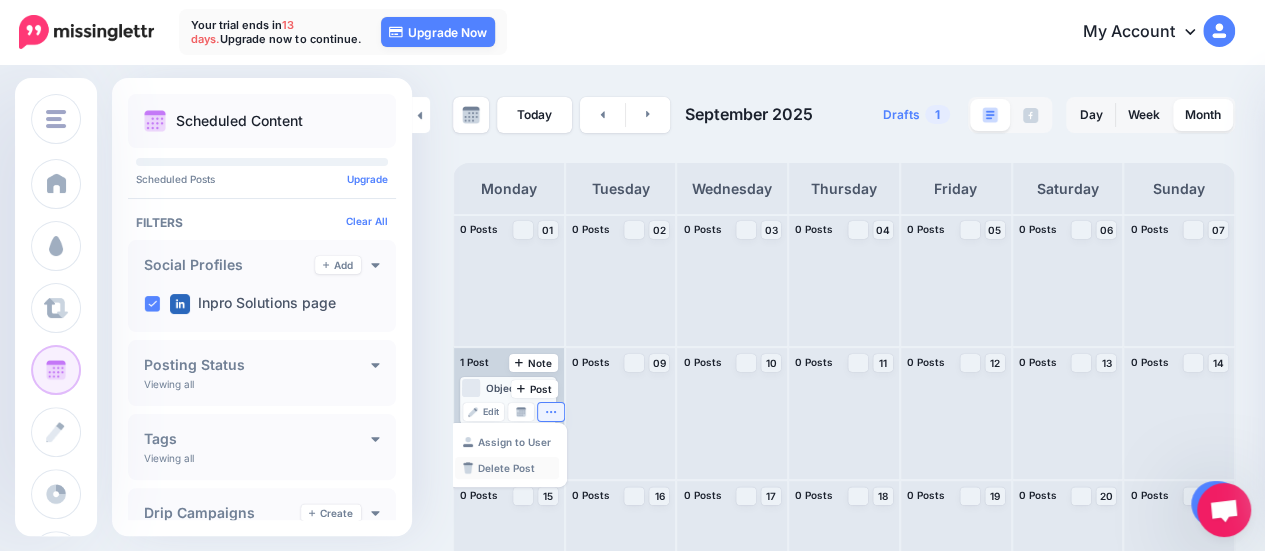 click on "Delete Post" at bounding box center (507, 468) 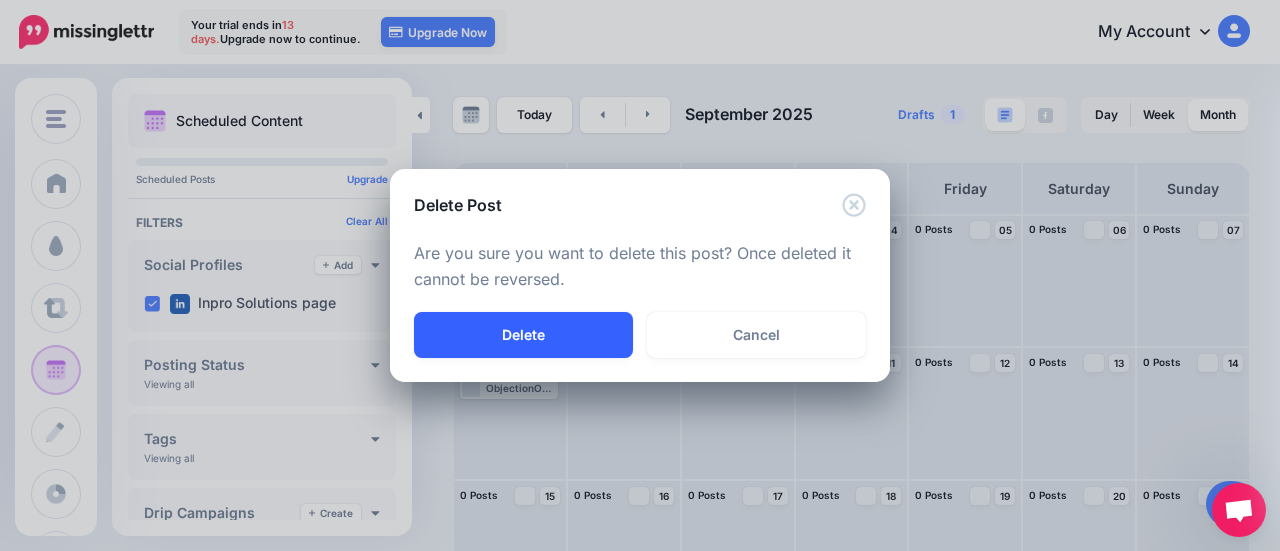 click on "Delete" at bounding box center (523, 335) 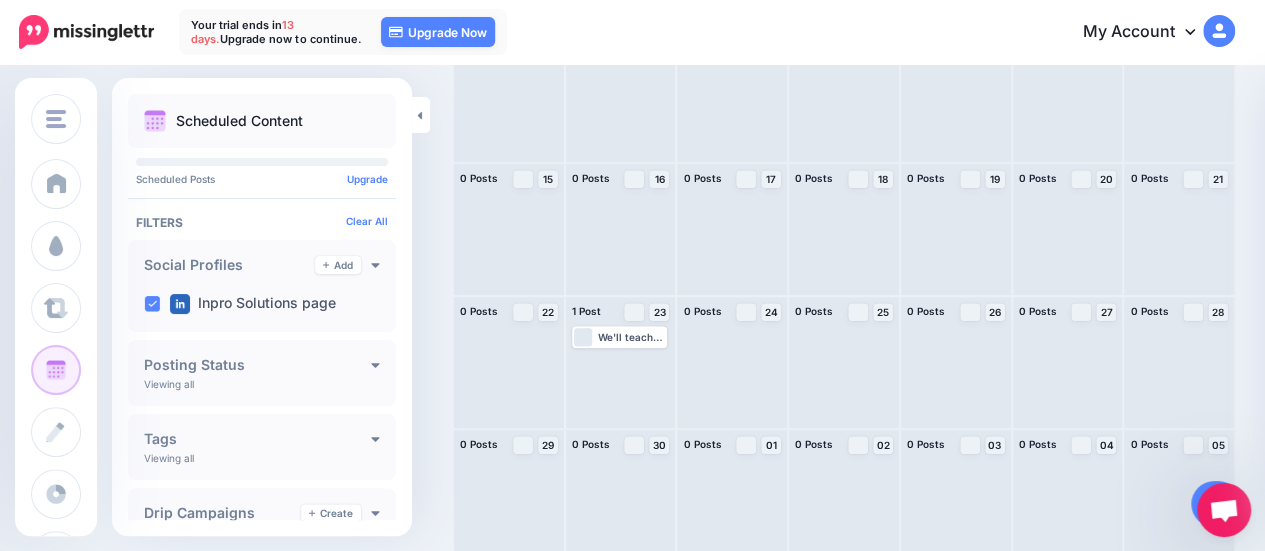scroll, scrollTop: 328, scrollLeft: 0, axis: vertical 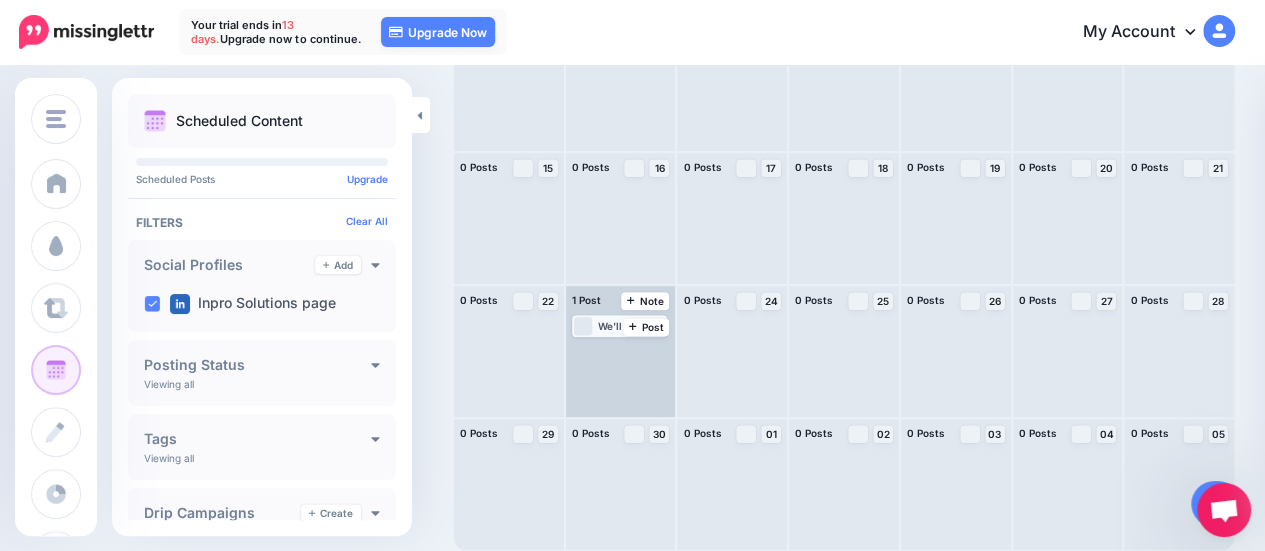 click on "We'll teach you and your team how to build your own AI agents. Read more 👉 https://lttr.ai/AhKNm #5AgentsNominated #OutputsAestheticallyAppealing #ScrollableReportFormat—Like #LettingUsersPlay #VisuallyOrganizedPlayback #ColorCodedRiskZones #BalancesEditorialRigor #FlashCardGenerator #DeveloperSCheatSheet" at bounding box center [632, 326] 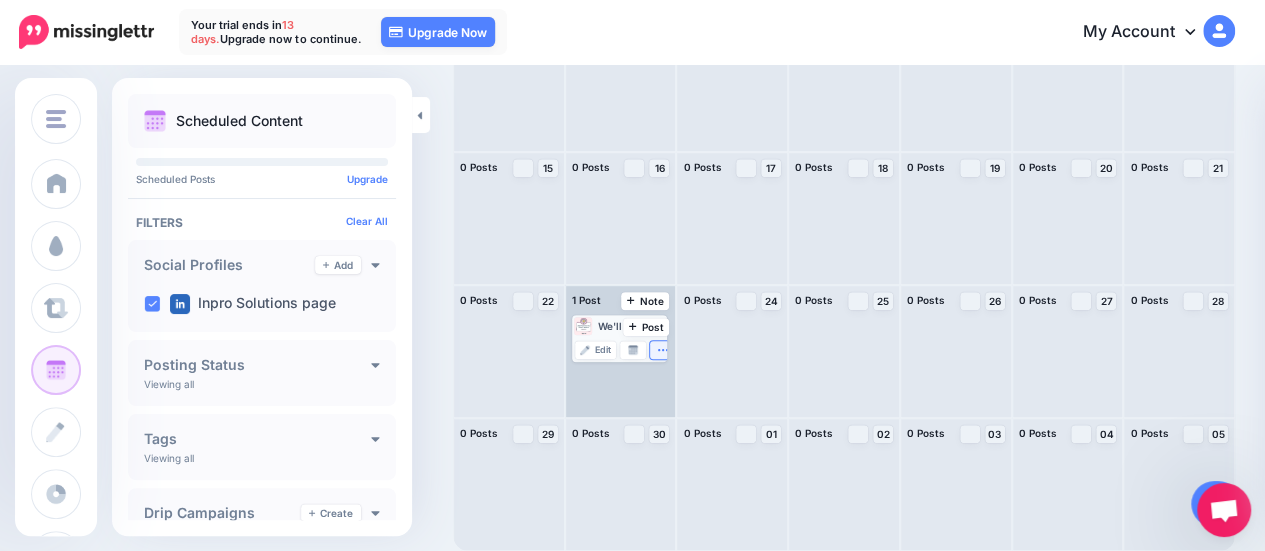 click 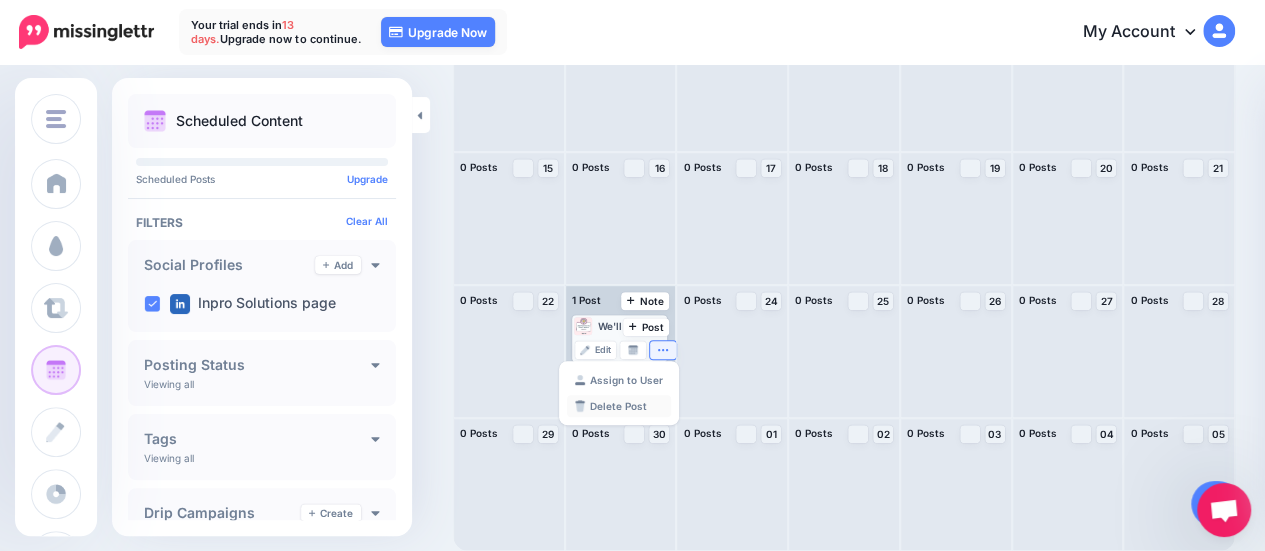 click on "Delete Post" at bounding box center [619, 406] 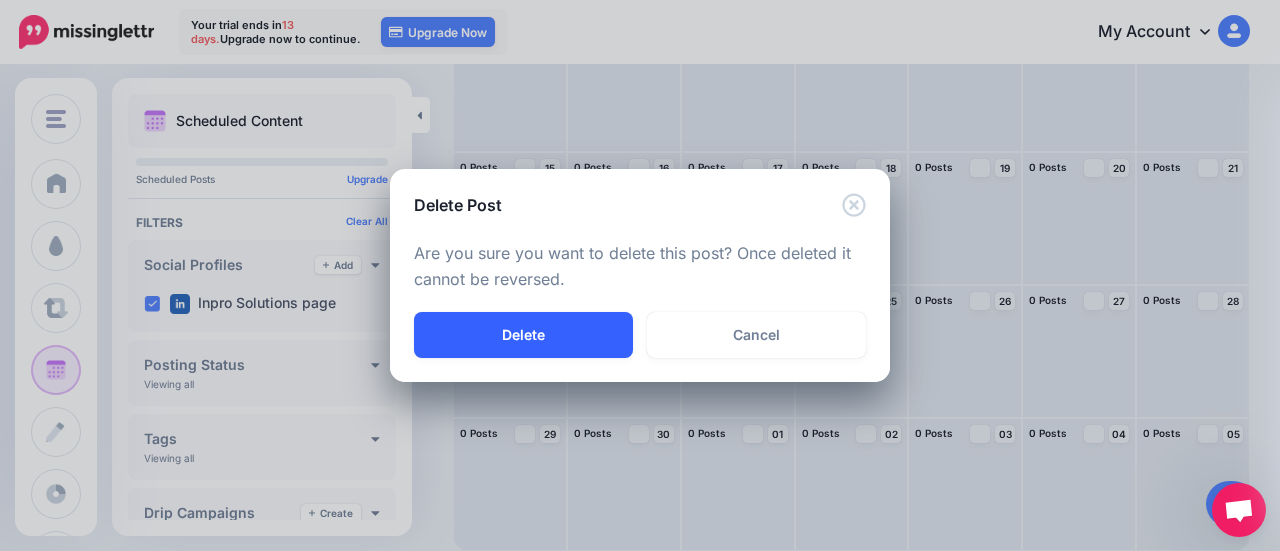 click on "Delete" at bounding box center [523, 335] 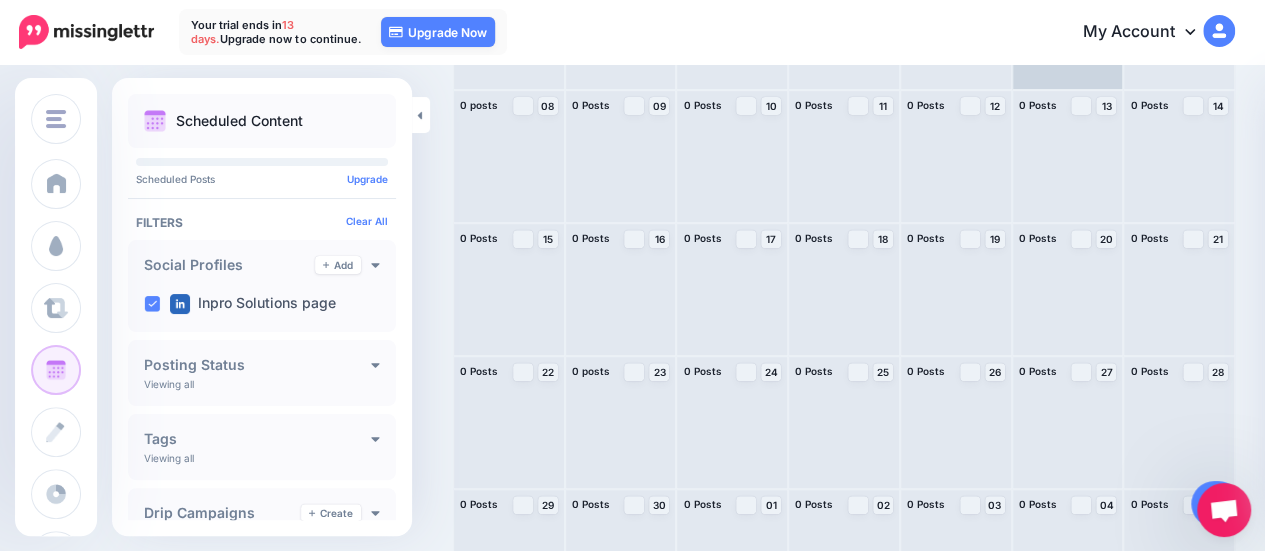 scroll, scrollTop: 0, scrollLeft: 0, axis: both 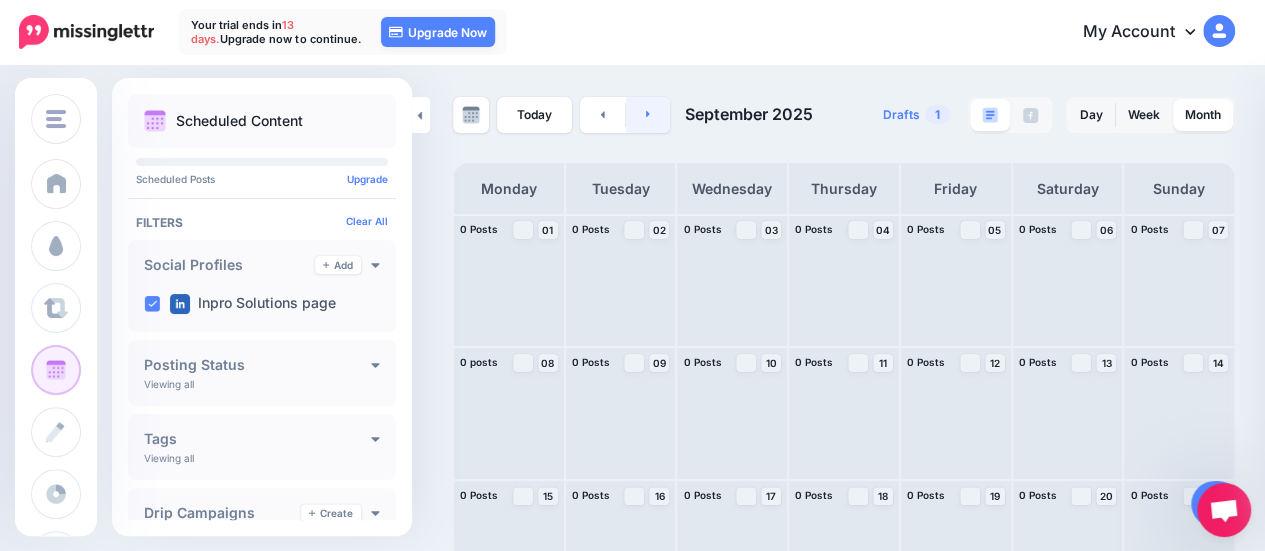 click at bounding box center [648, 115] 